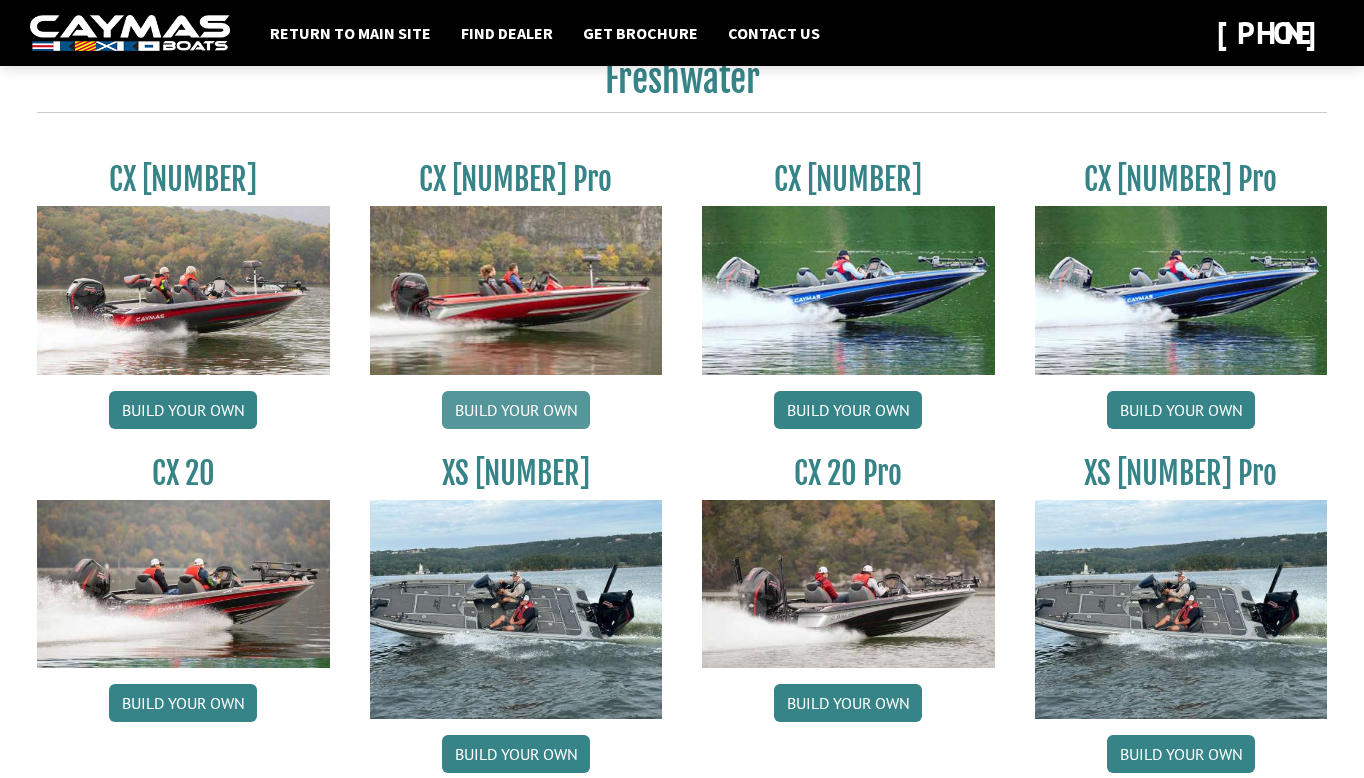 scroll, scrollTop: 1659, scrollLeft: 0, axis: vertical 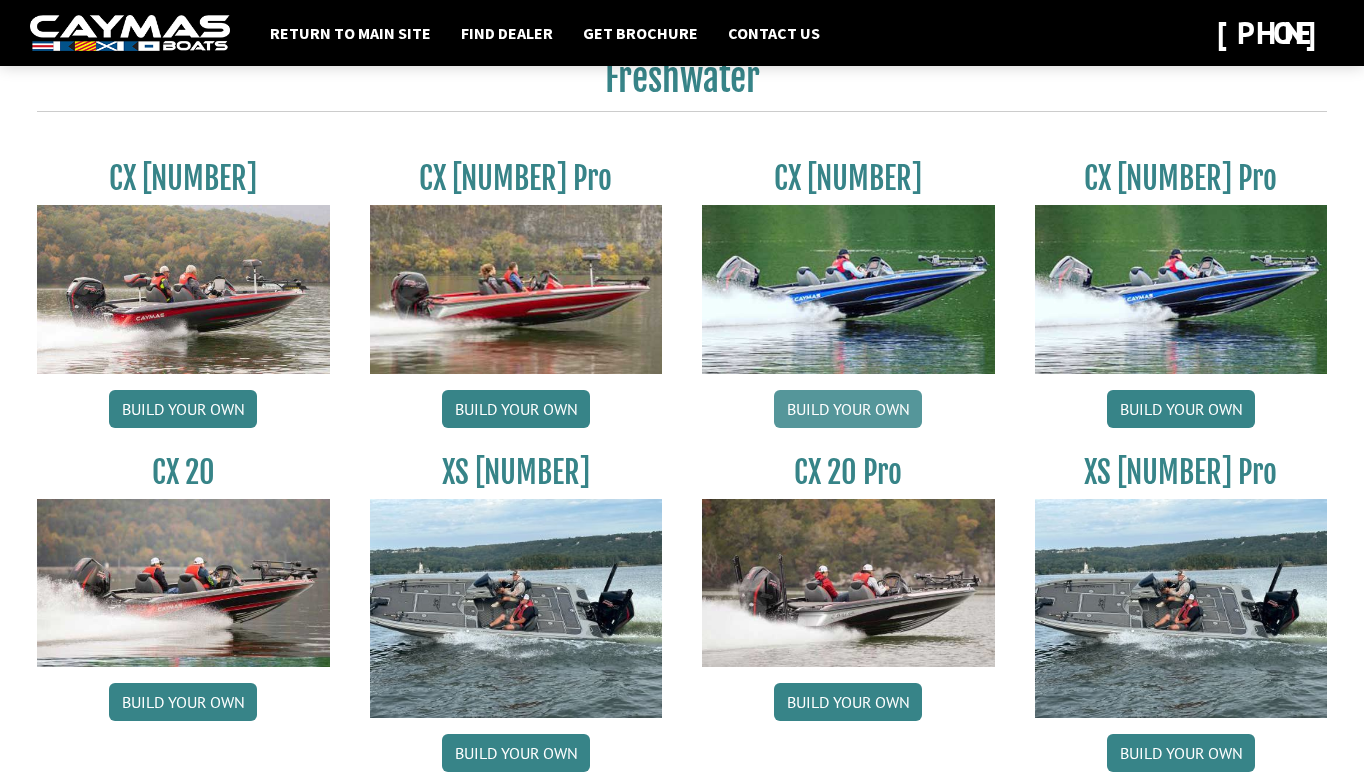 click on "Build your own" at bounding box center [848, 409] 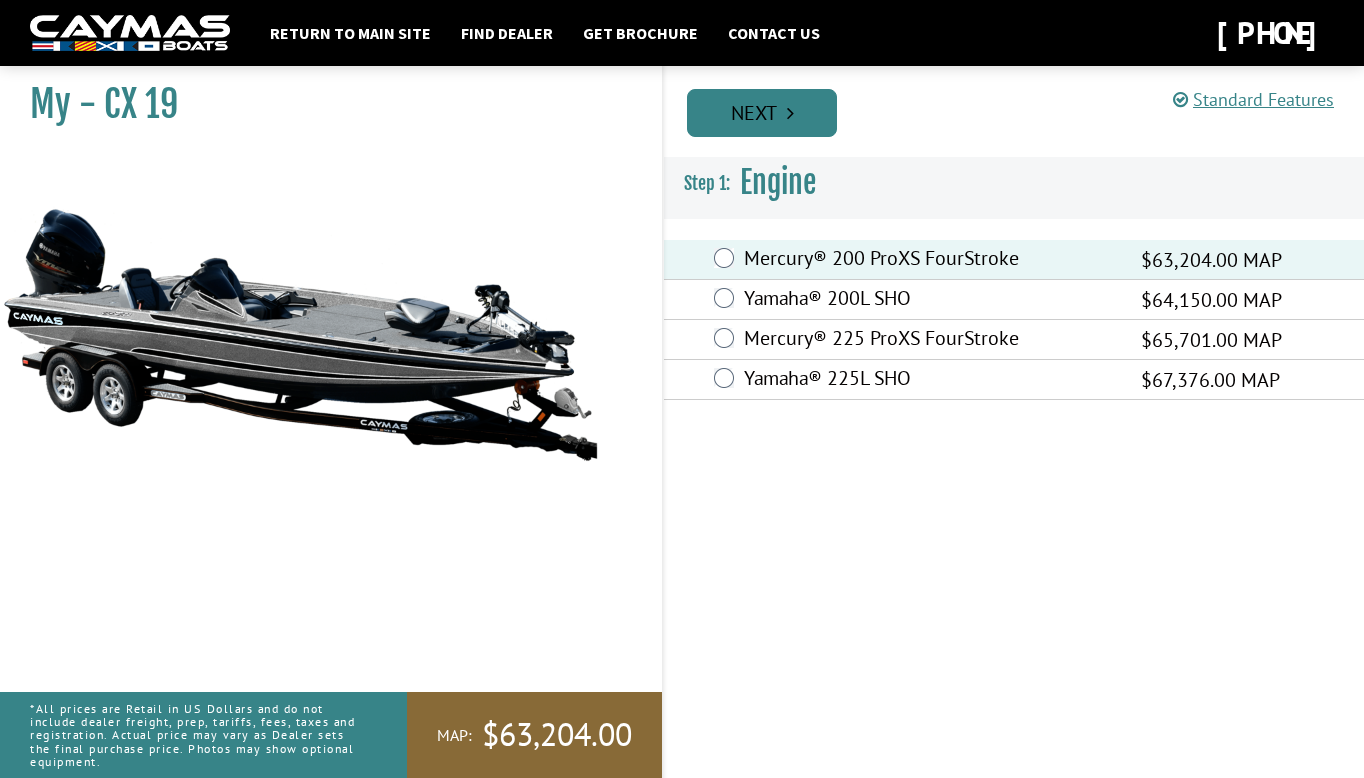 scroll, scrollTop: 0, scrollLeft: 0, axis: both 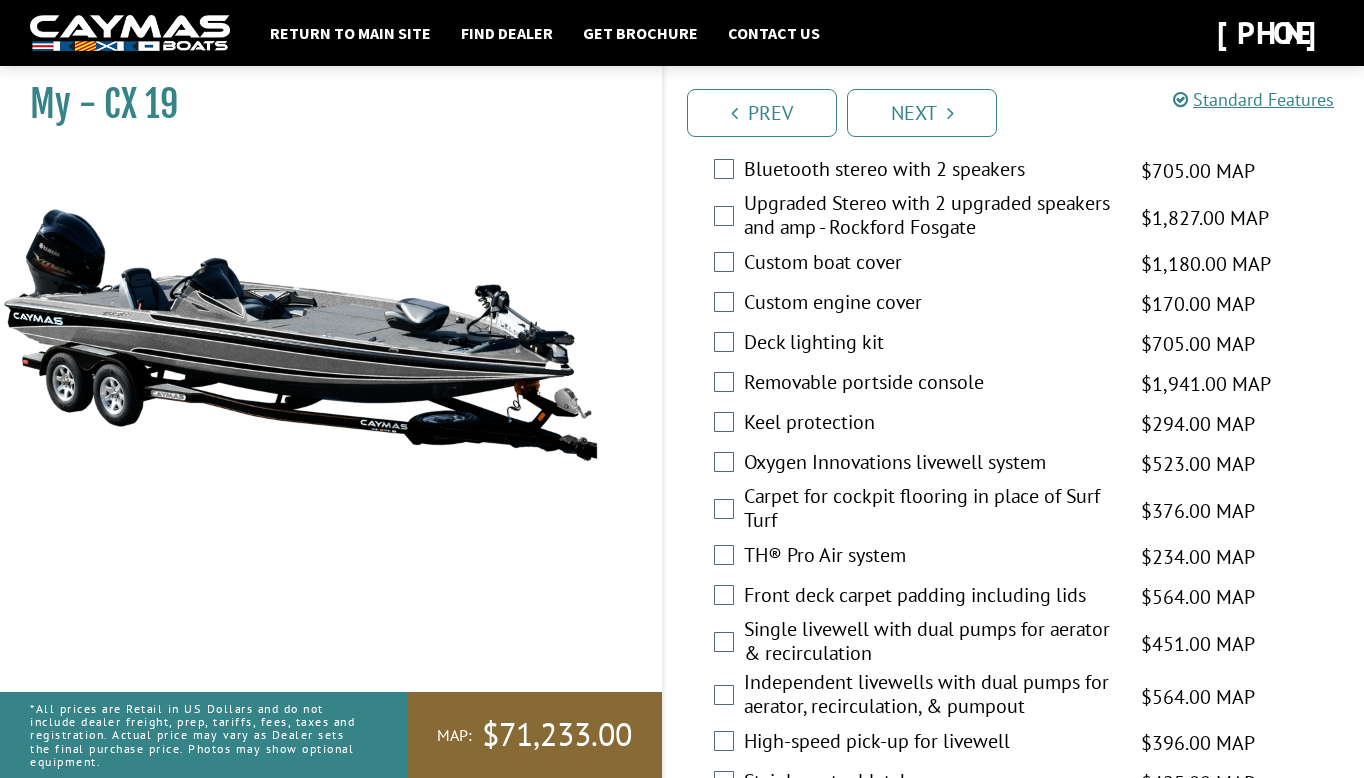 click on "Custom boat cover
$1,180.00 MAP
$1,393.00 MSRP" at bounding box center [1014, 264] 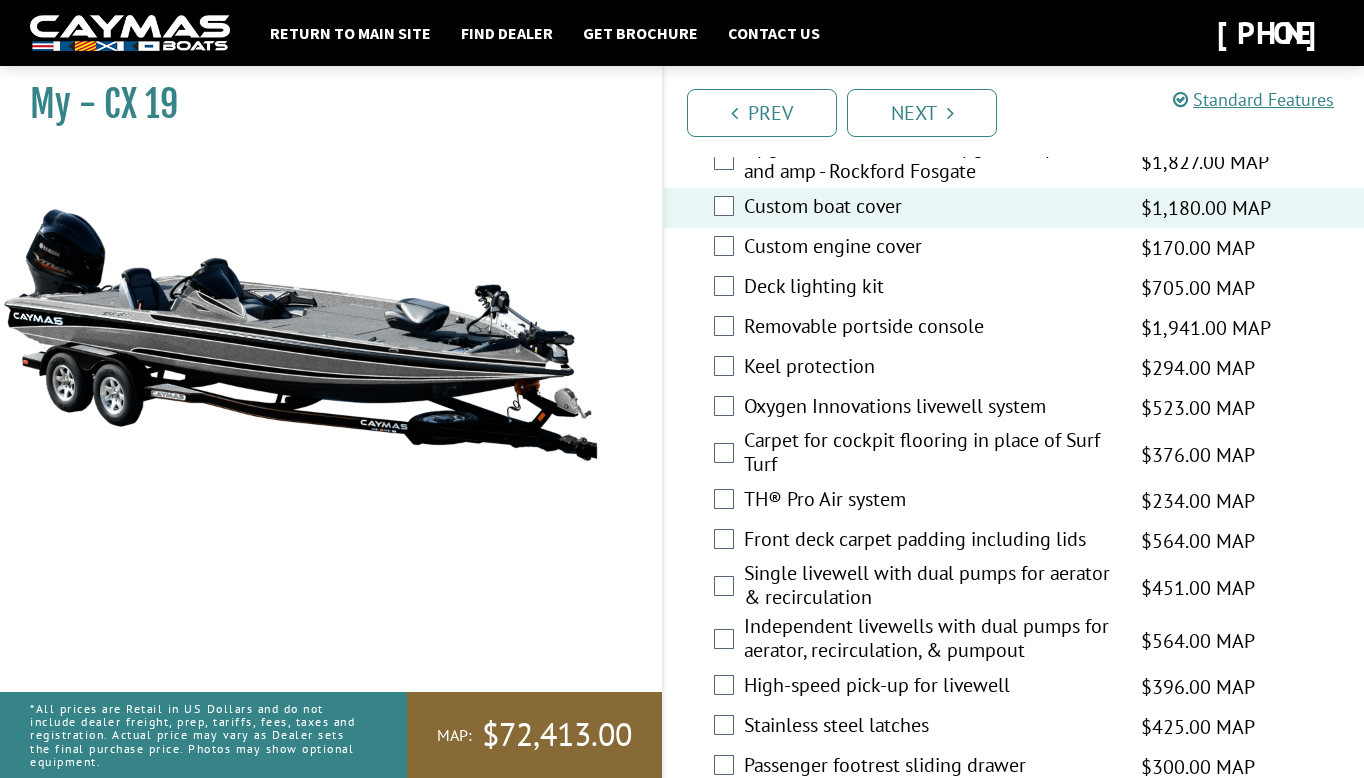 scroll, scrollTop: 2538, scrollLeft: 0, axis: vertical 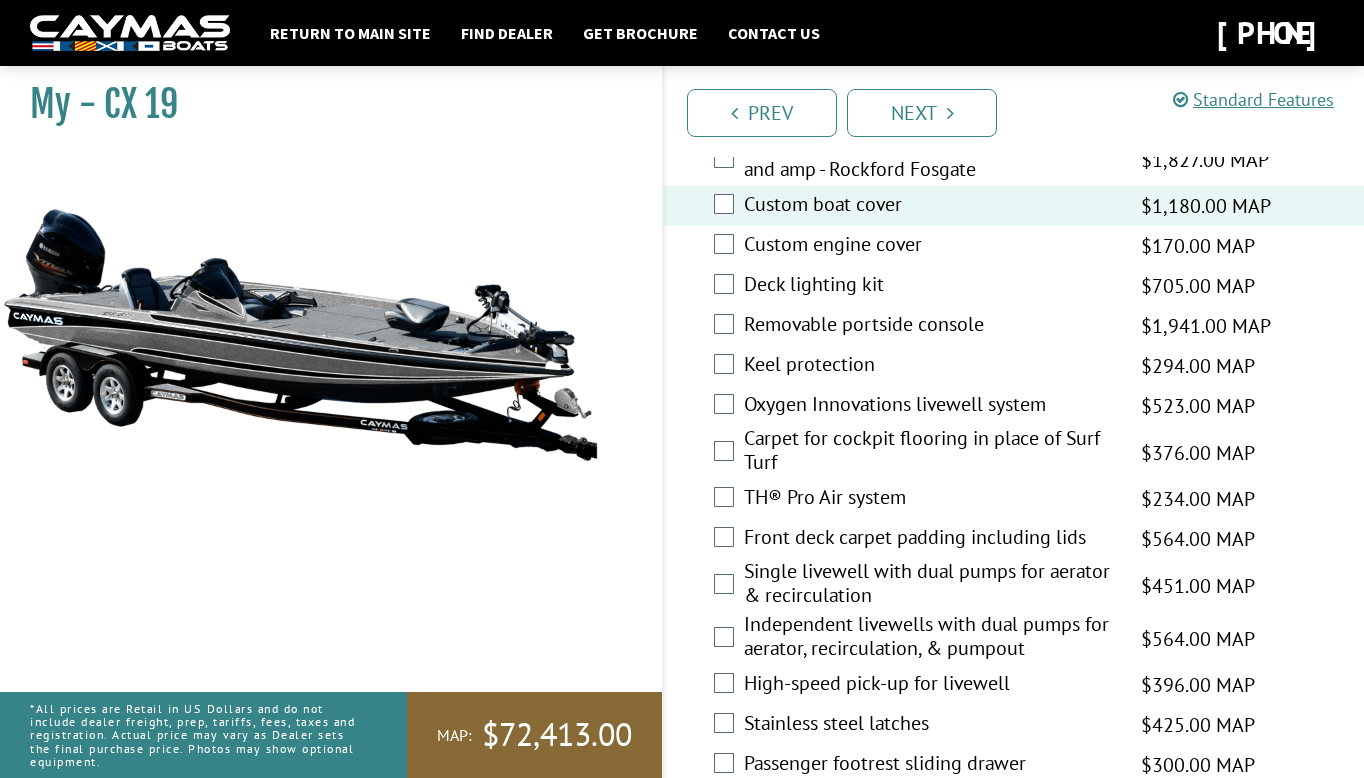 click on "Oxygen Innovations livewell system" at bounding box center [930, 406] 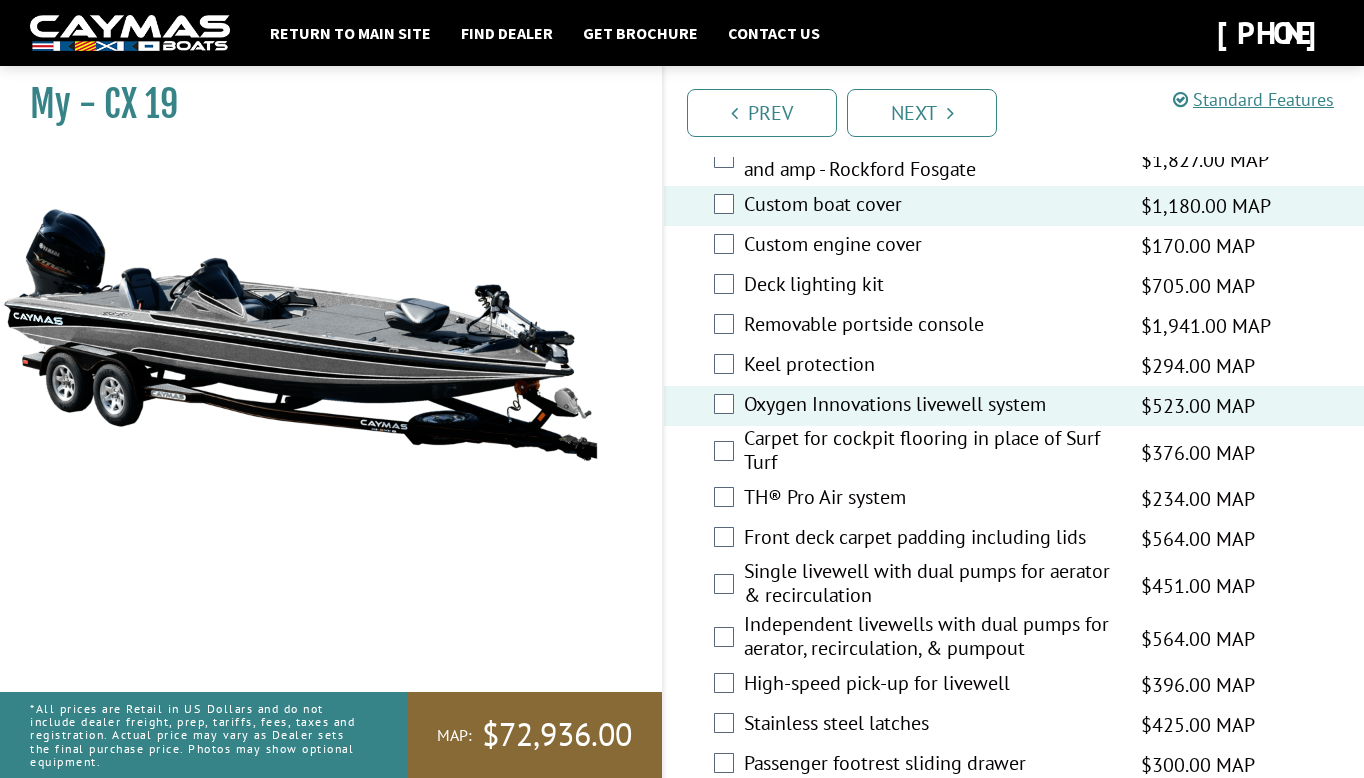 click on "Keel protection" at bounding box center (930, 366) 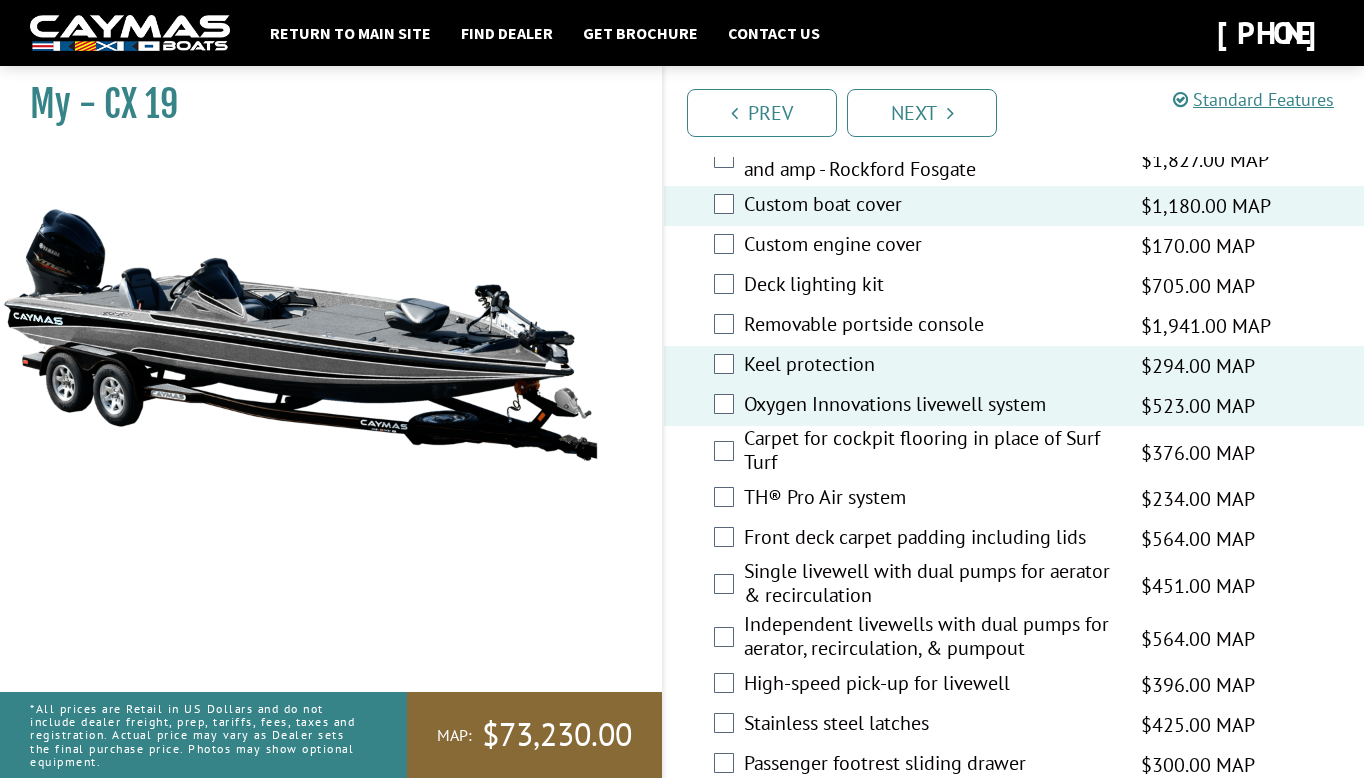 click on "Removable portside console" at bounding box center [930, 326] 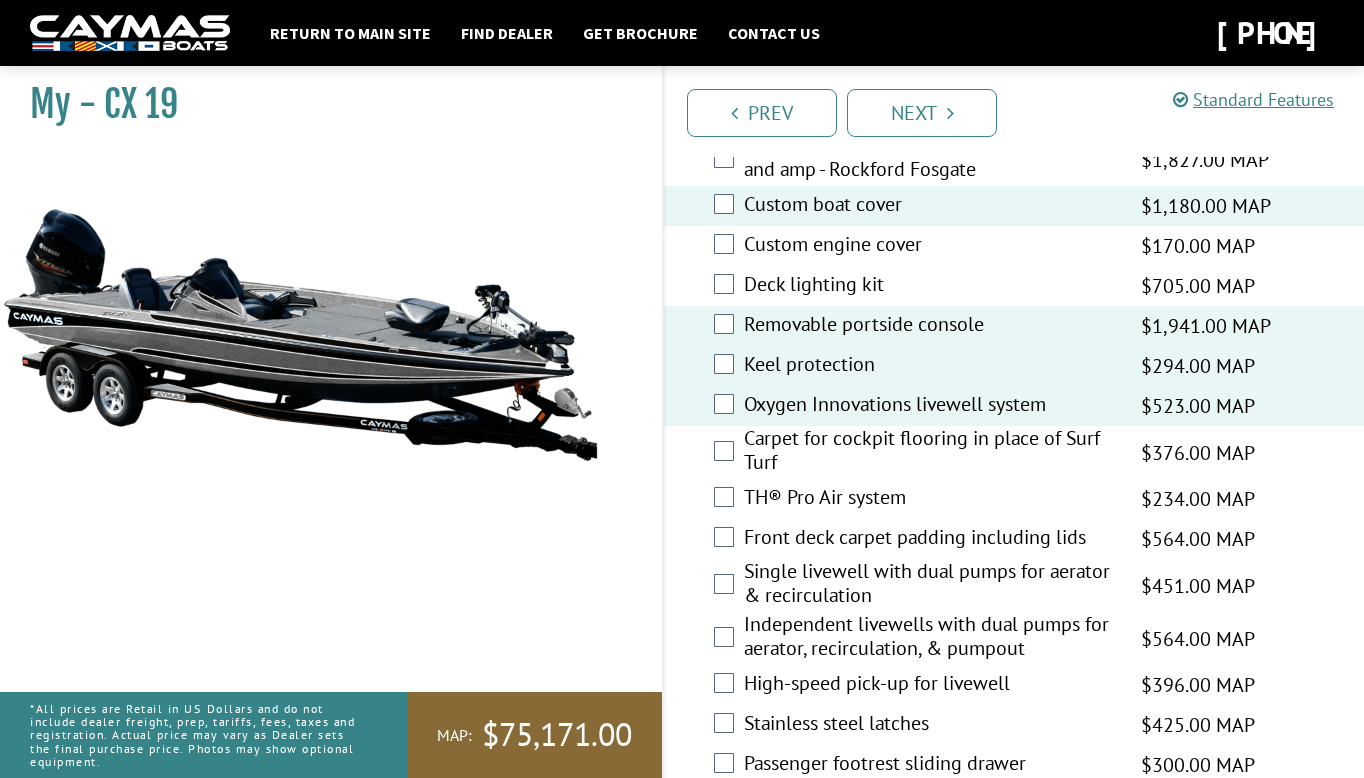 click on "Deck lighting kit
$705.00 MAP
$833.00 MSRP" at bounding box center [1014, 286] 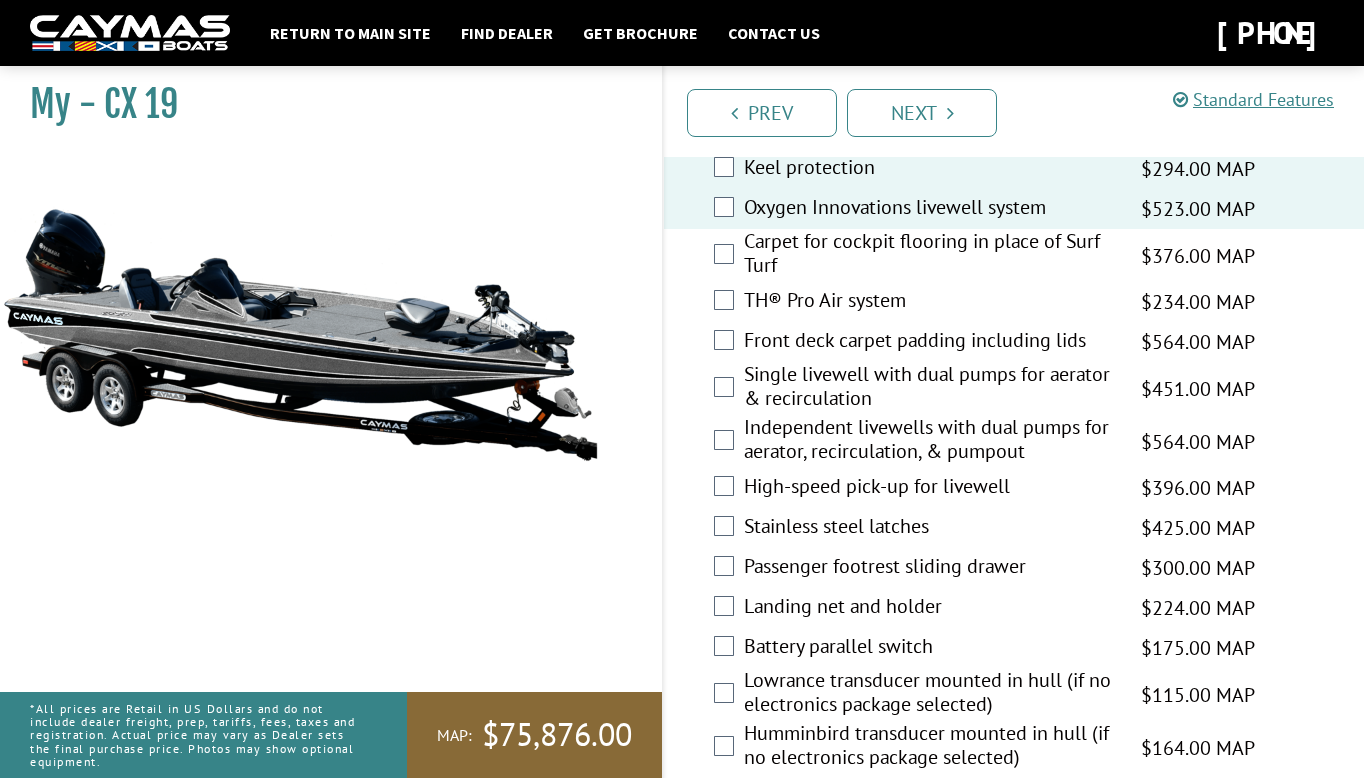 scroll, scrollTop: 2735, scrollLeft: 0, axis: vertical 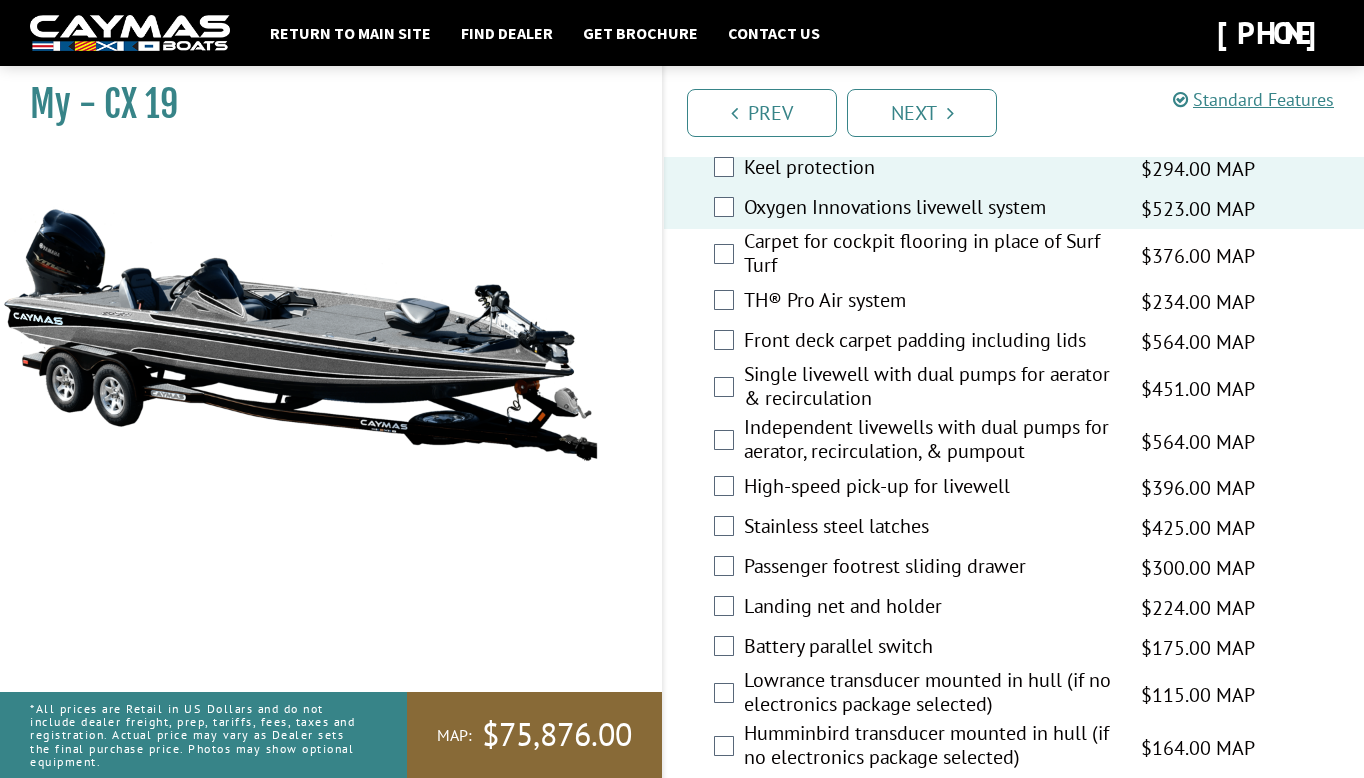 click on "Carpet for cockpit flooring in place of Surf Turf" at bounding box center (930, 255) 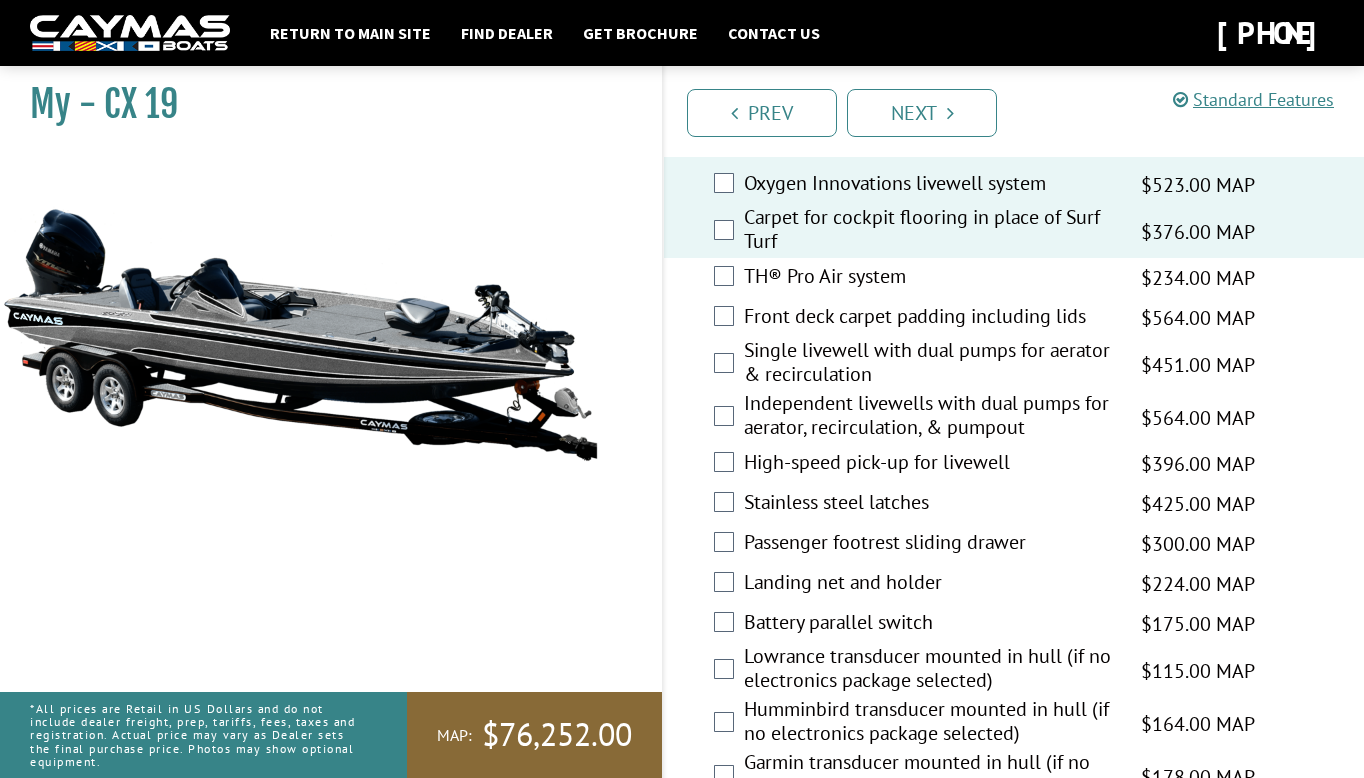 scroll, scrollTop: 2777, scrollLeft: 0, axis: vertical 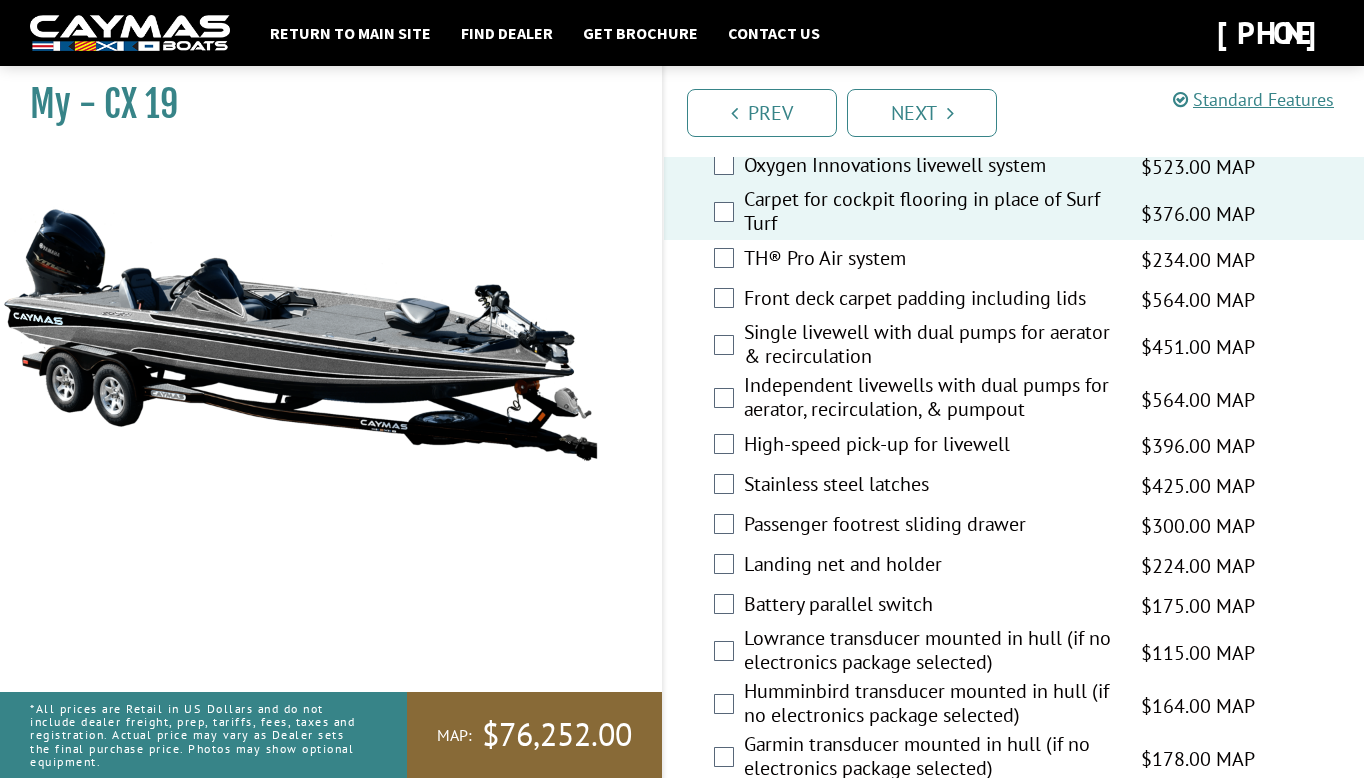 click on "Carpet for cockpit flooring in place of Surf Turf" at bounding box center [930, 213] 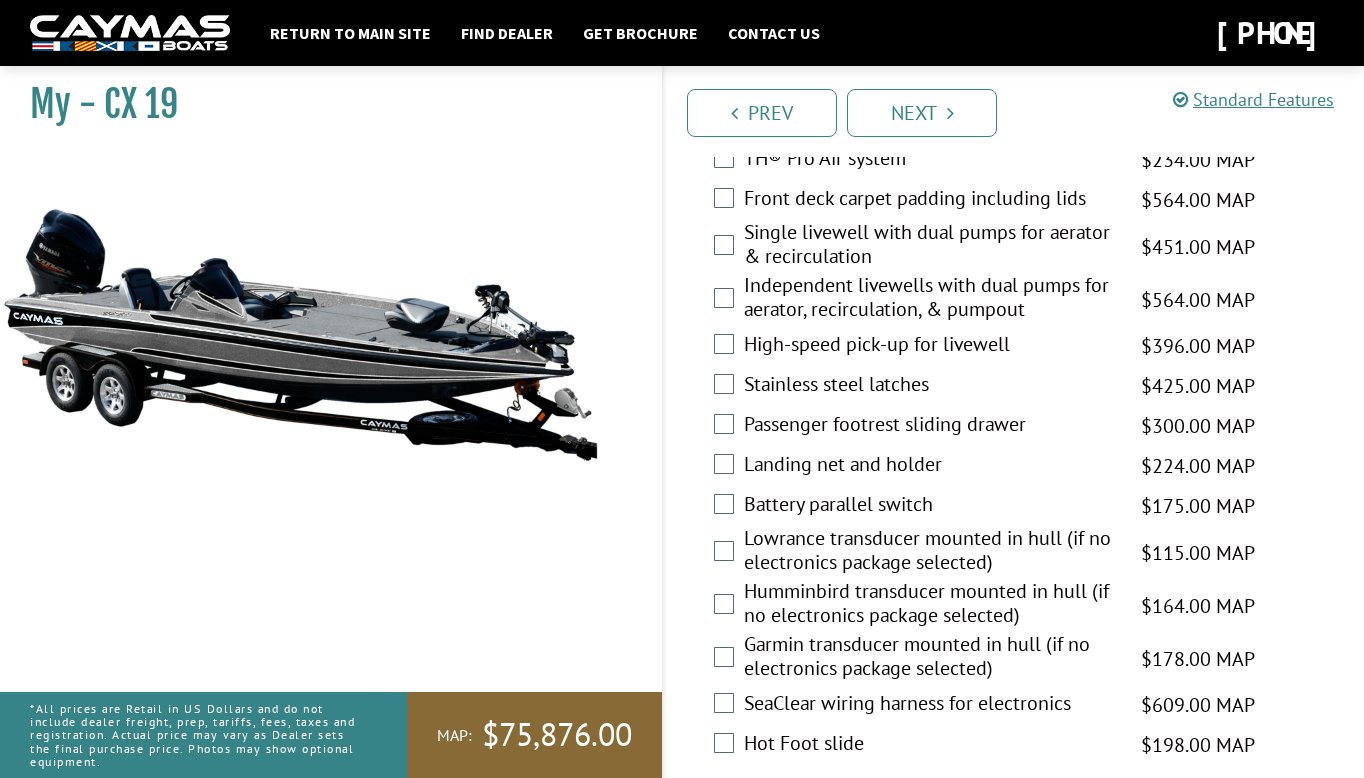 scroll, scrollTop: 2877, scrollLeft: 0, axis: vertical 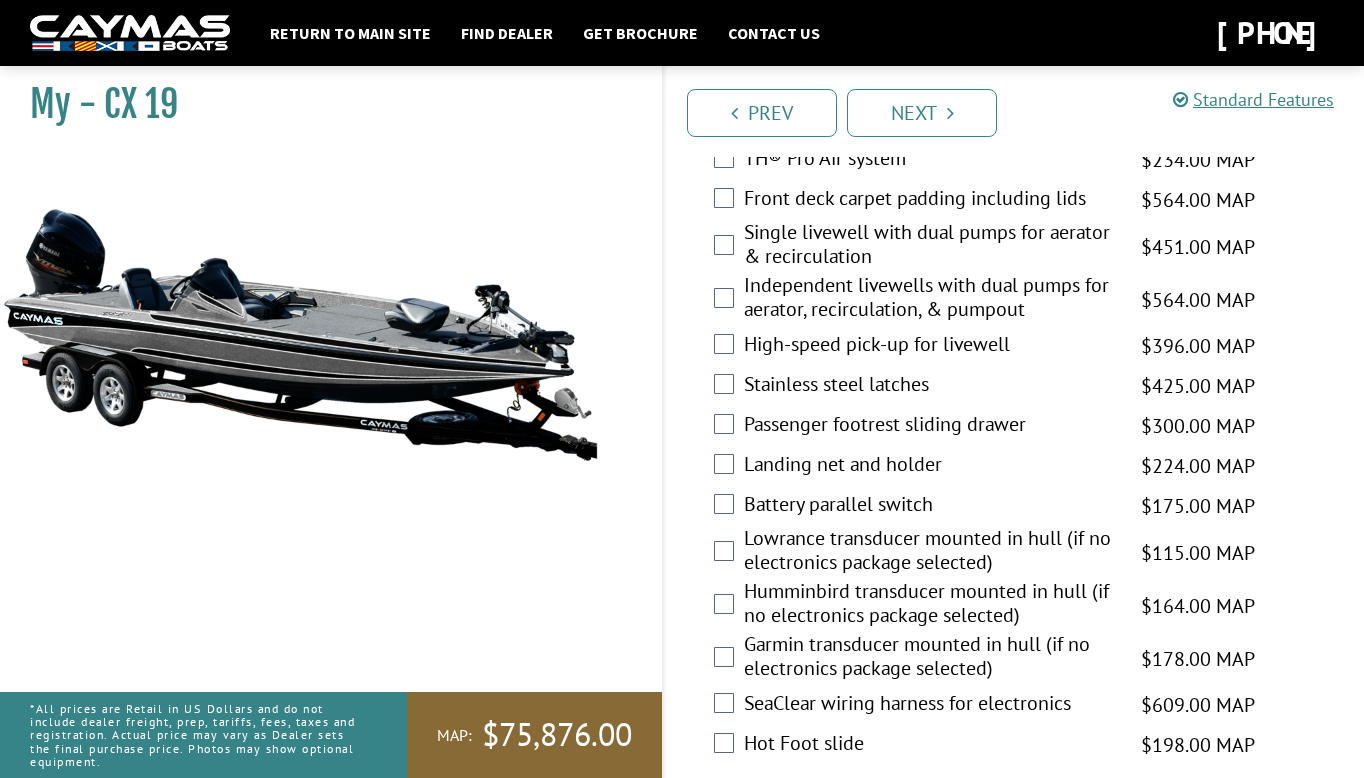 click on "Front deck carpet padding including lids" at bounding box center (930, 200) 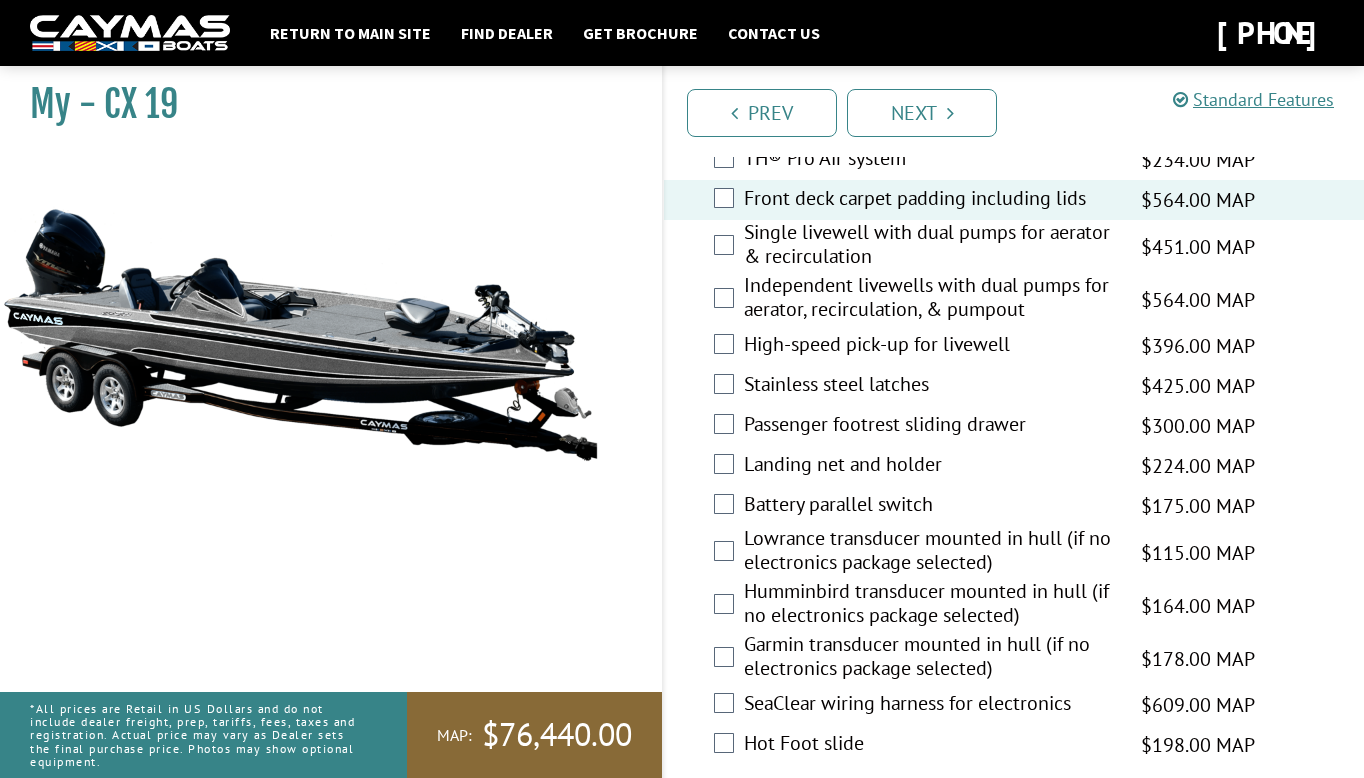 click on "Single livewell with dual pumps for aerator & recirculation" at bounding box center (930, 246) 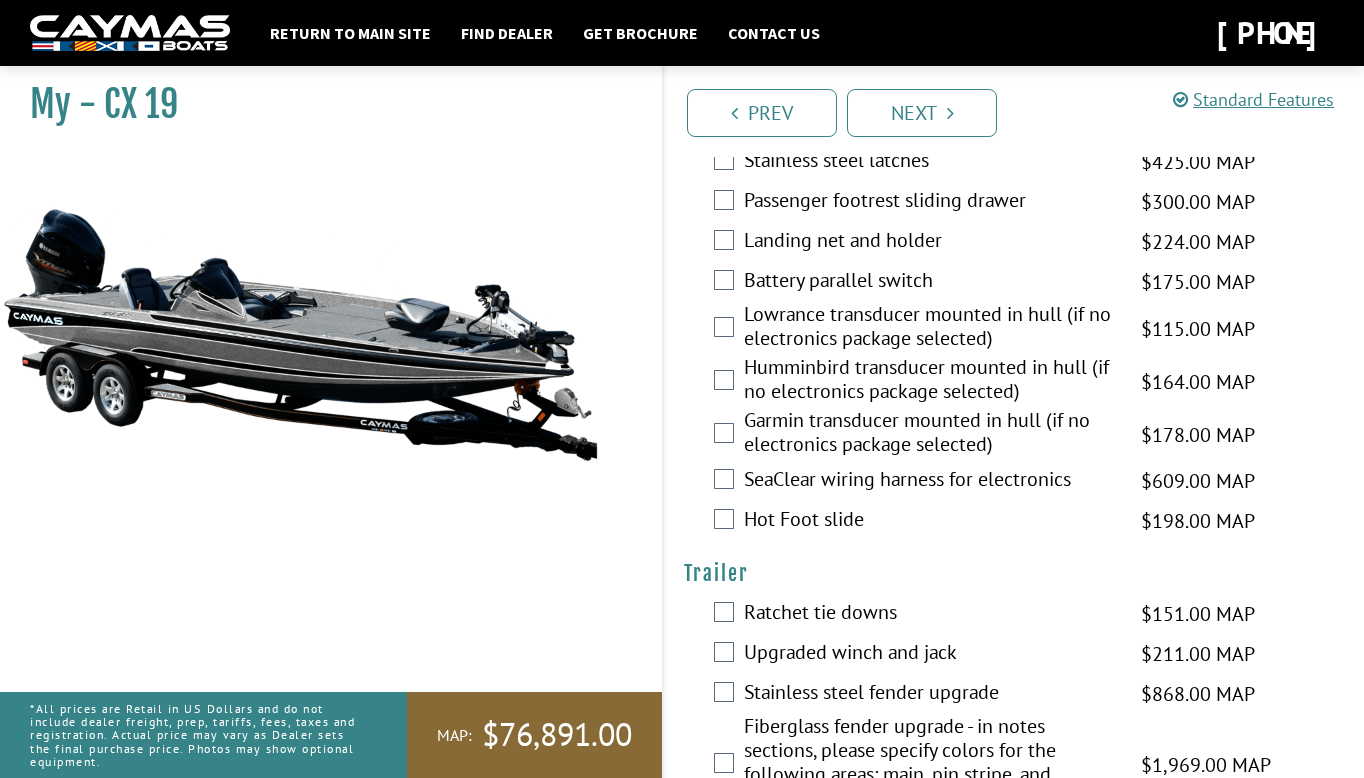 scroll, scrollTop: 3103, scrollLeft: 0, axis: vertical 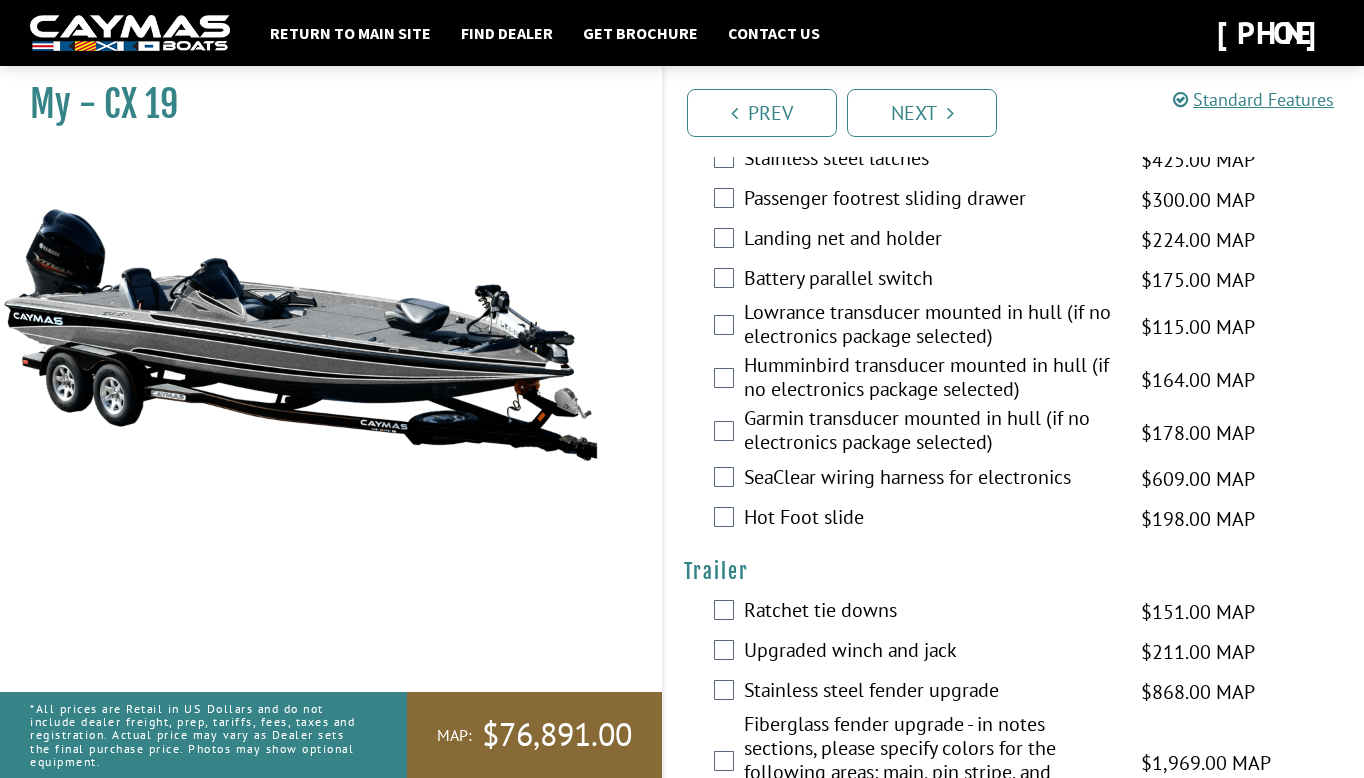 click on "Stainless steel latches" at bounding box center [930, 160] 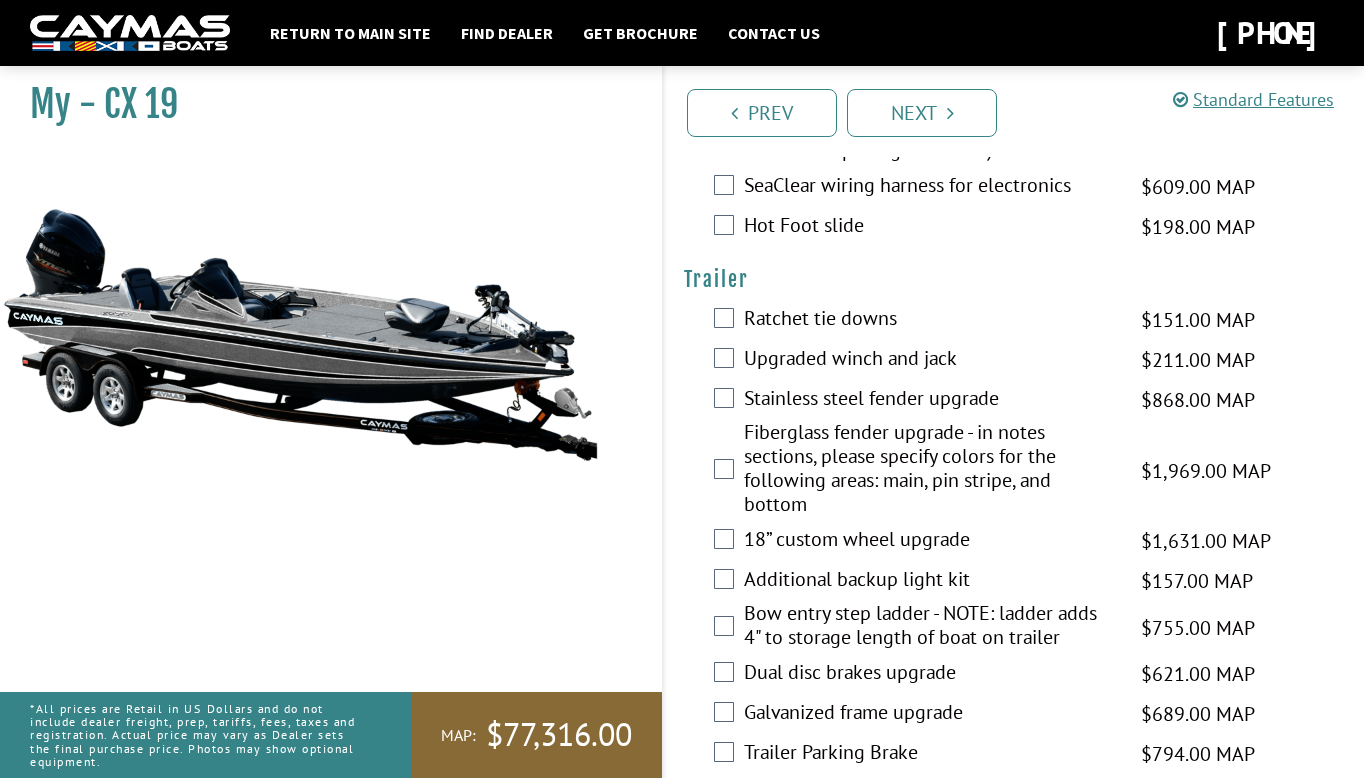 scroll, scrollTop: 3416, scrollLeft: 0, axis: vertical 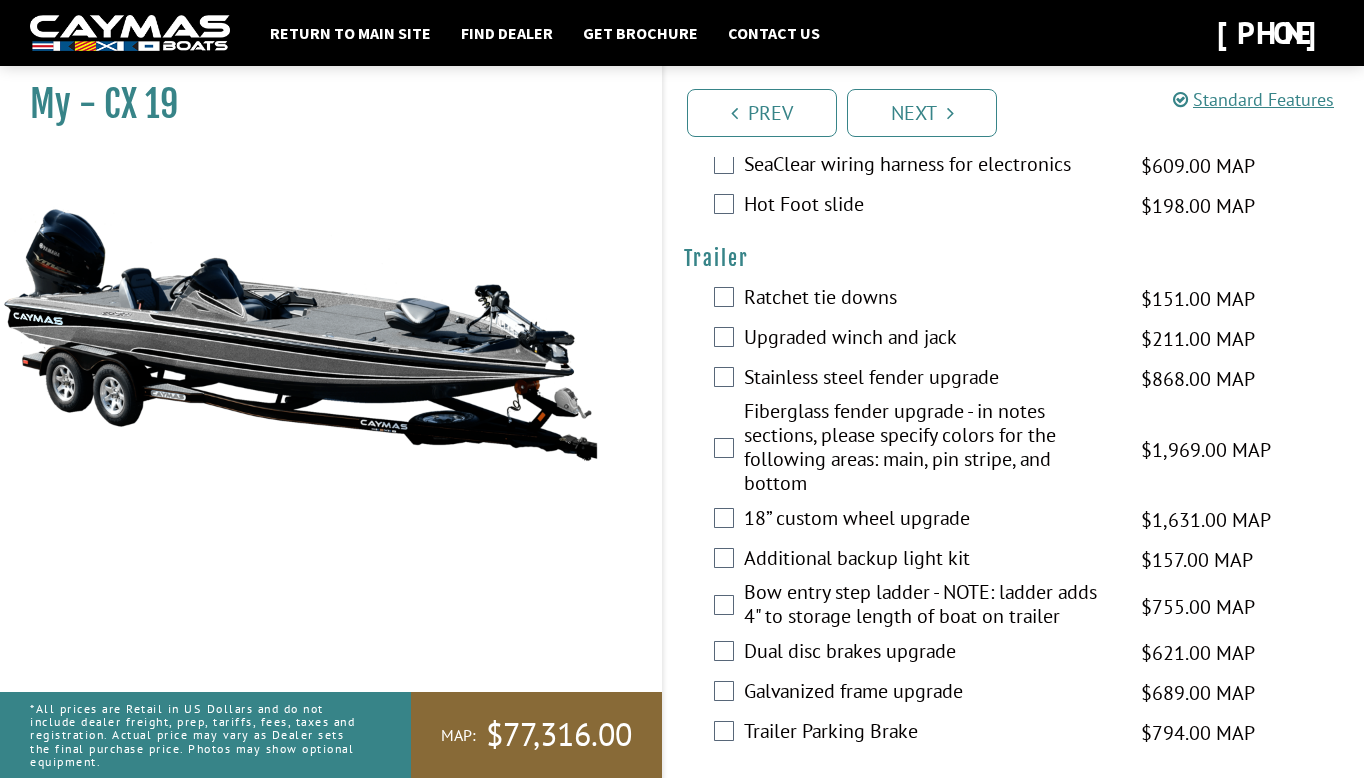 click on "Hot Foot slide" at bounding box center [930, 206] 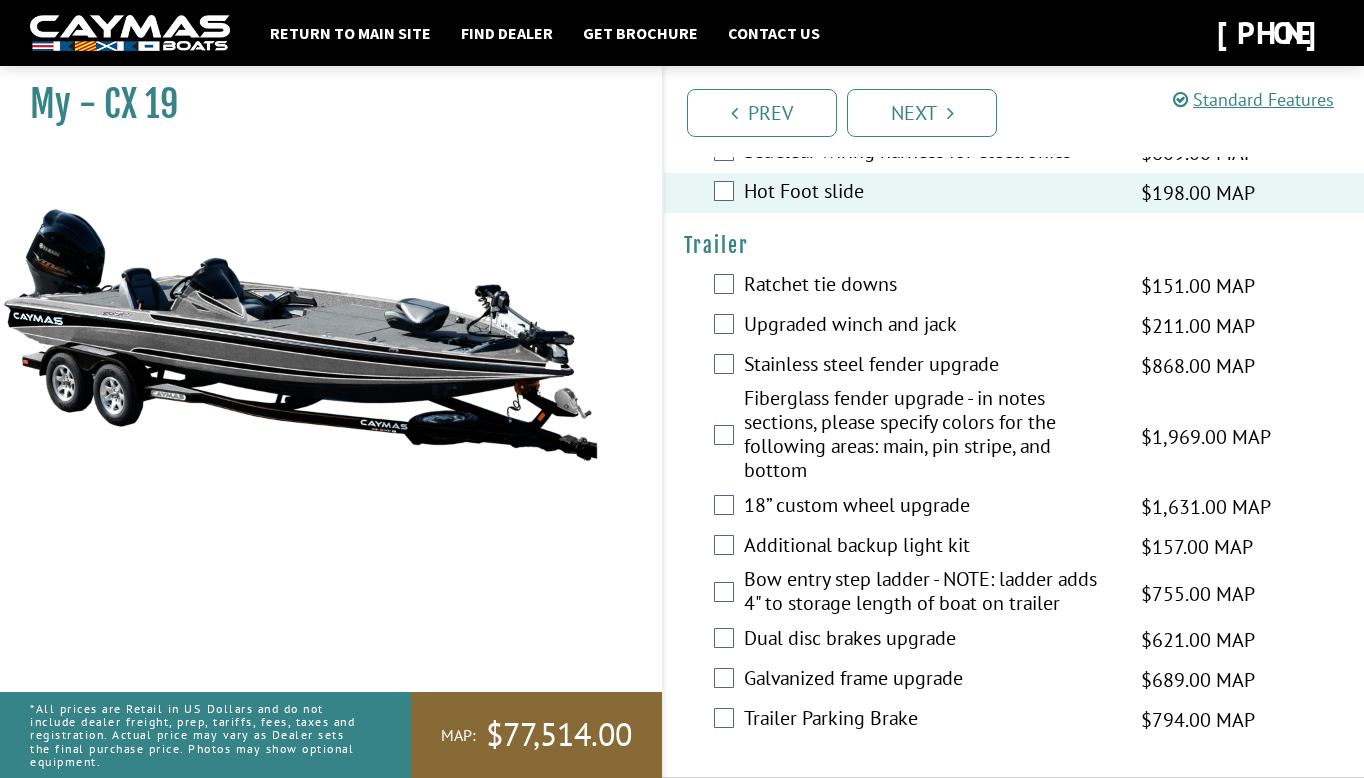 scroll, scrollTop: 3453, scrollLeft: 0, axis: vertical 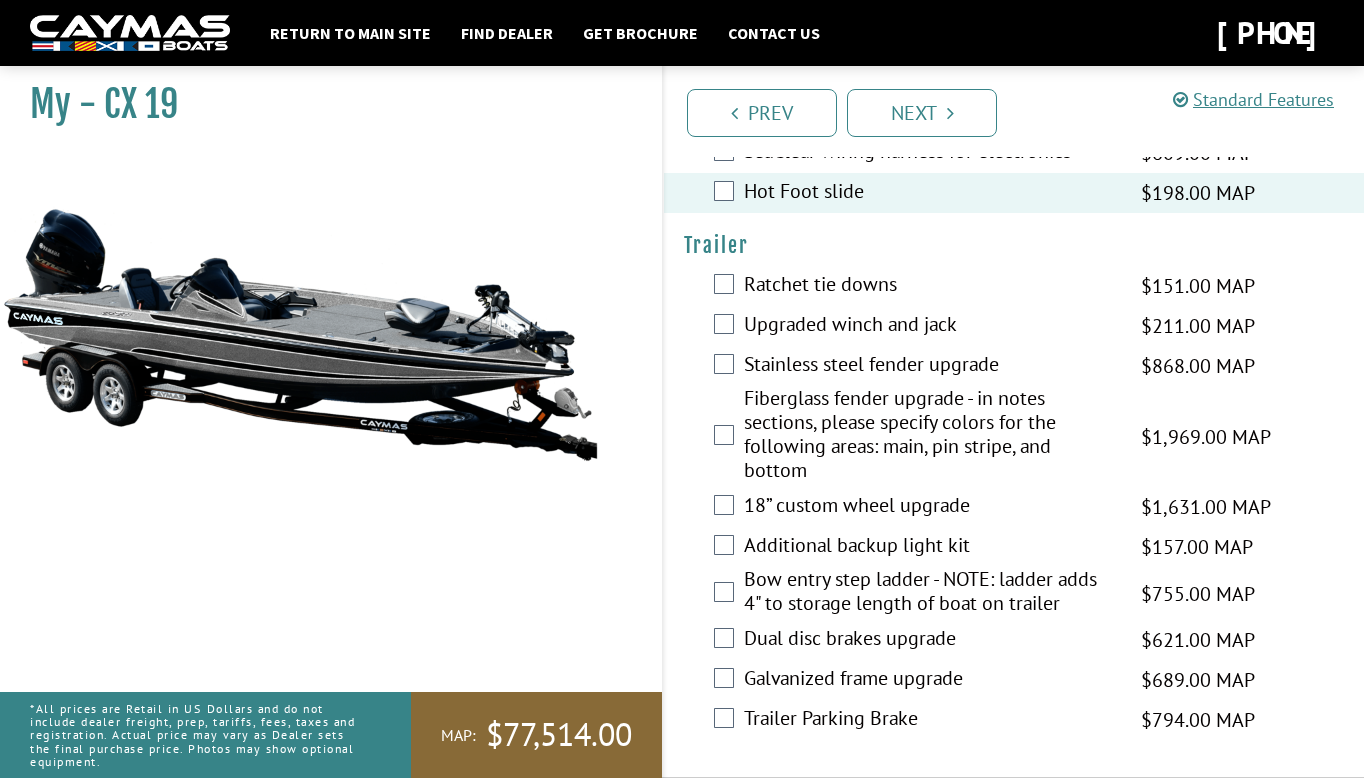 click on "Ratchet tie downs" at bounding box center [930, 286] 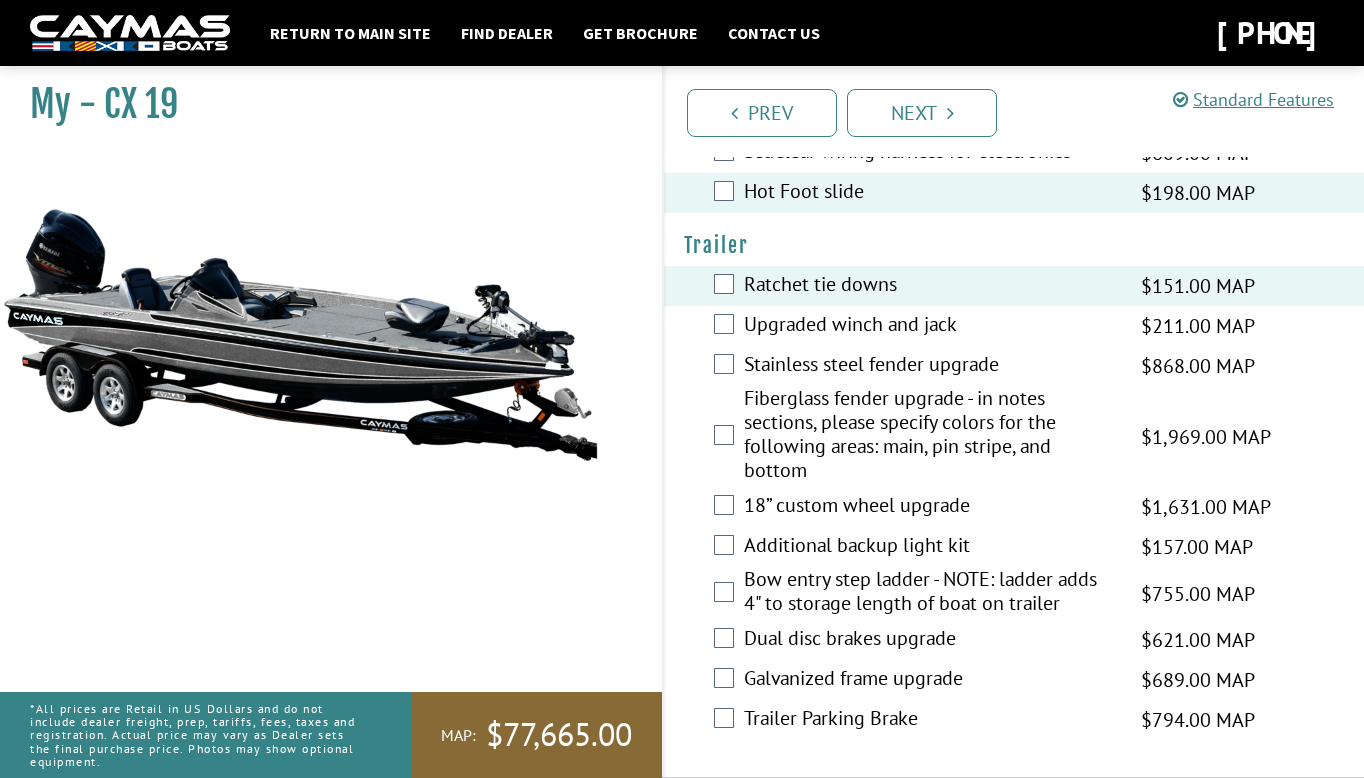 click on "Upgraded winch and jack" at bounding box center (930, 326) 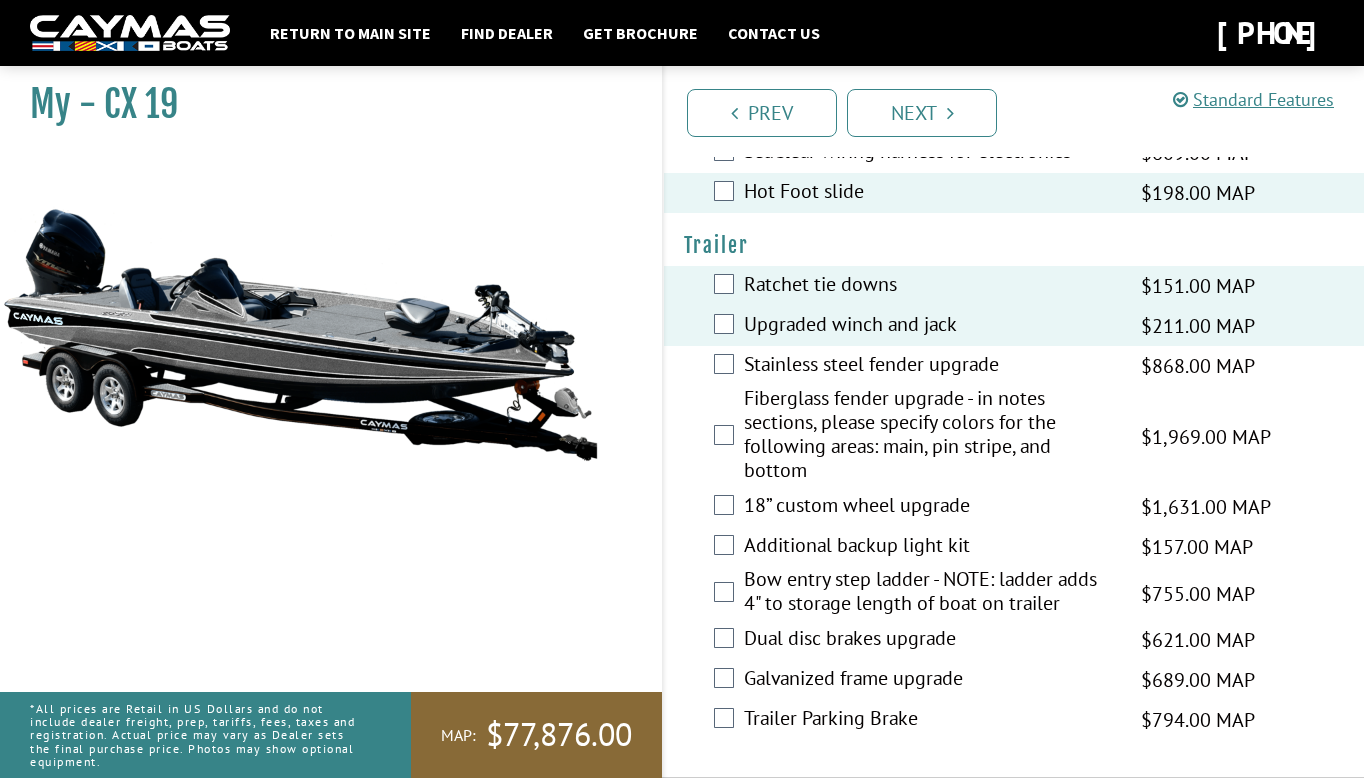 click on "Stainless steel fender upgrade" at bounding box center [930, 366] 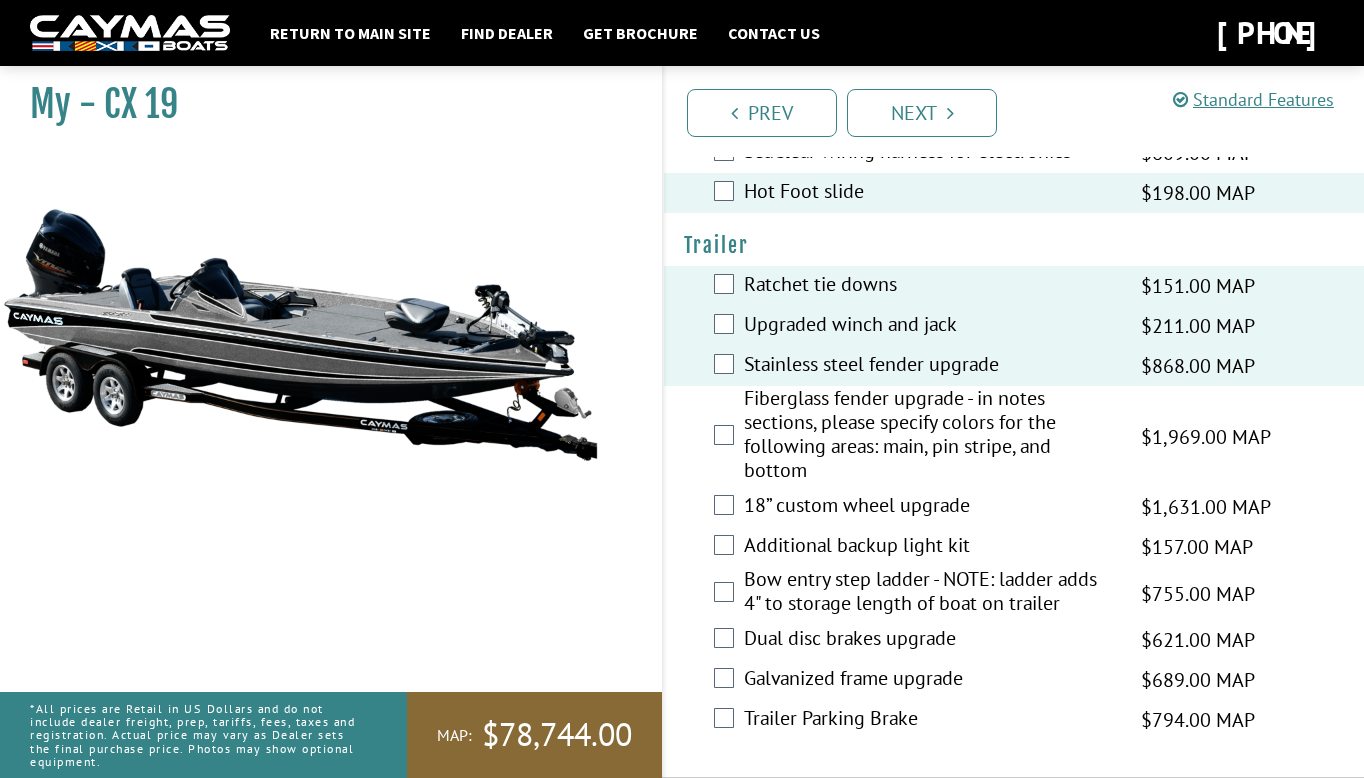scroll, scrollTop: 3453, scrollLeft: 0, axis: vertical 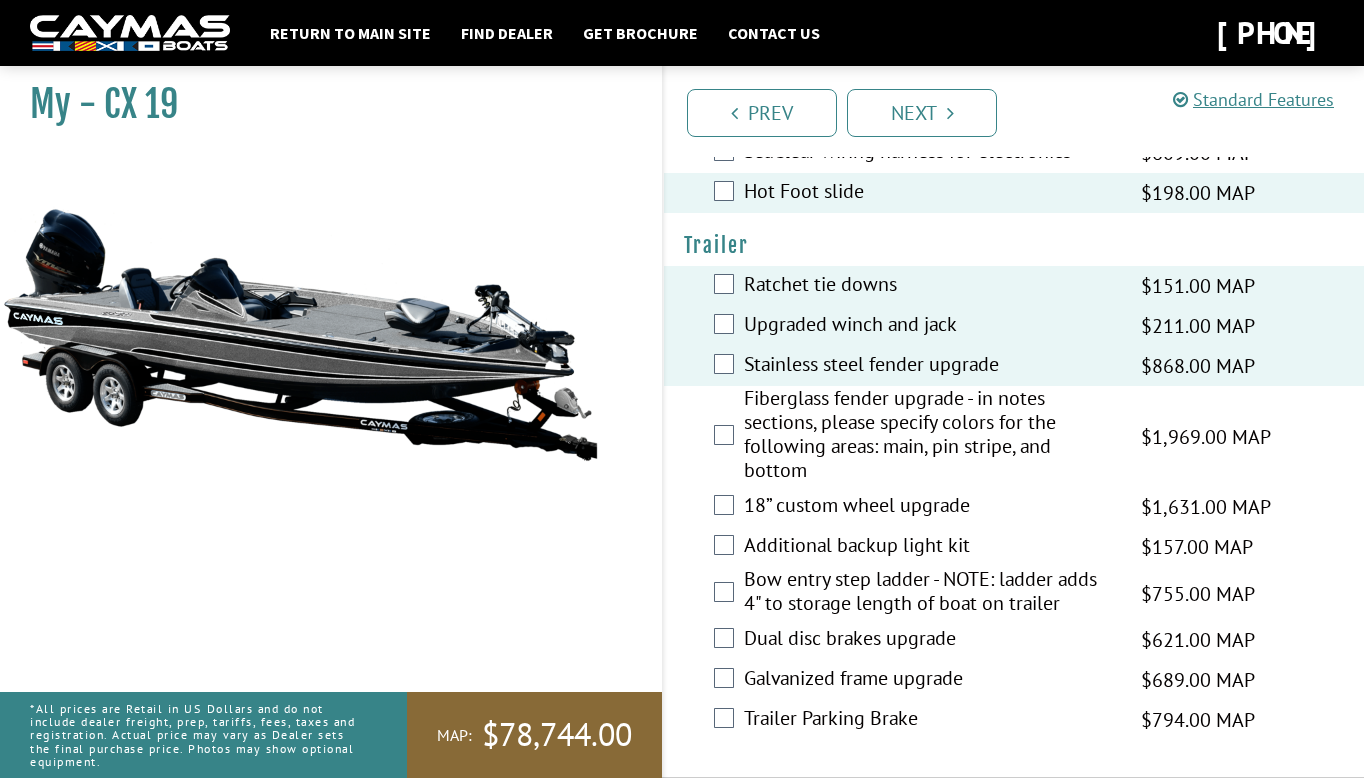 click on "Stainless steel fender upgrade" at bounding box center [930, 366] 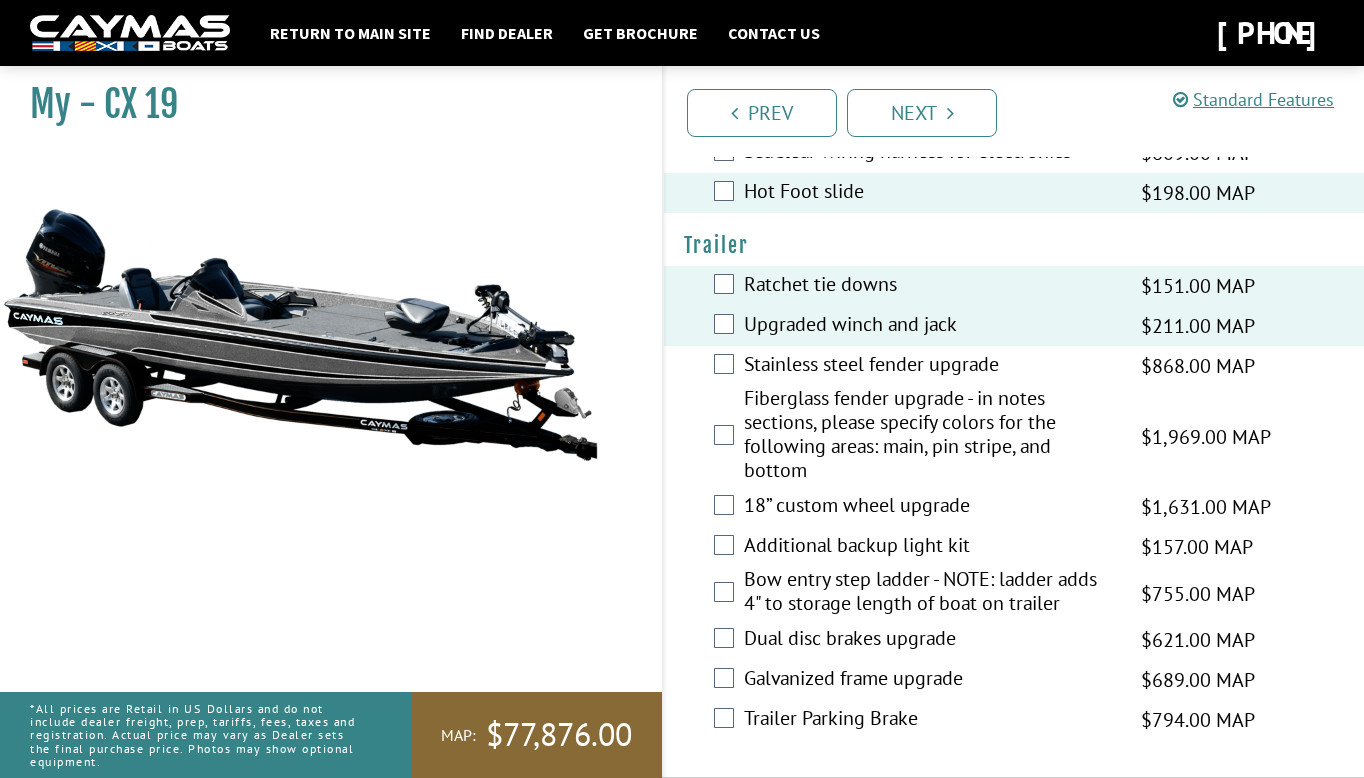 click on "Fiberglass fender upgrade - in notes sections, please specify colors for the following areas: main, pin stripe, and bottom" at bounding box center (930, 436) 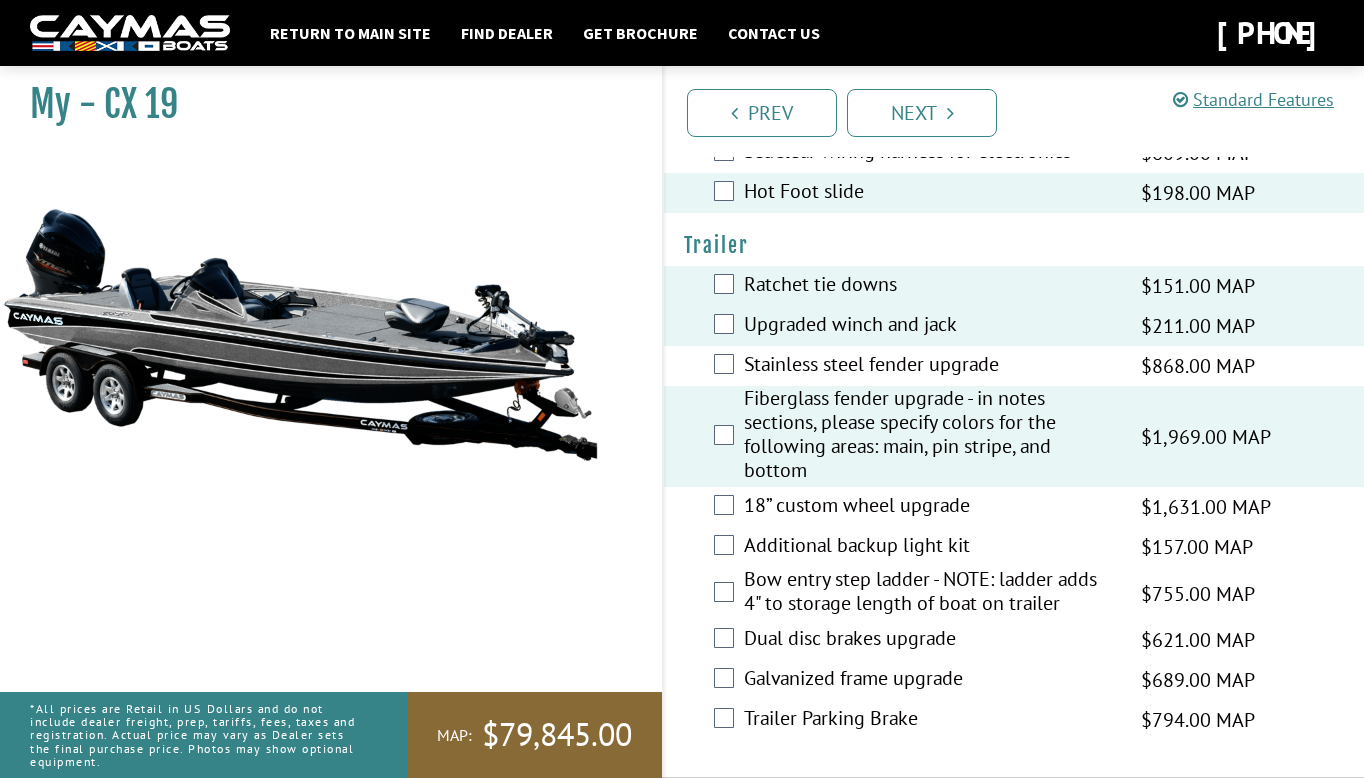 scroll, scrollTop: 3453, scrollLeft: 0, axis: vertical 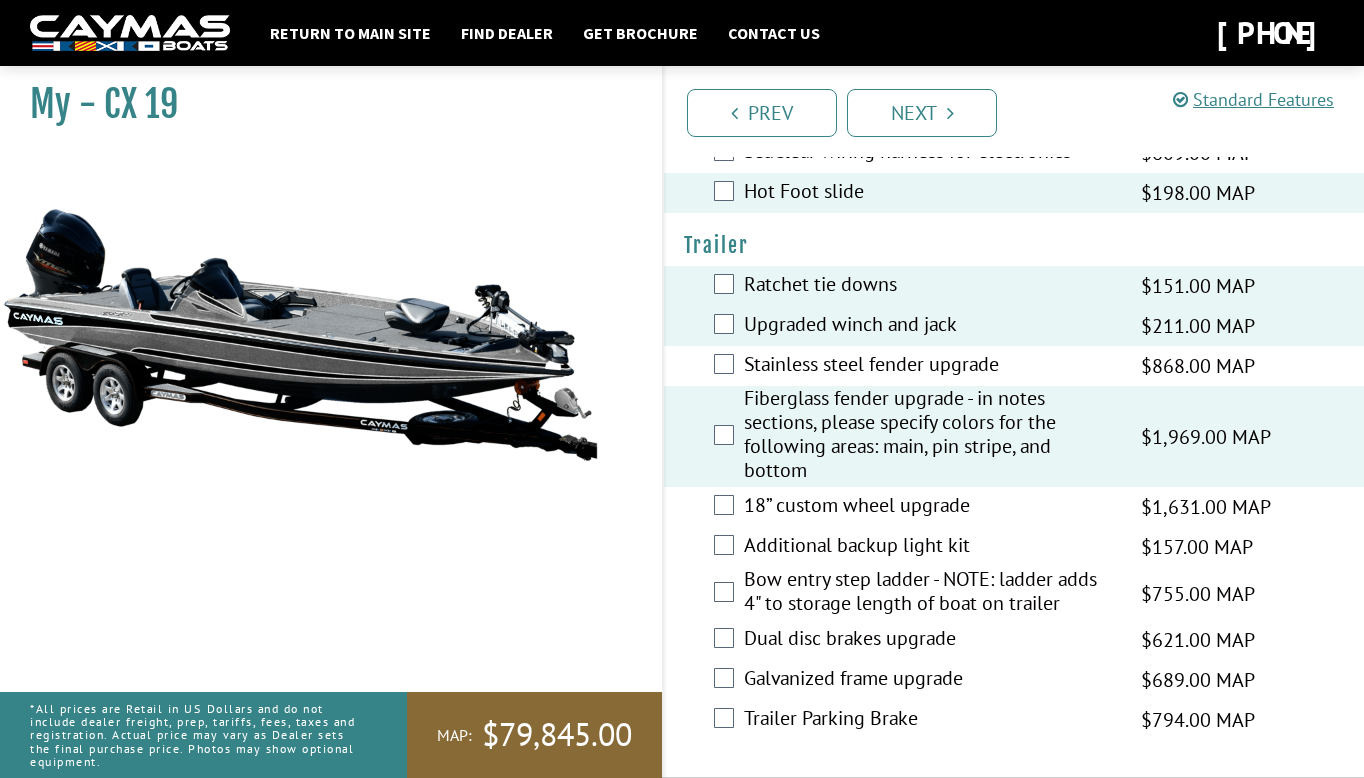 click on "18” custom wheel upgrade" at bounding box center [930, 507] 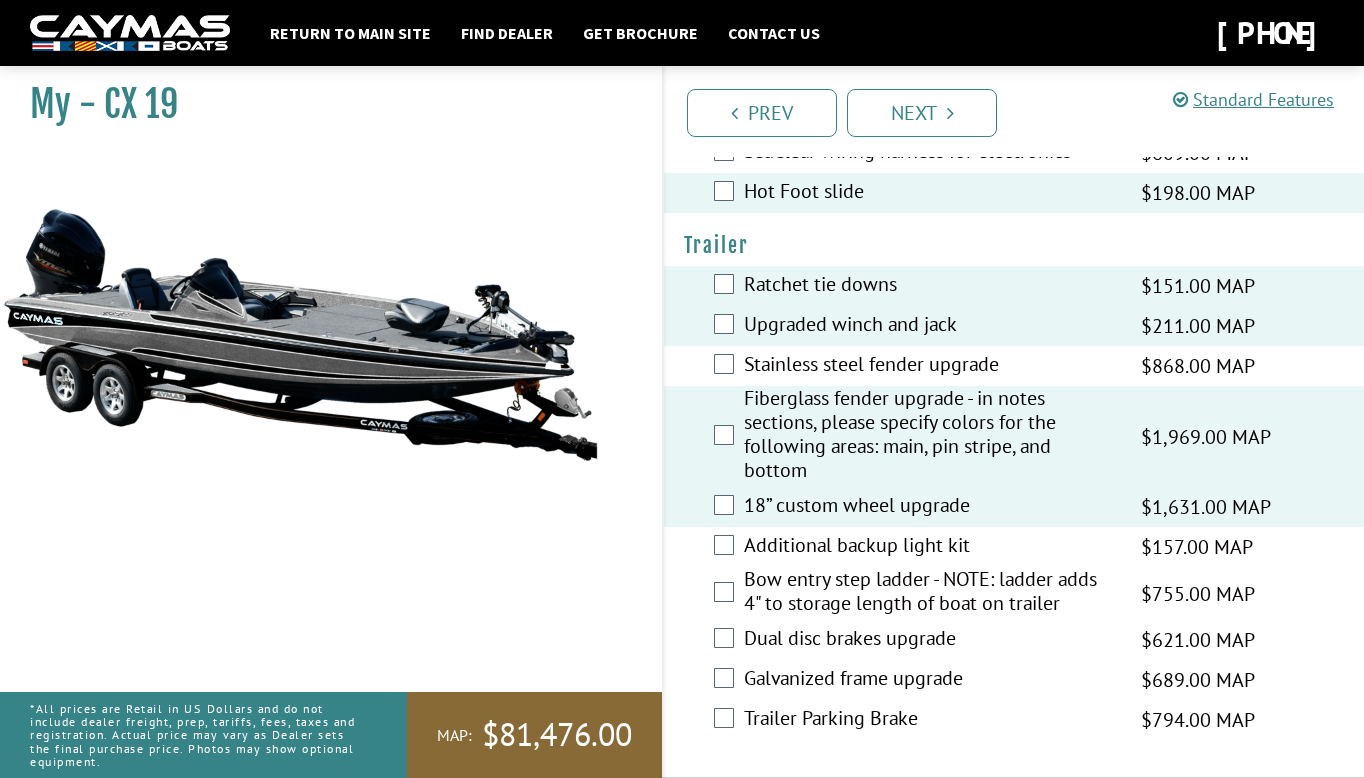 click on "Additional backup light kit" at bounding box center (930, 547) 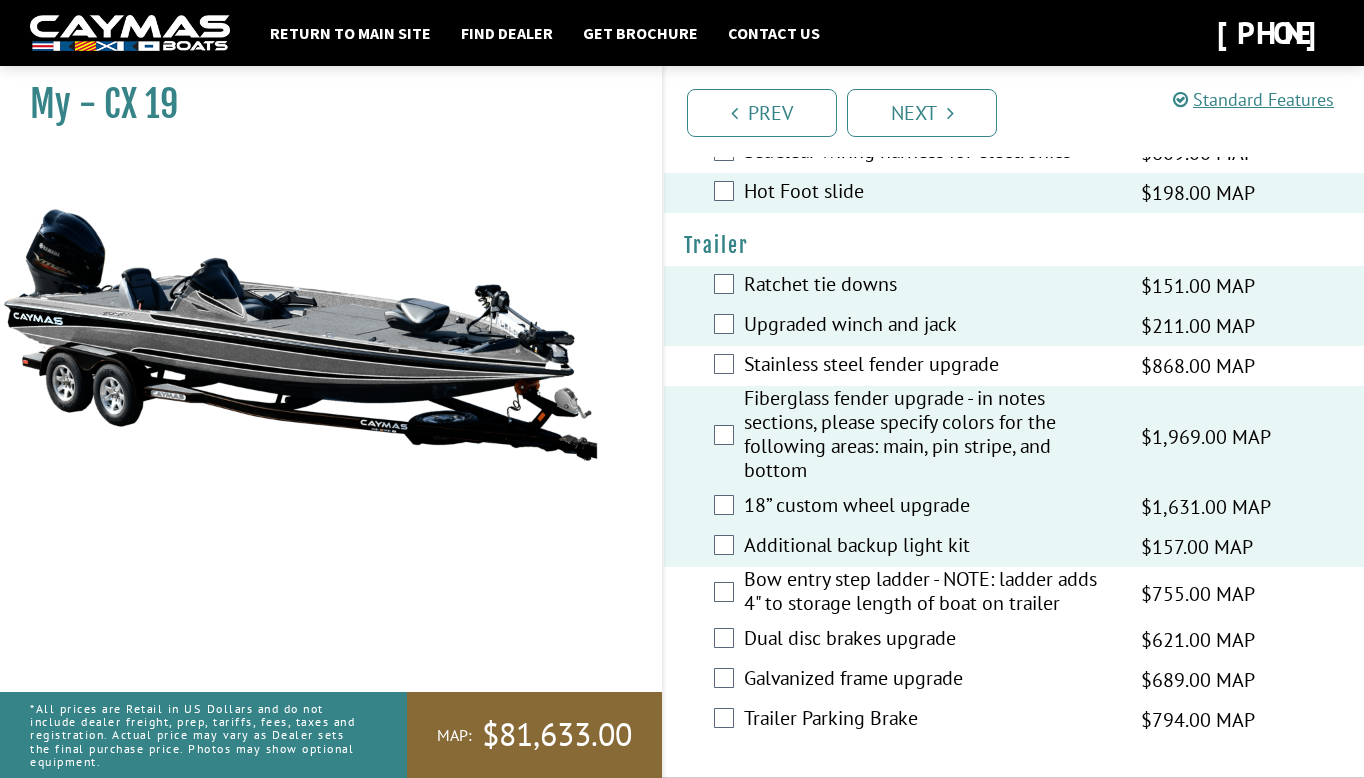 scroll, scrollTop: 3453, scrollLeft: 0, axis: vertical 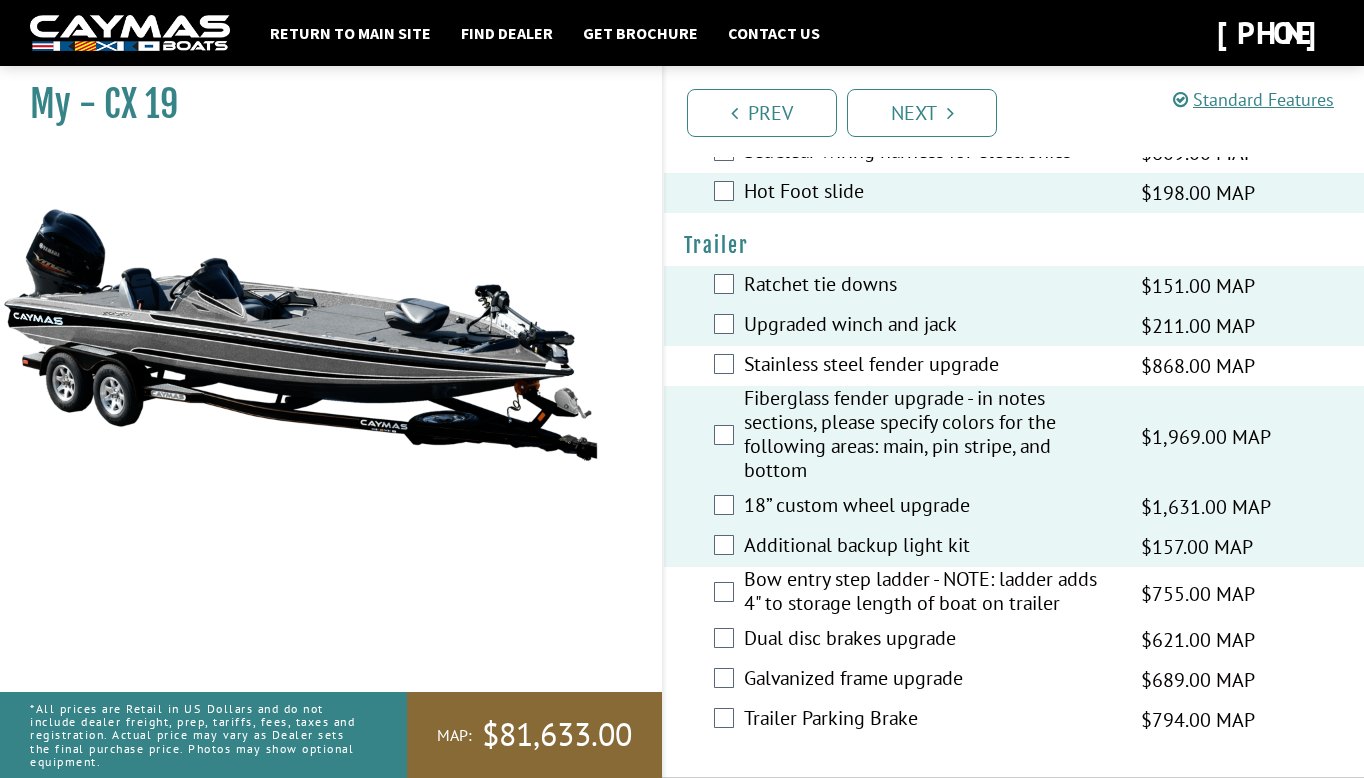 click on "Bow entry step ladder - NOTE: ladder adds 4" to storage length of boat on trailer" at bounding box center (930, 593) 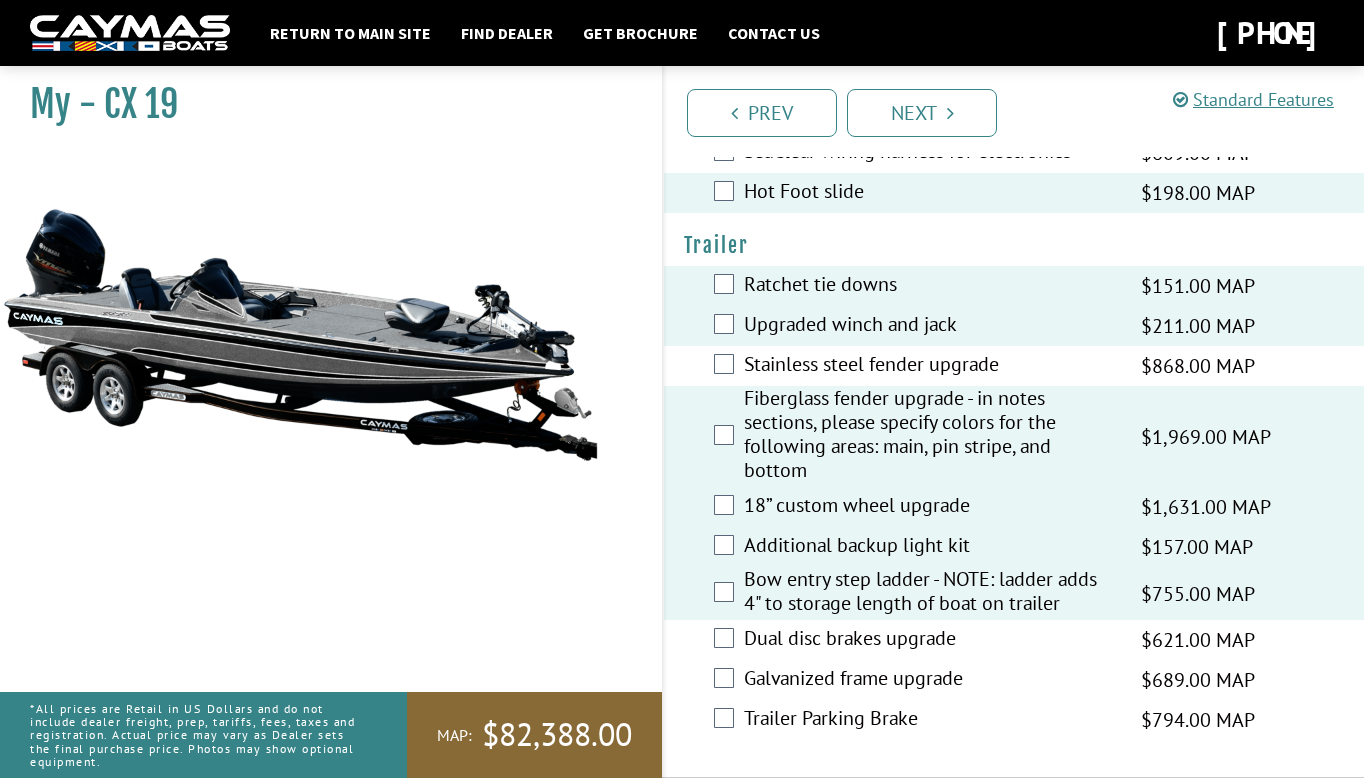 scroll, scrollTop: 3453, scrollLeft: 0, axis: vertical 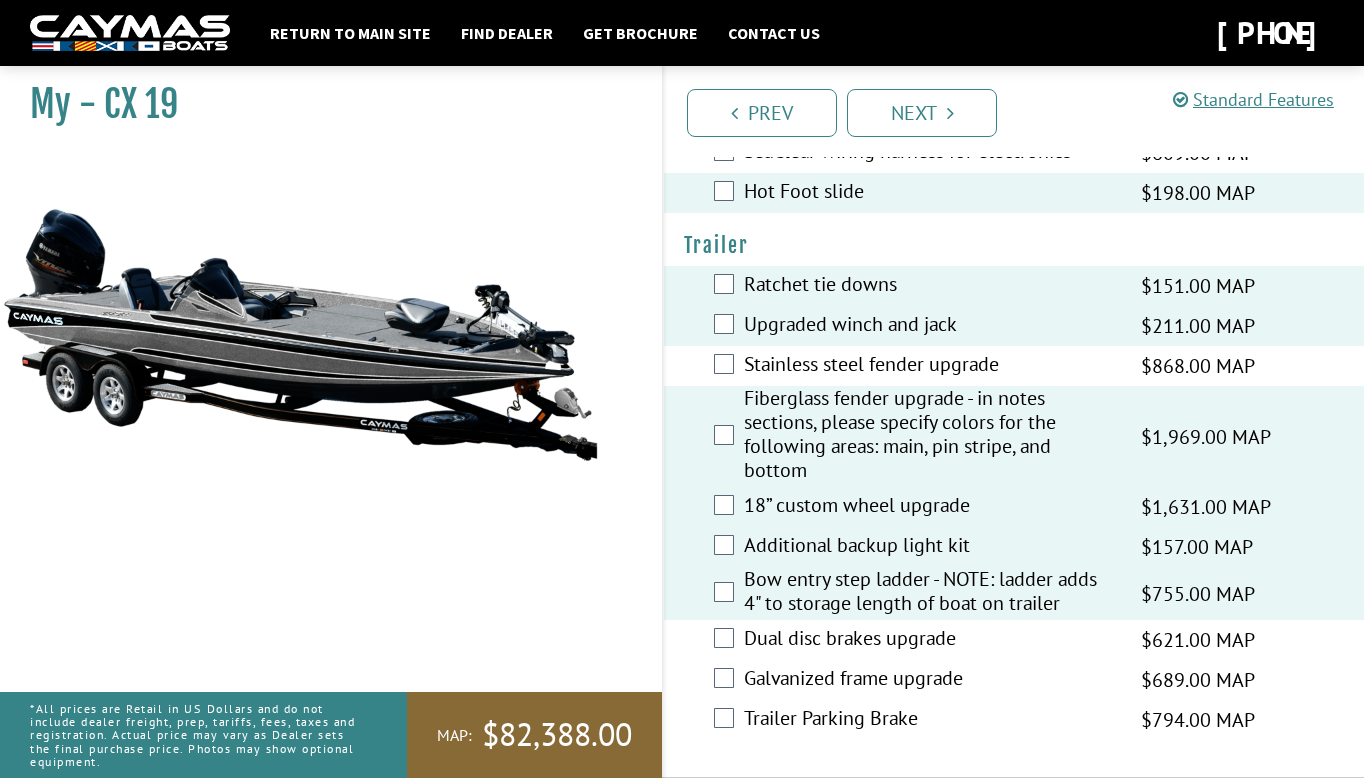 click on "Dual disc brakes upgrade" at bounding box center (930, 640) 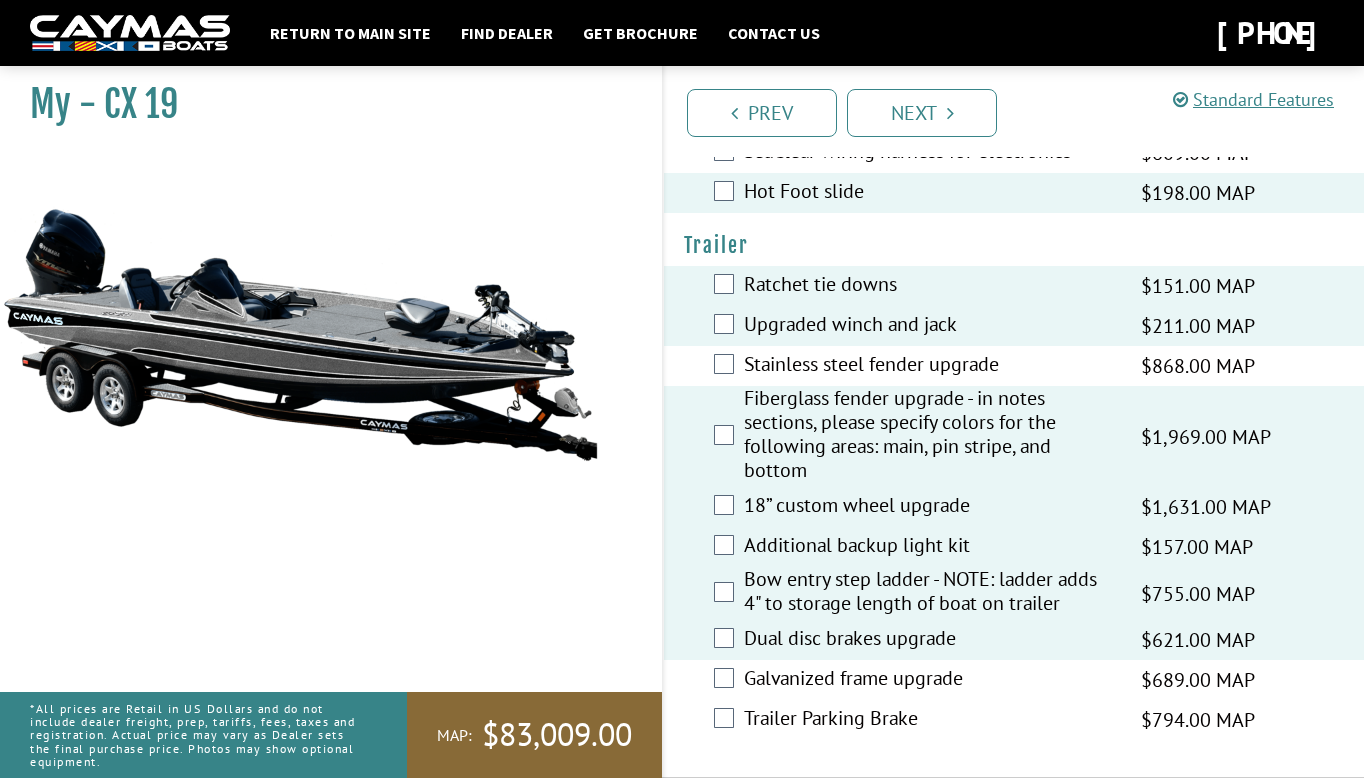 scroll, scrollTop: 3453, scrollLeft: 0, axis: vertical 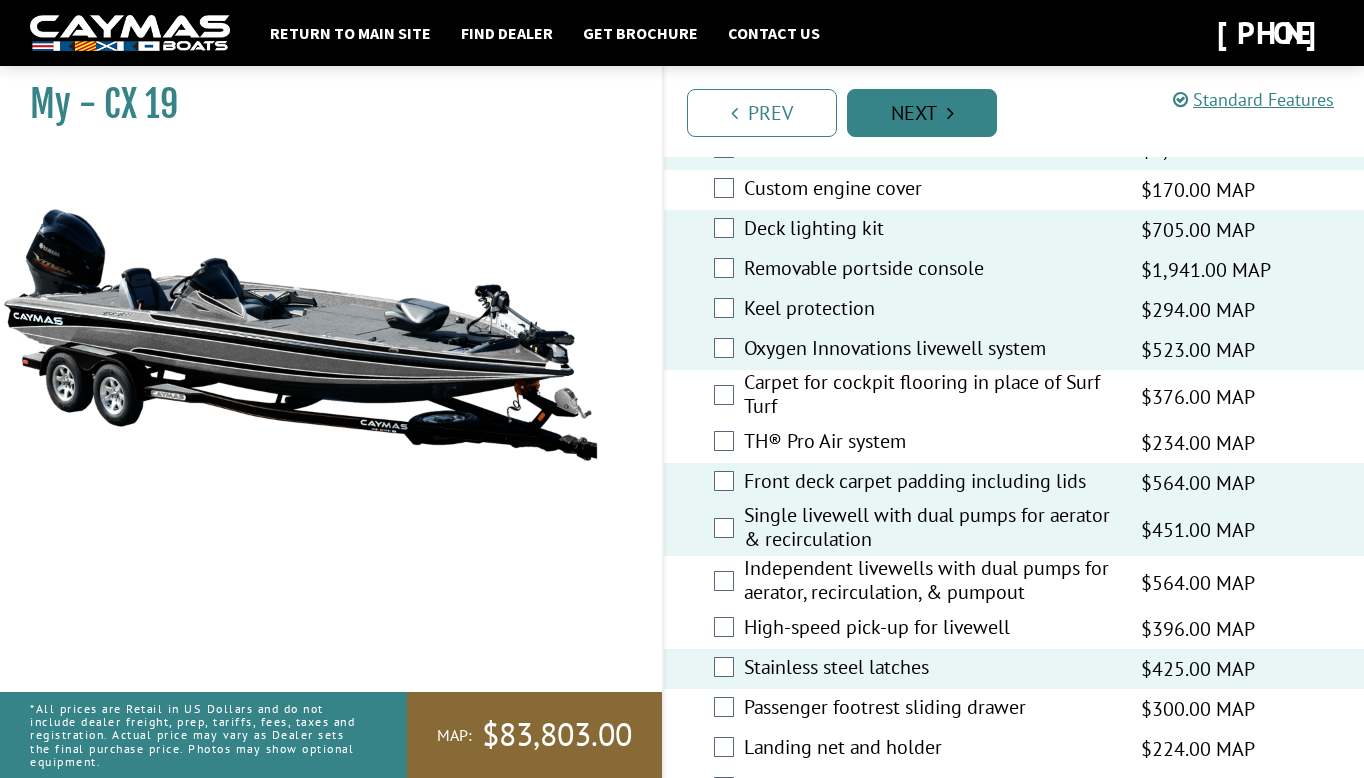 click at bounding box center [950, 113] 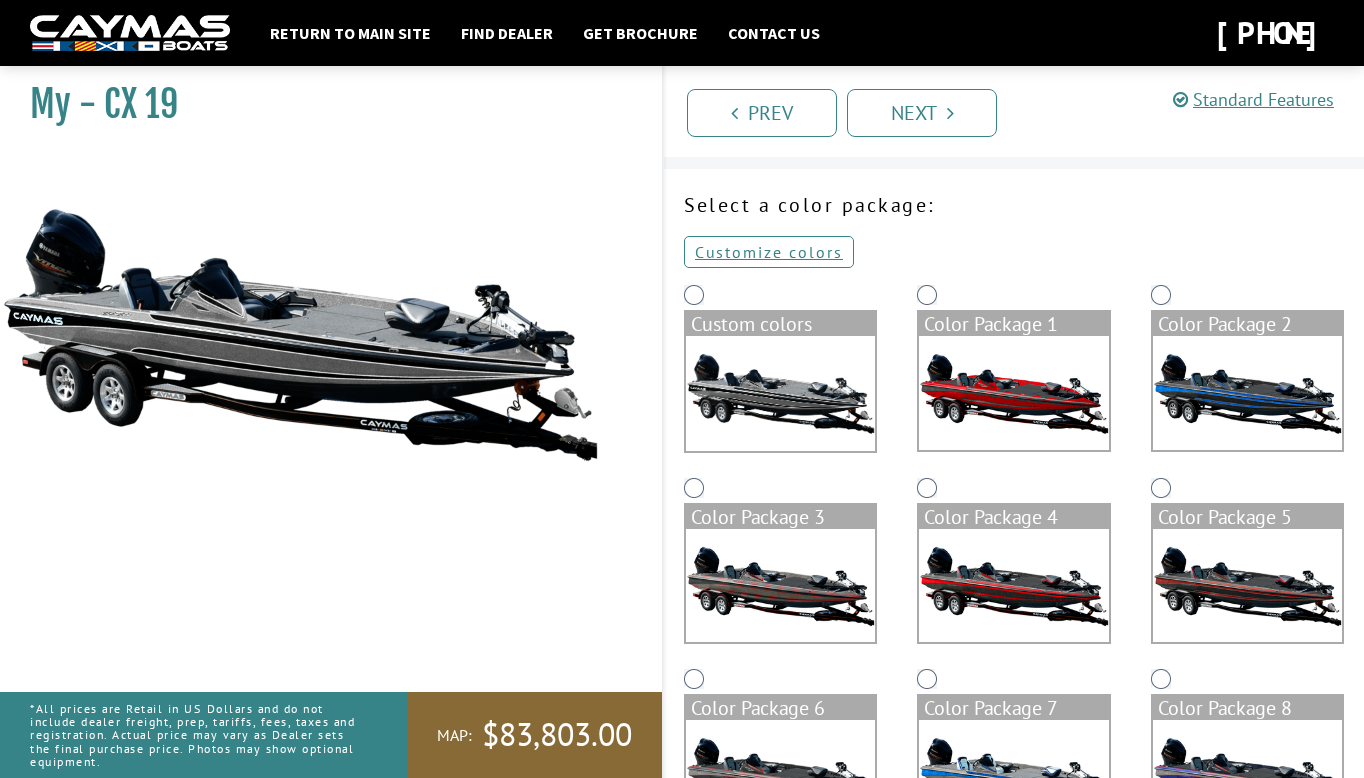 scroll, scrollTop: 0, scrollLeft: 0, axis: both 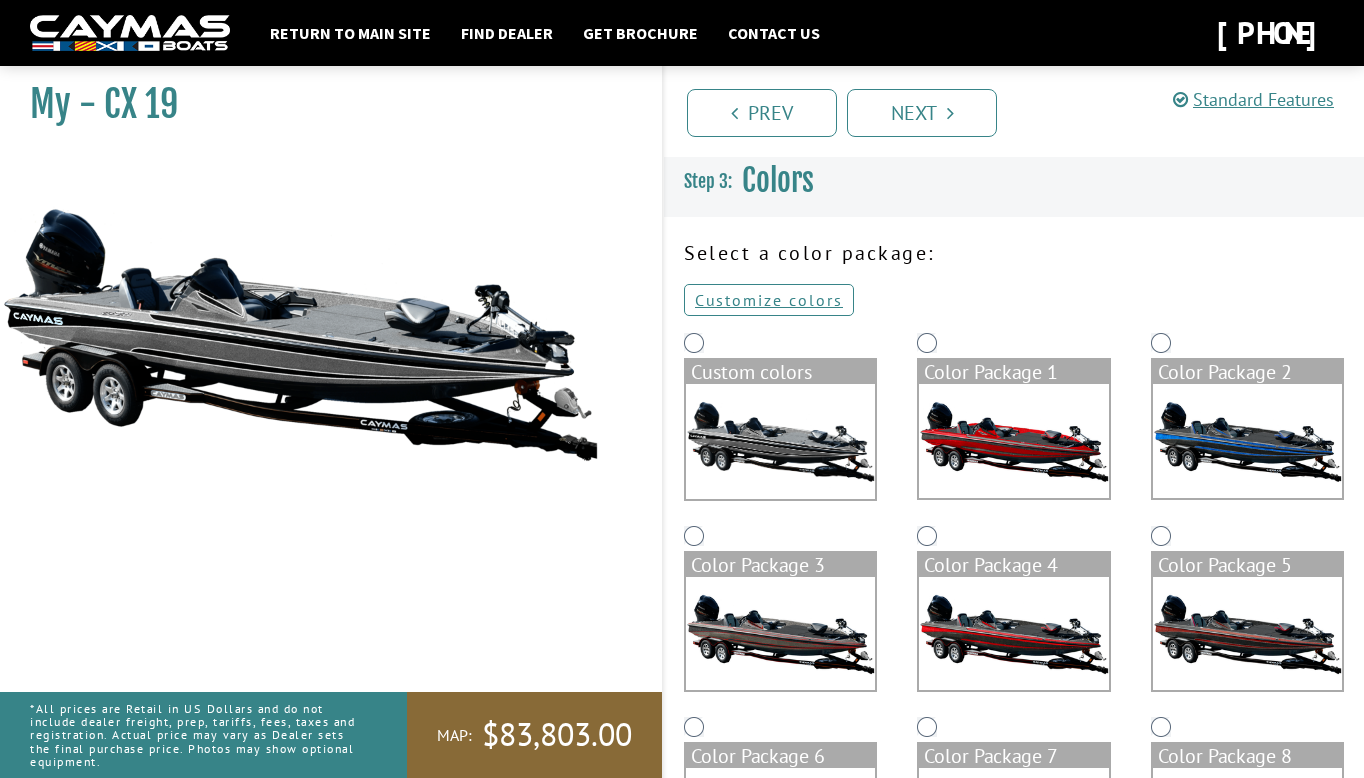 click at bounding box center [780, 441] 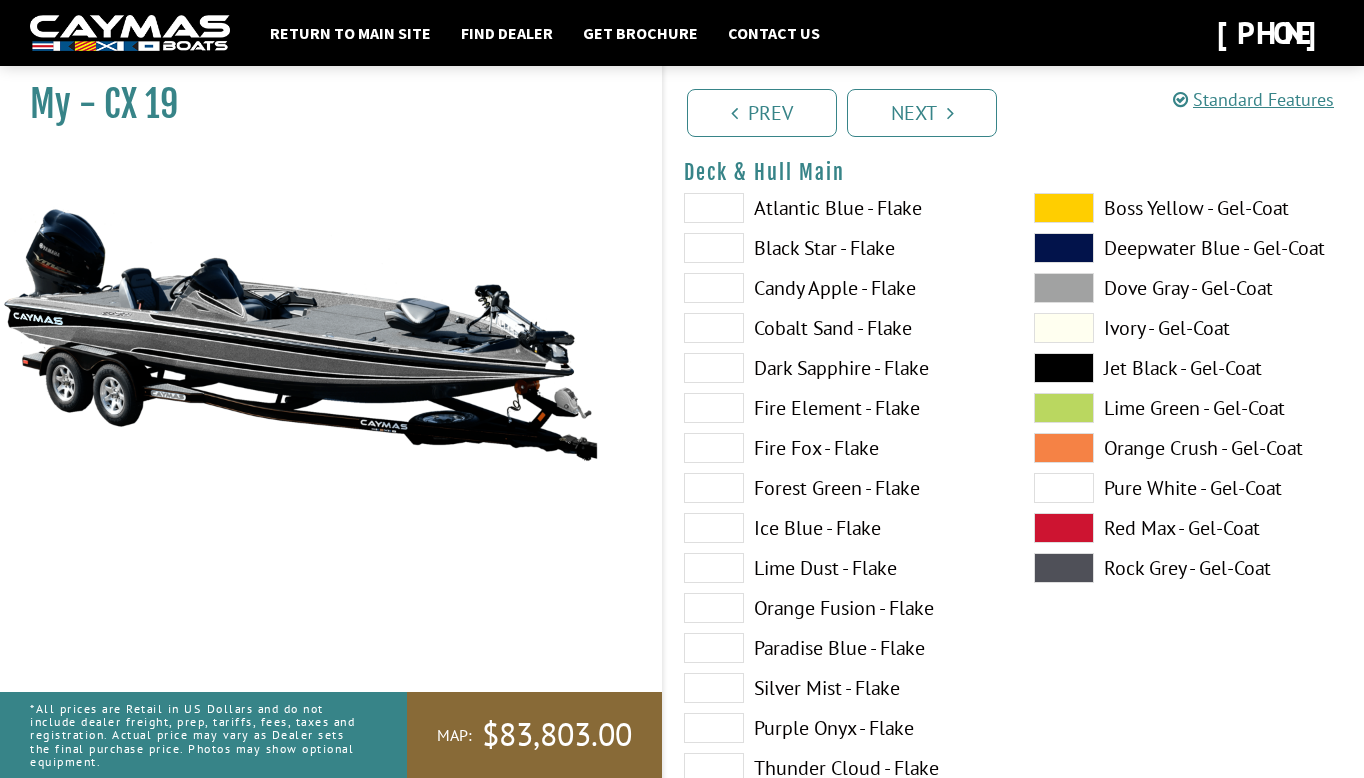 scroll, scrollTop: 213, scrollLeft: 0, axis: vertical 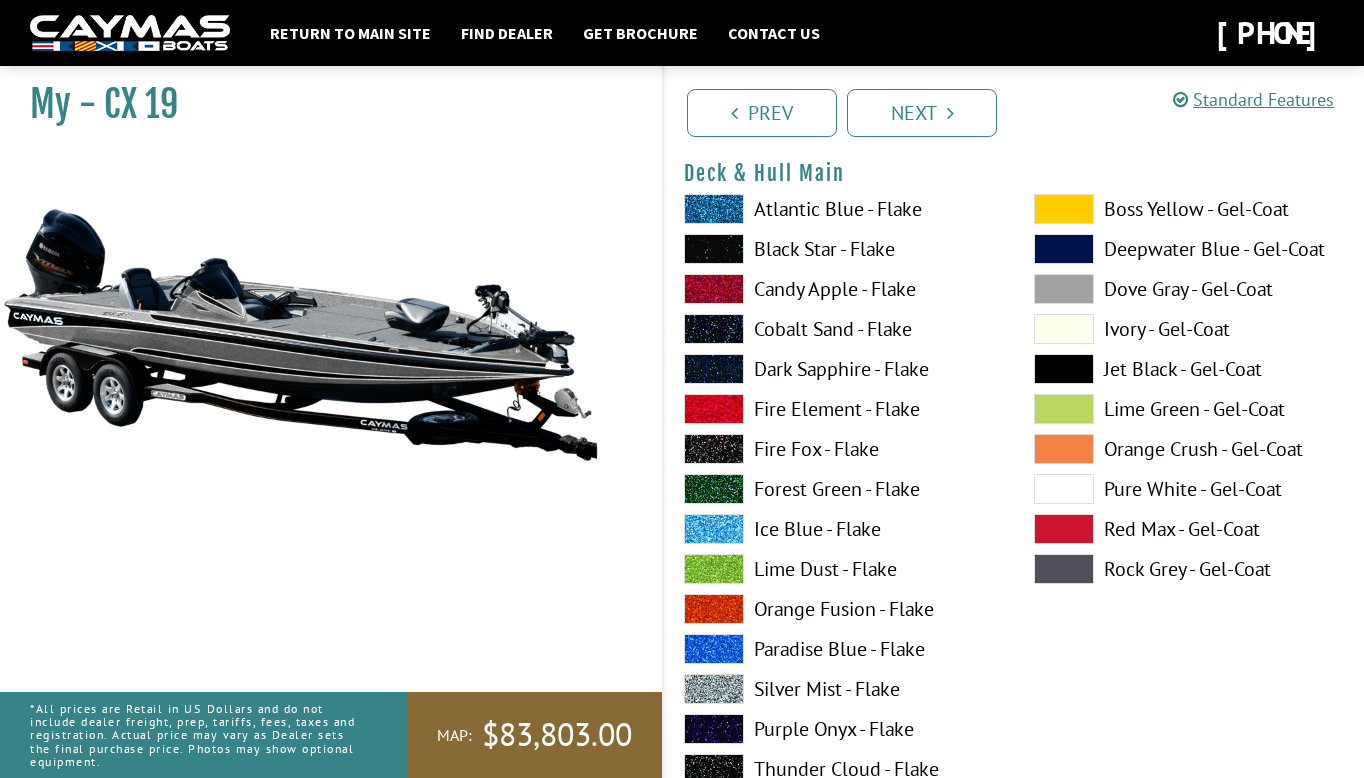 click on "Ice Blue - Flake" at bounding box center (839, 529) 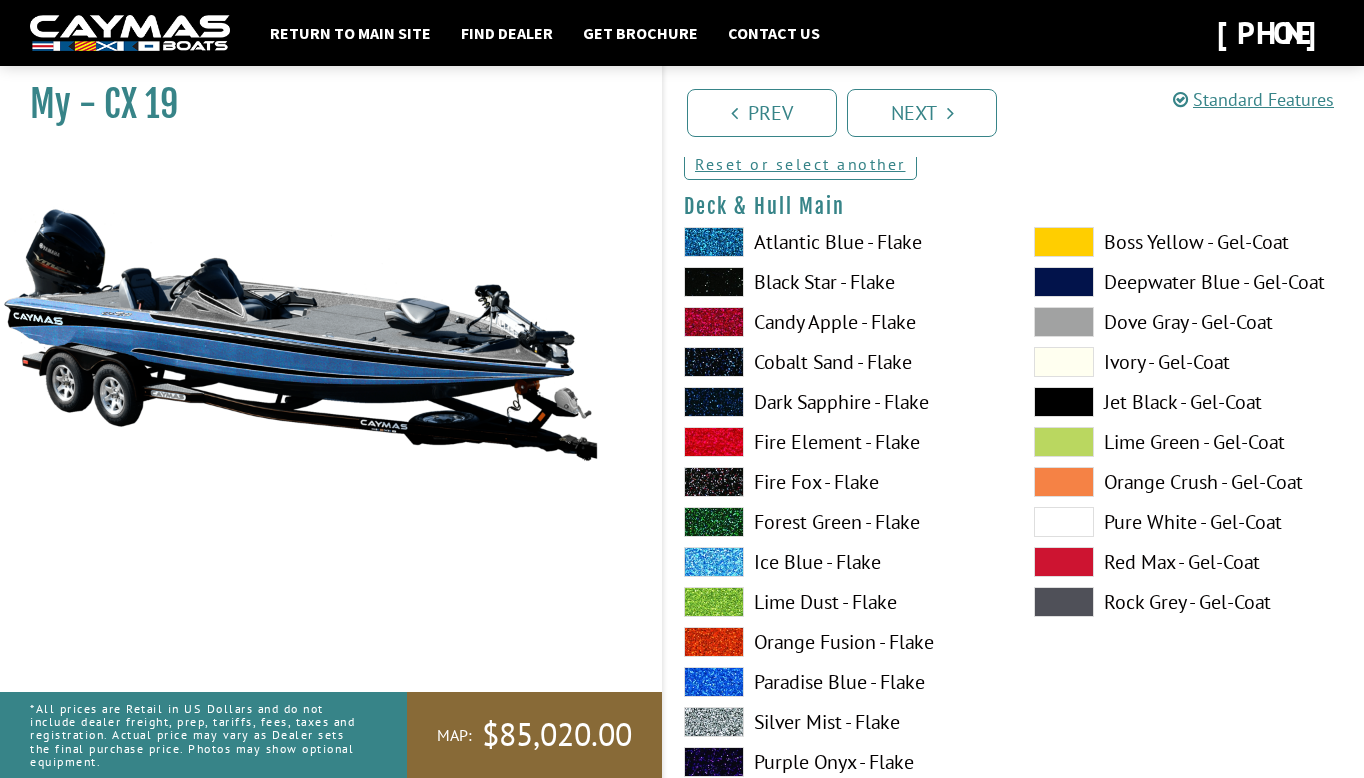 scroll, scrollTop: 181, scrollLeft: 0, axis: vertical 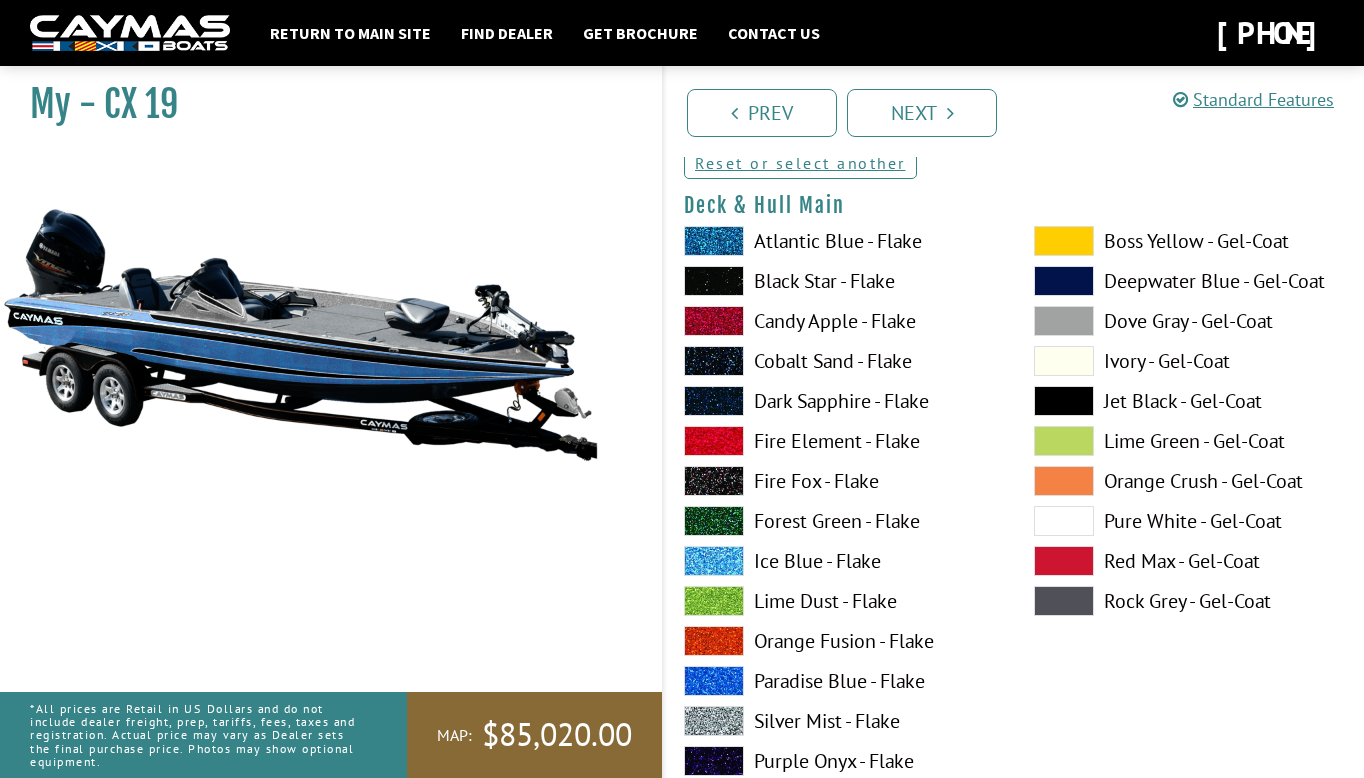click on "Pure White - Gel-Coat" at bounding box center [1189, 521] 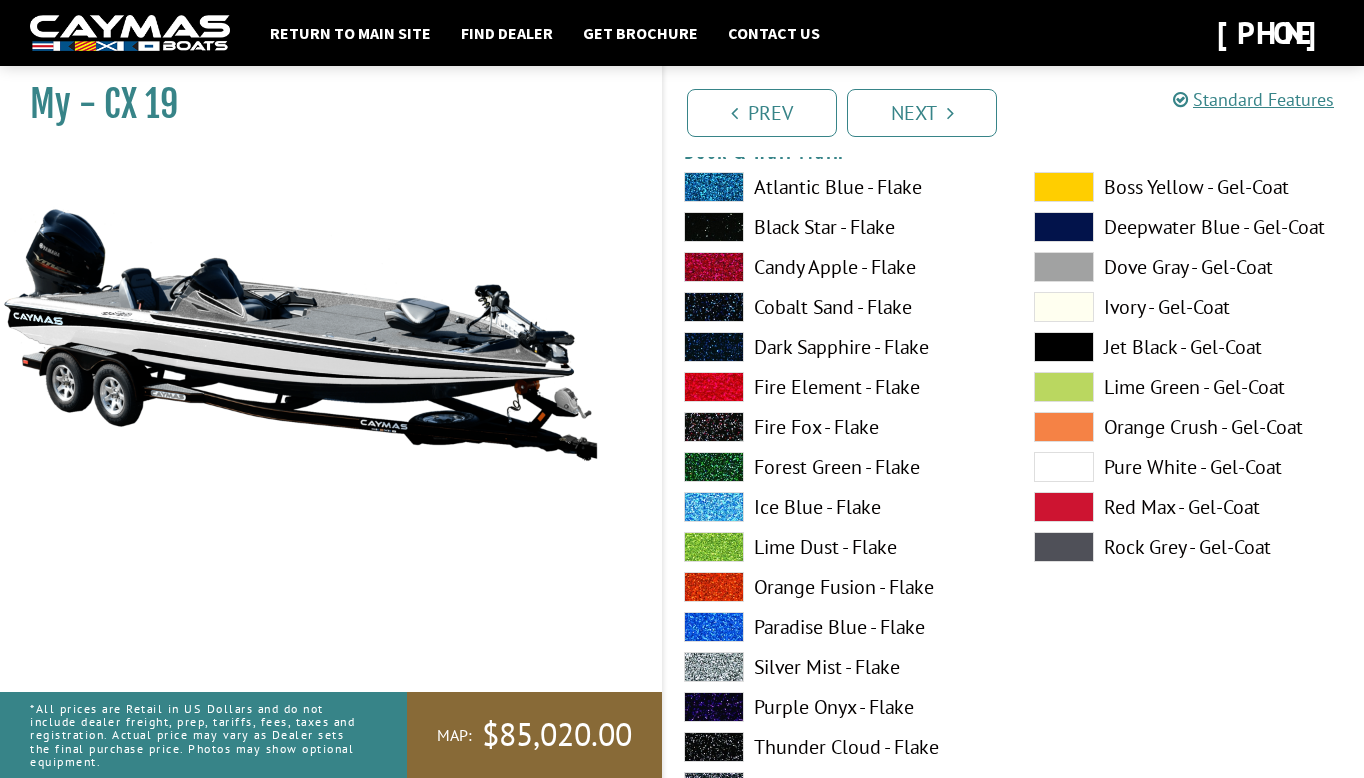 scroll, scrollTop: 235, scrollLeft: 0, axis: vertical 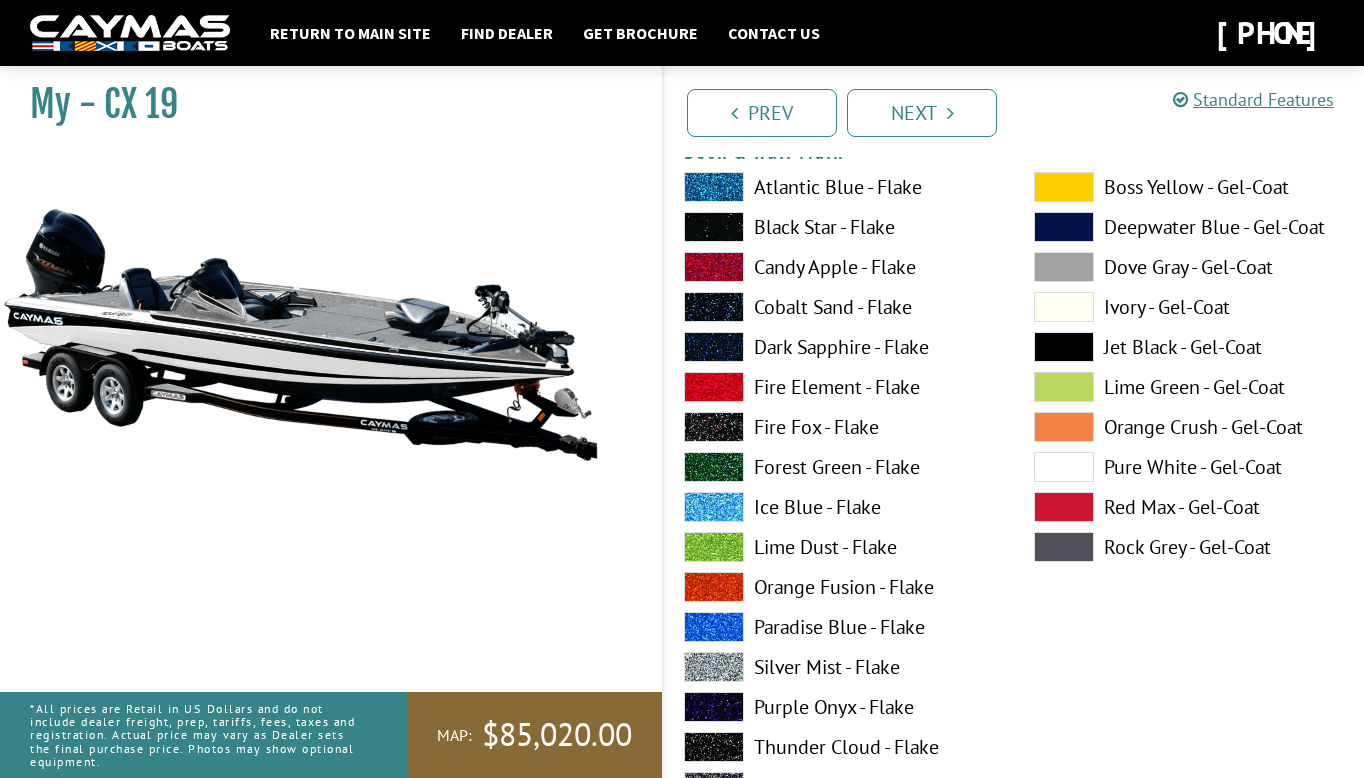 click on "Atlantic Blue - Flake" at bounding box center (839, 187) 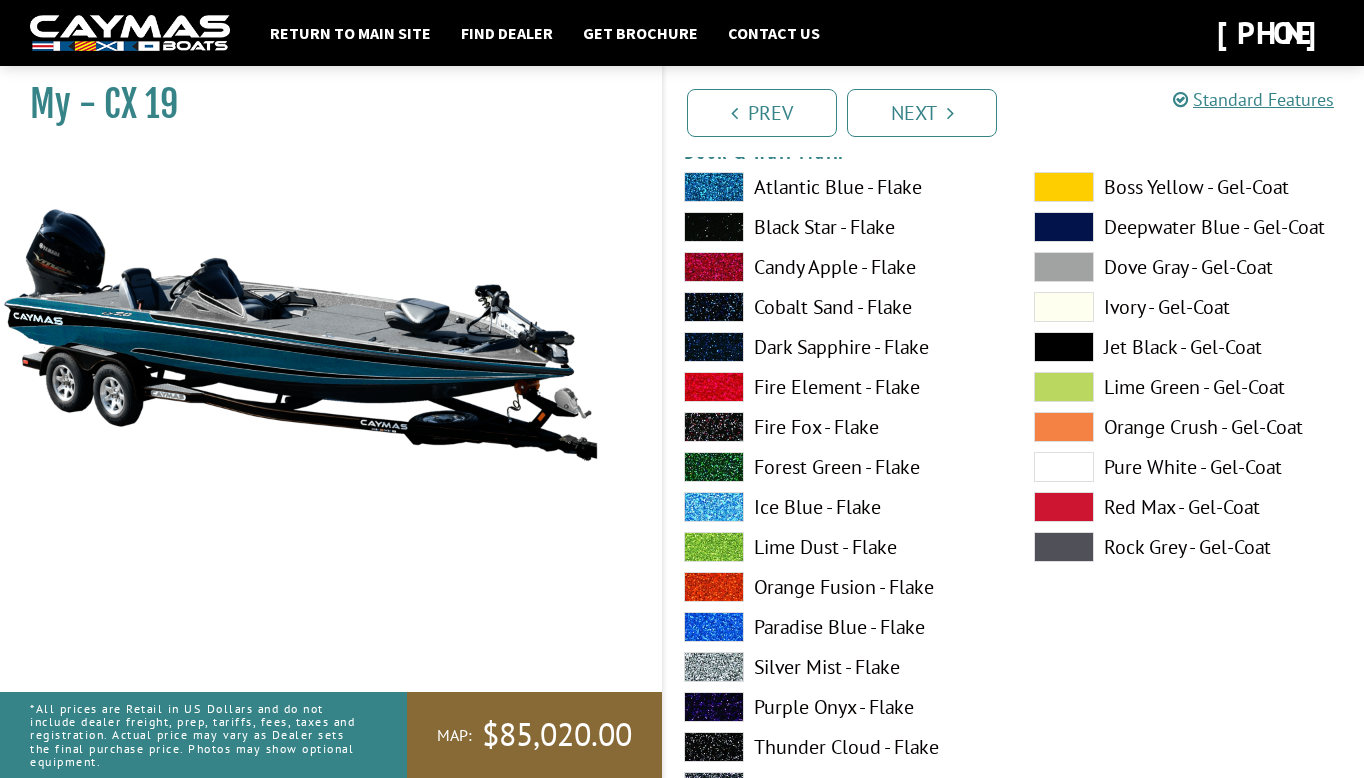 click on "Pure White - Gel-Coat" at bounding box center [1189, 467] 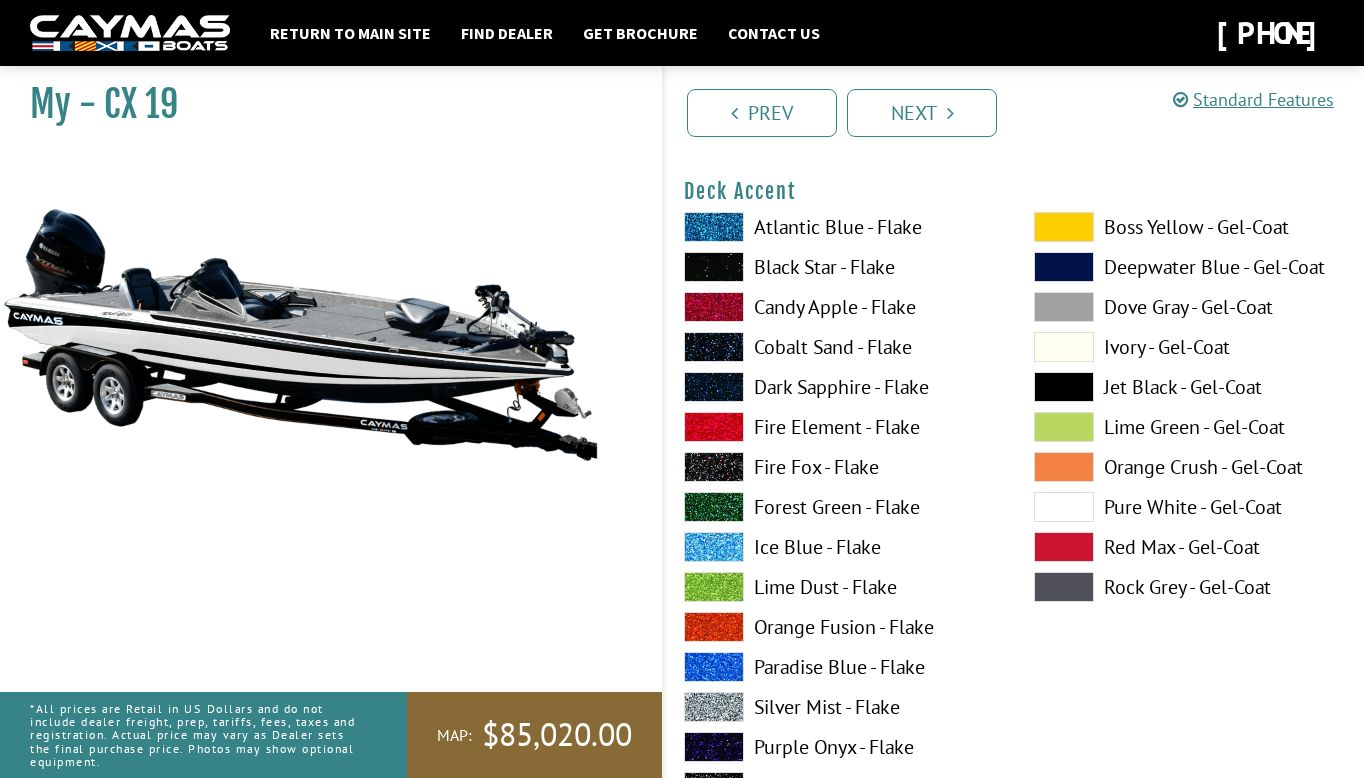 scroll, scrollTop: 1025, scrollLeft: 0, axis: vertical 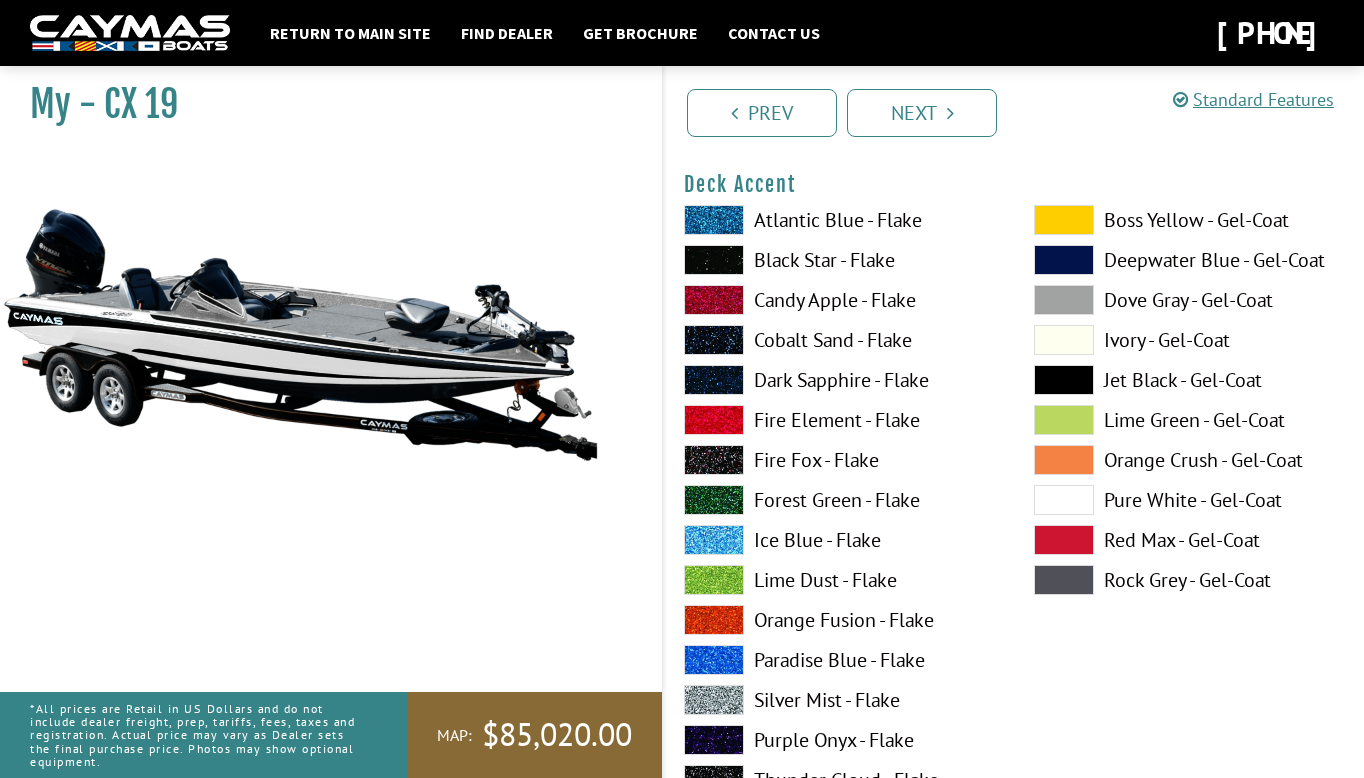 click on "Ice Blue - Flake" at bounding box center [839, 540] 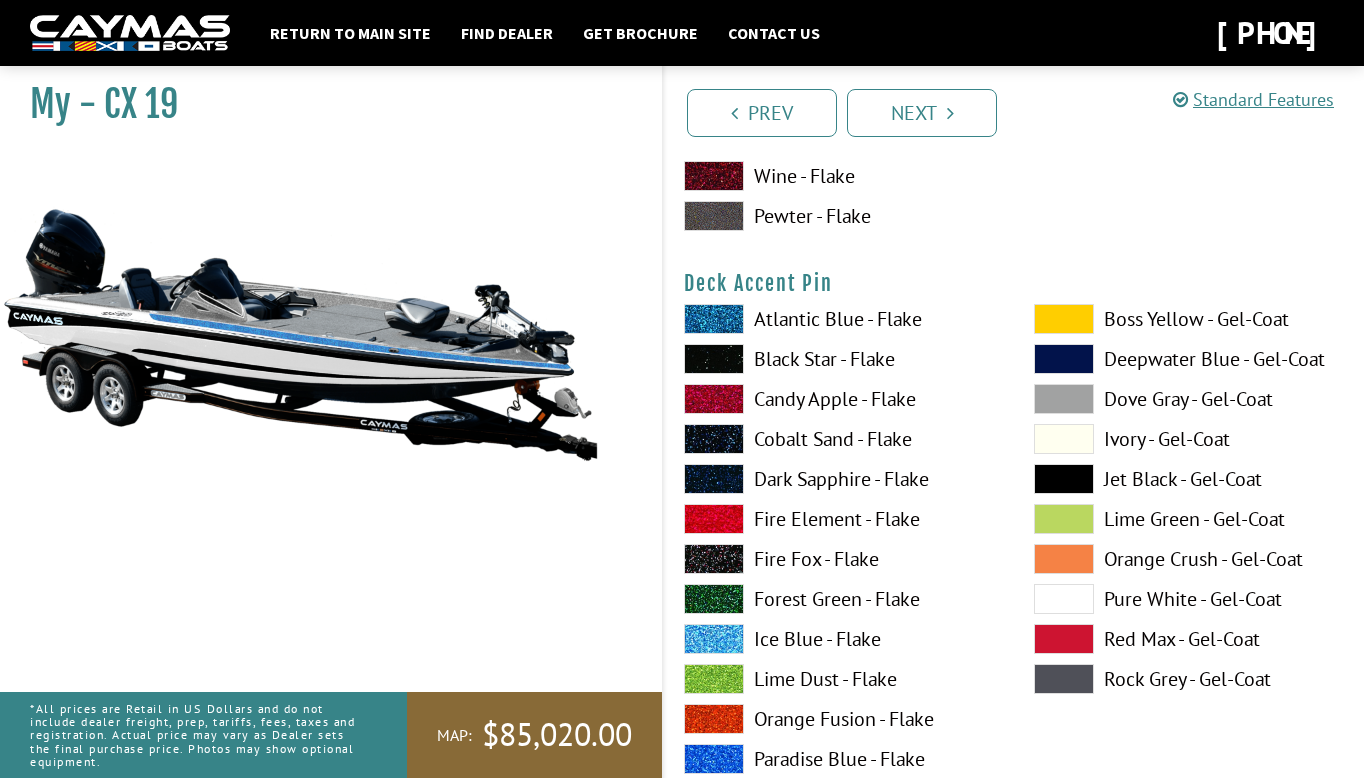 scroll, scrollTop: 1770, scrollLeft: 0, axis: vertical 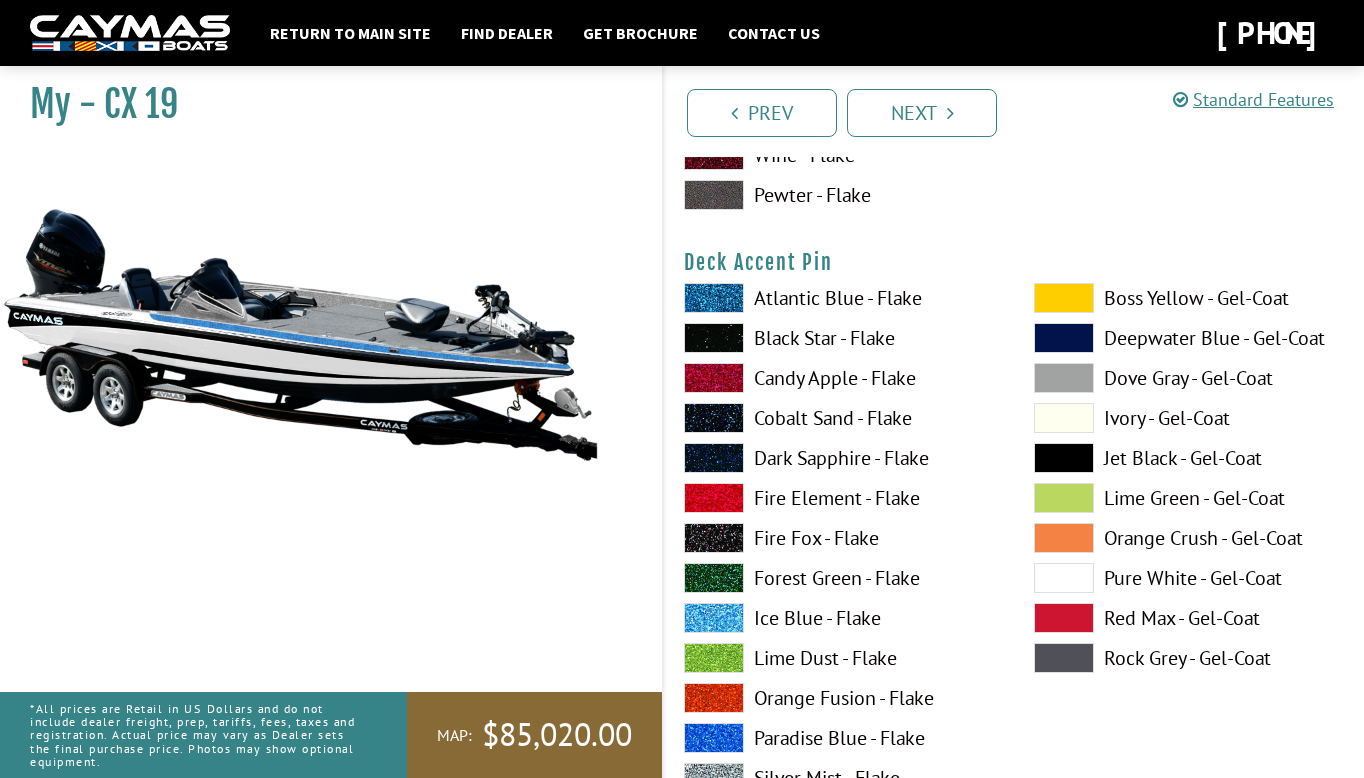 click on "Ice Blue - Flake" at bounding box center (839, 618) 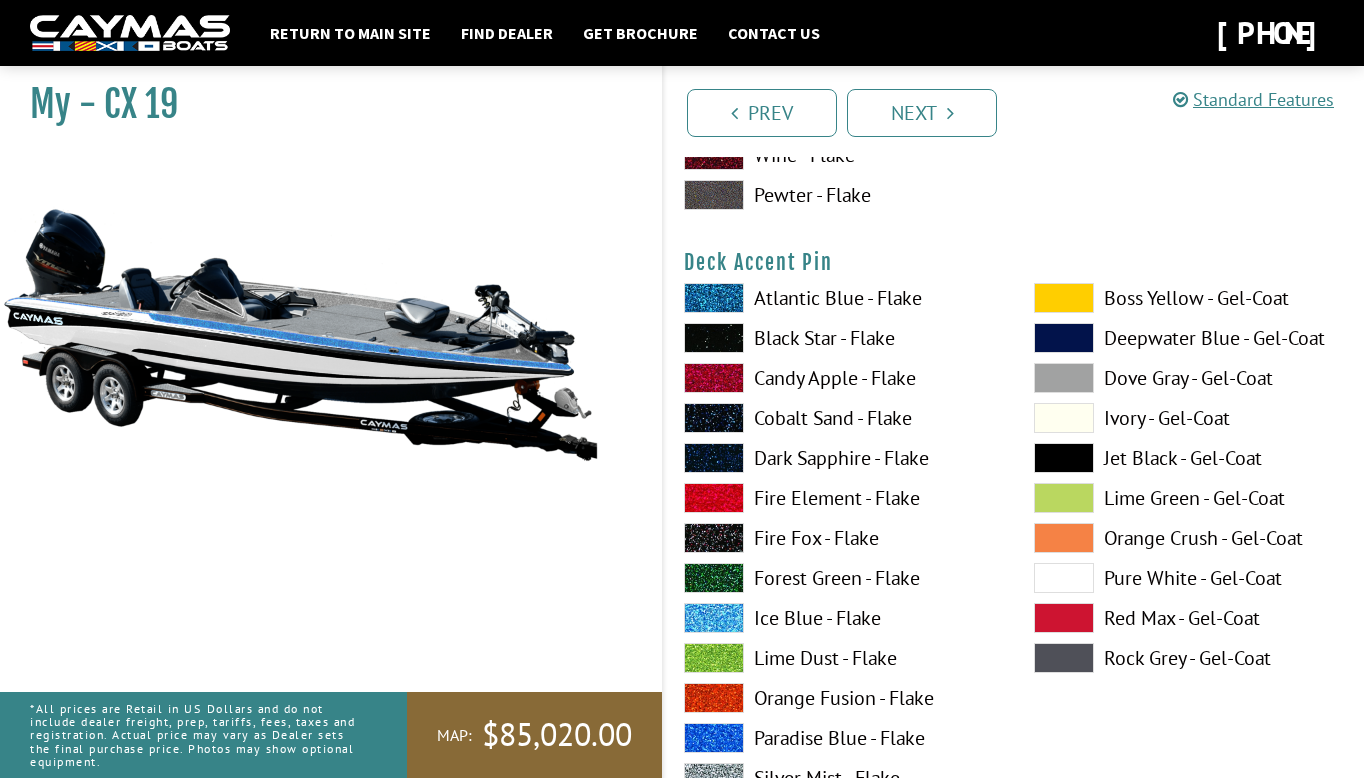click on "Ivory - Gel-Coat" at bounding box center [1189, 418] 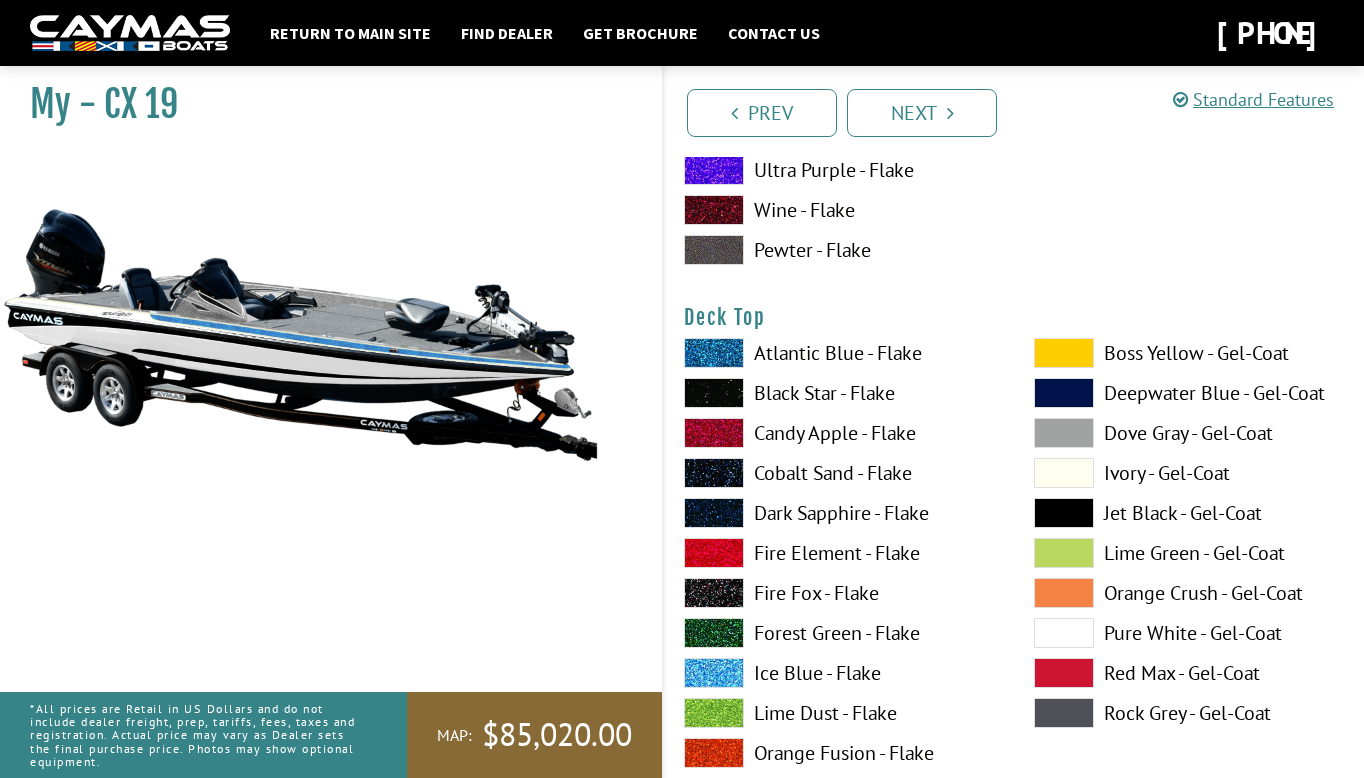 scroll, scrollTop: 2574, scrollLeft: 0, axis: vertical 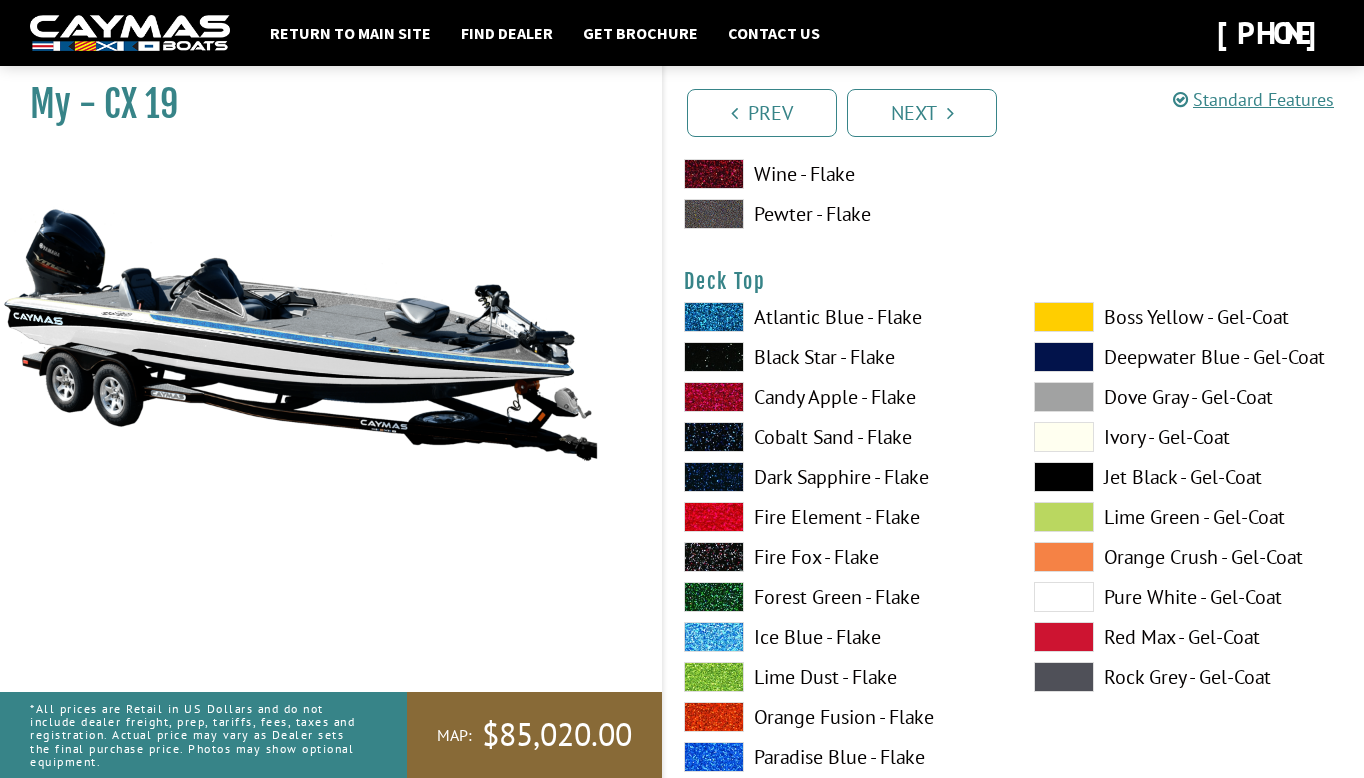 click on "Ice Blue - Flake" at bounding box center (839, 637) 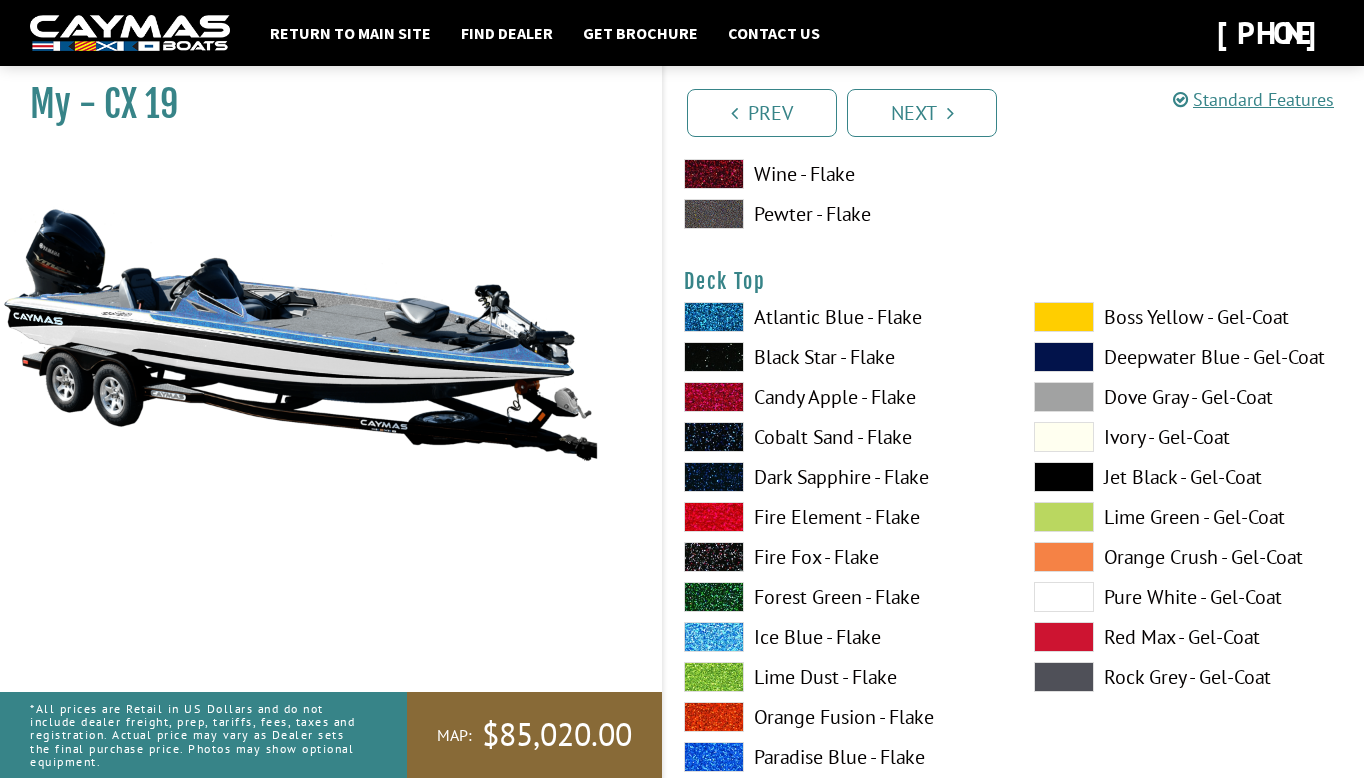 click on "Pure White - Gel-Coat" at bounding box center [1189, 597] 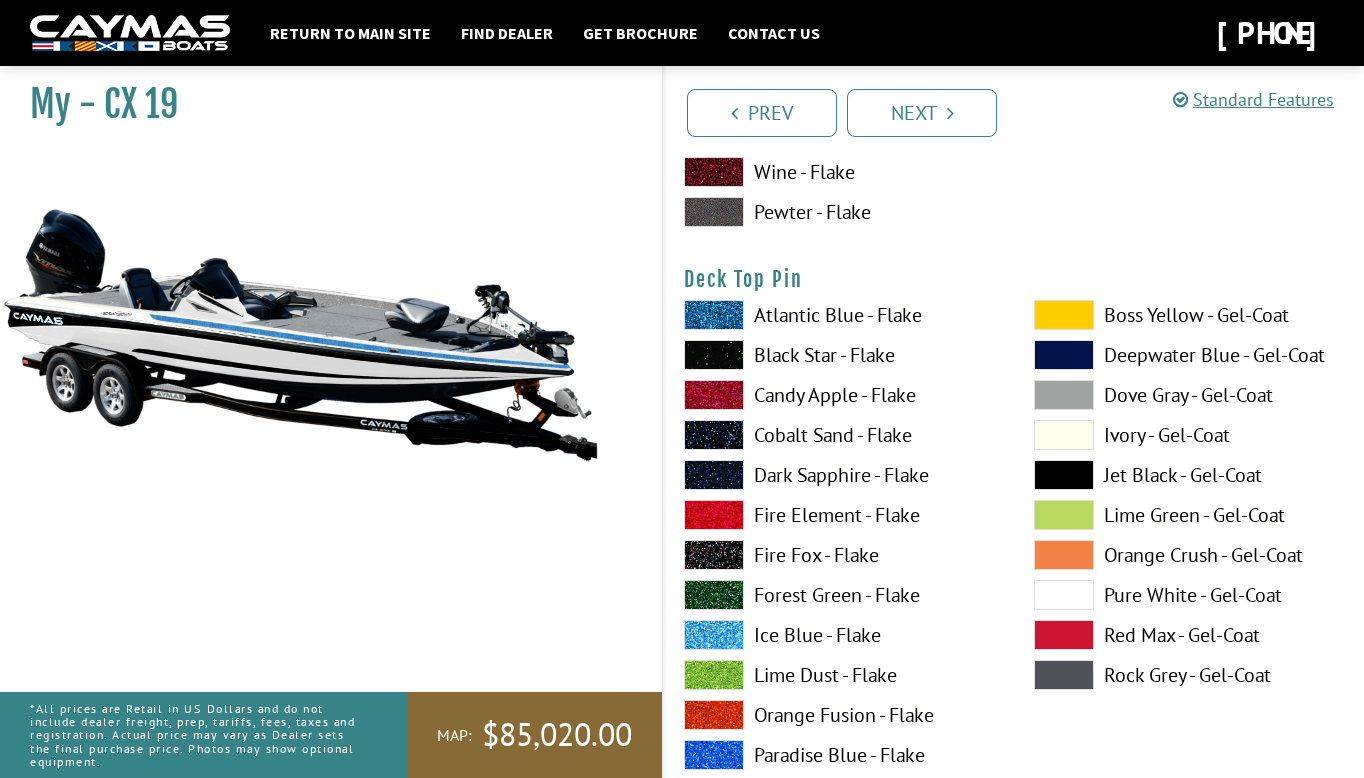 scroll, scrollTop: 3442, scrollLeft: 0, axis: vertical 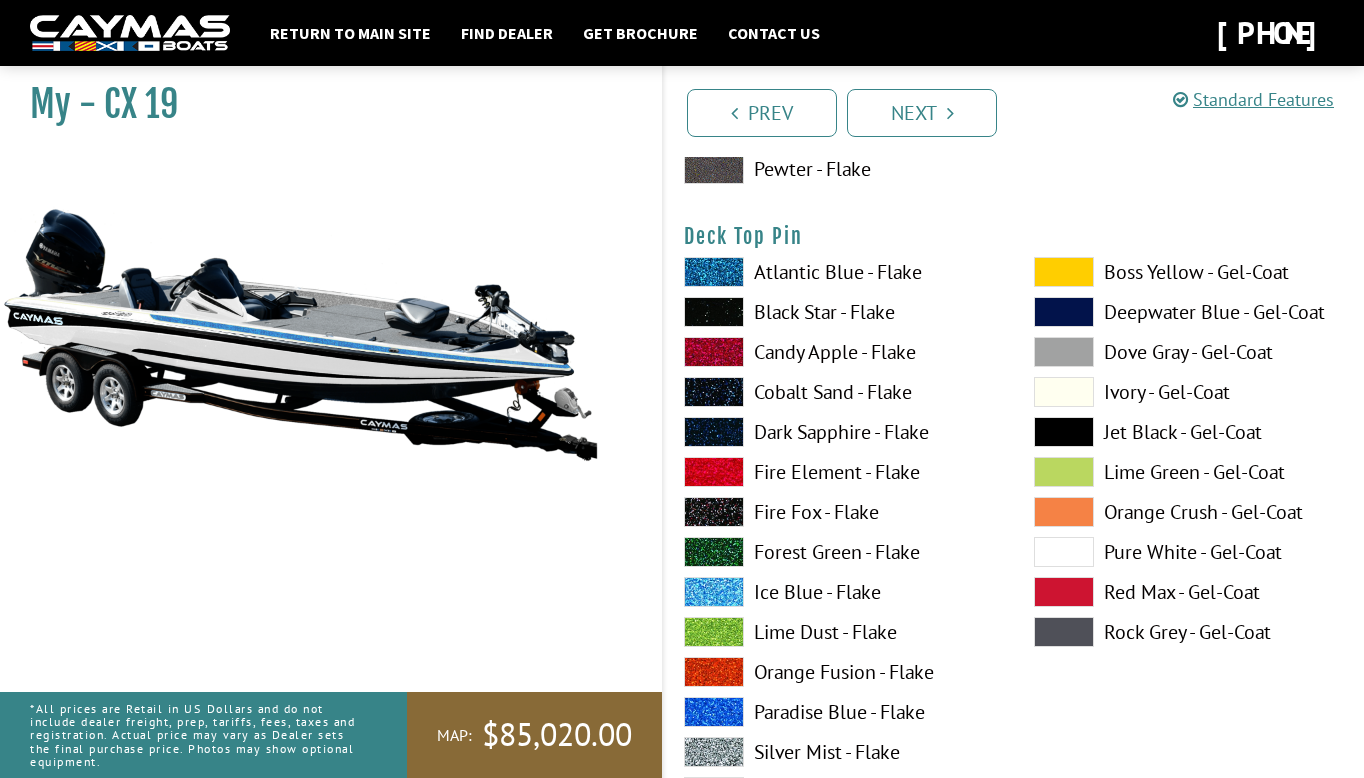 click on "Ice Blue - Flake" at bounding box center [839, 592] 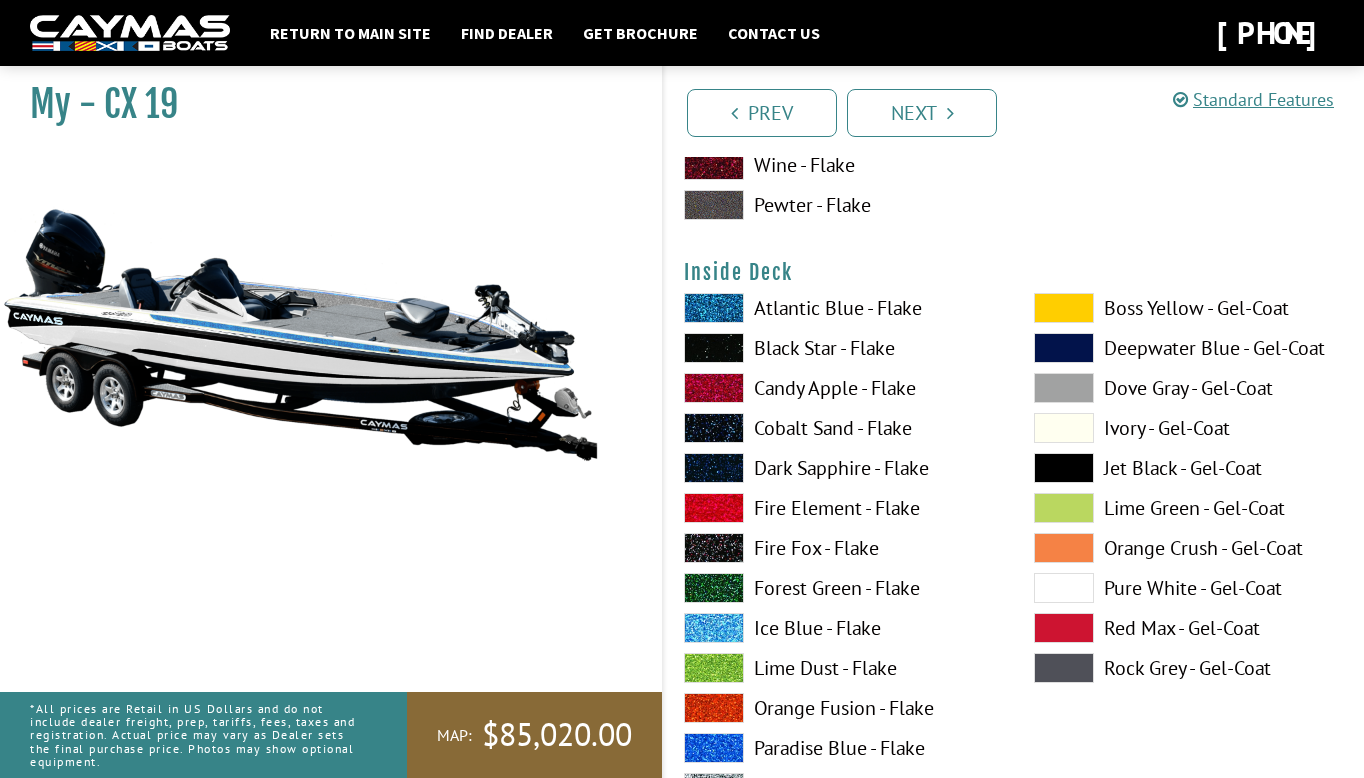 scroll, scrollTop: 4260, scrollLeft: 0, axis: vertical 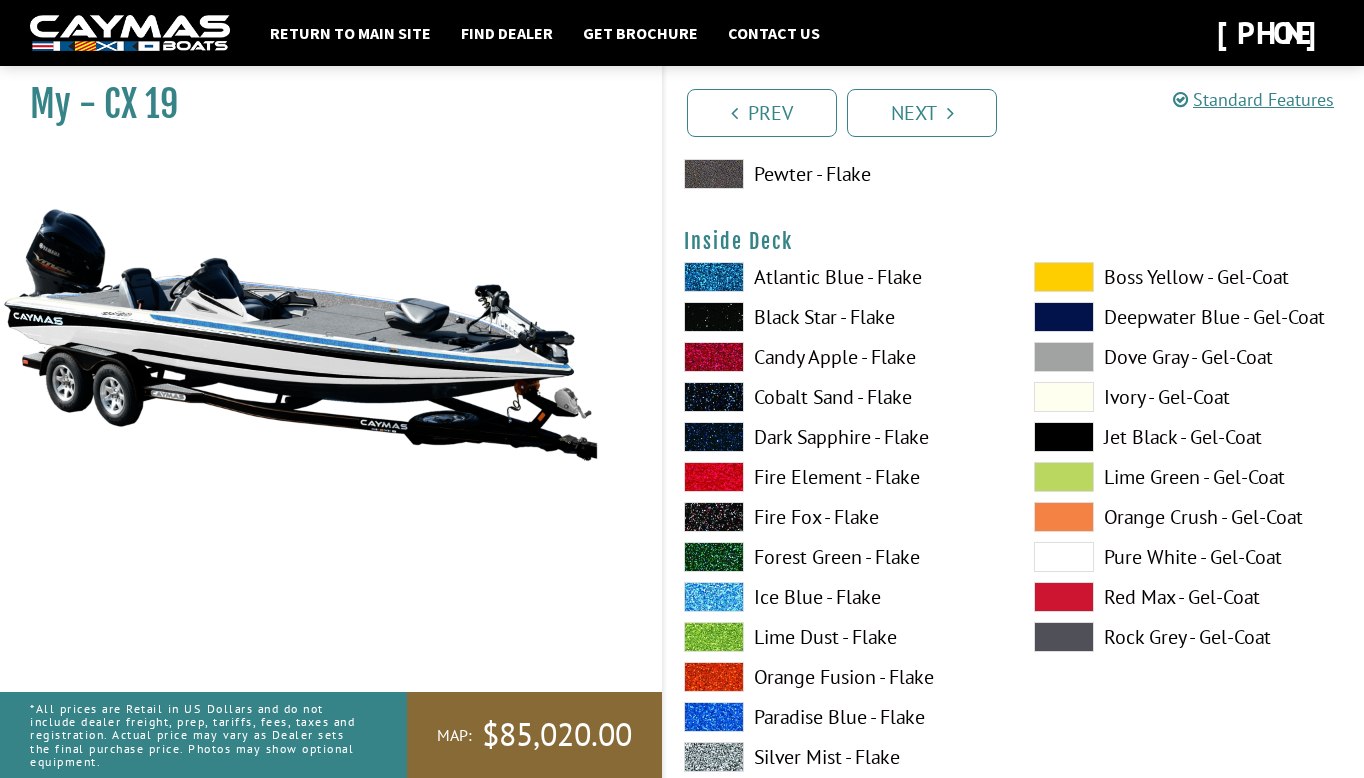 click on "Ice Blue - Flake" at bounding box center [839, 597] 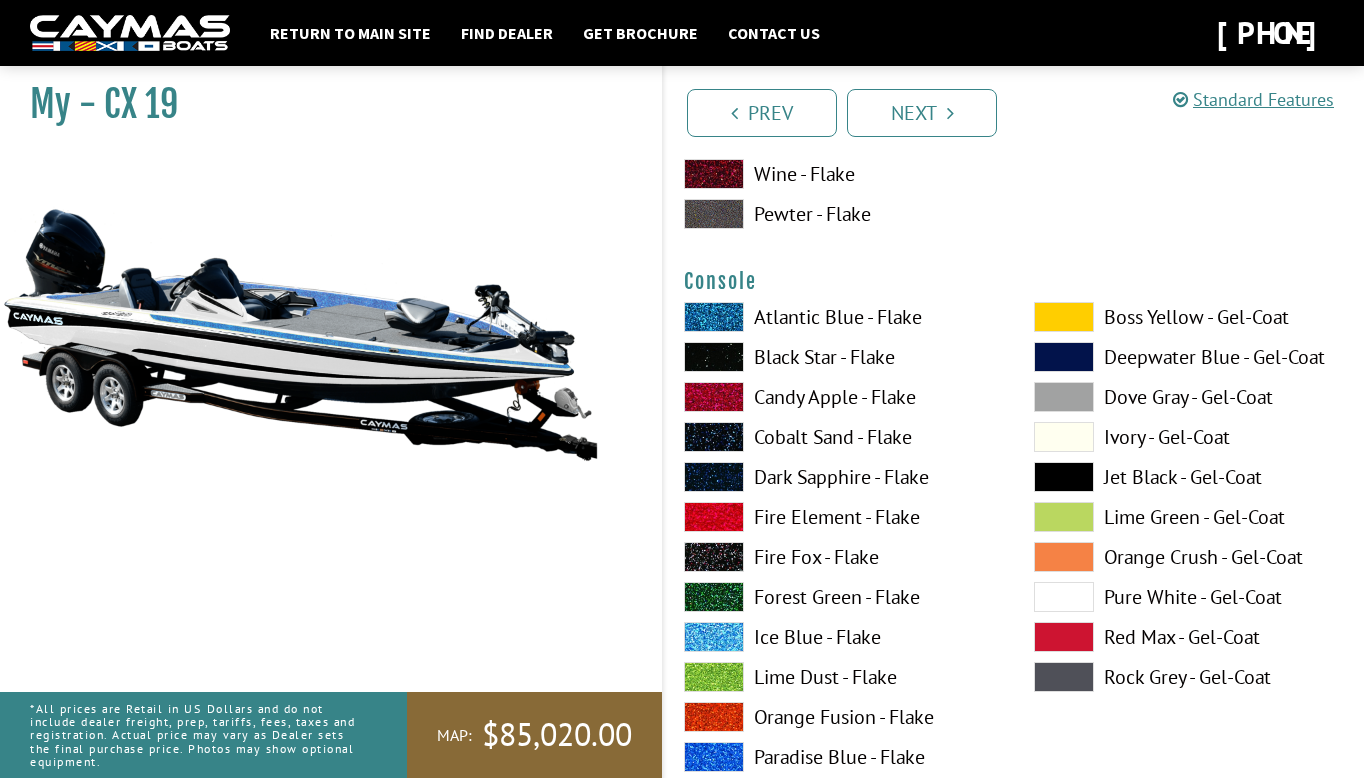 scroll, scrollTop: 5057, scrollLeft: 0, axis: vertical 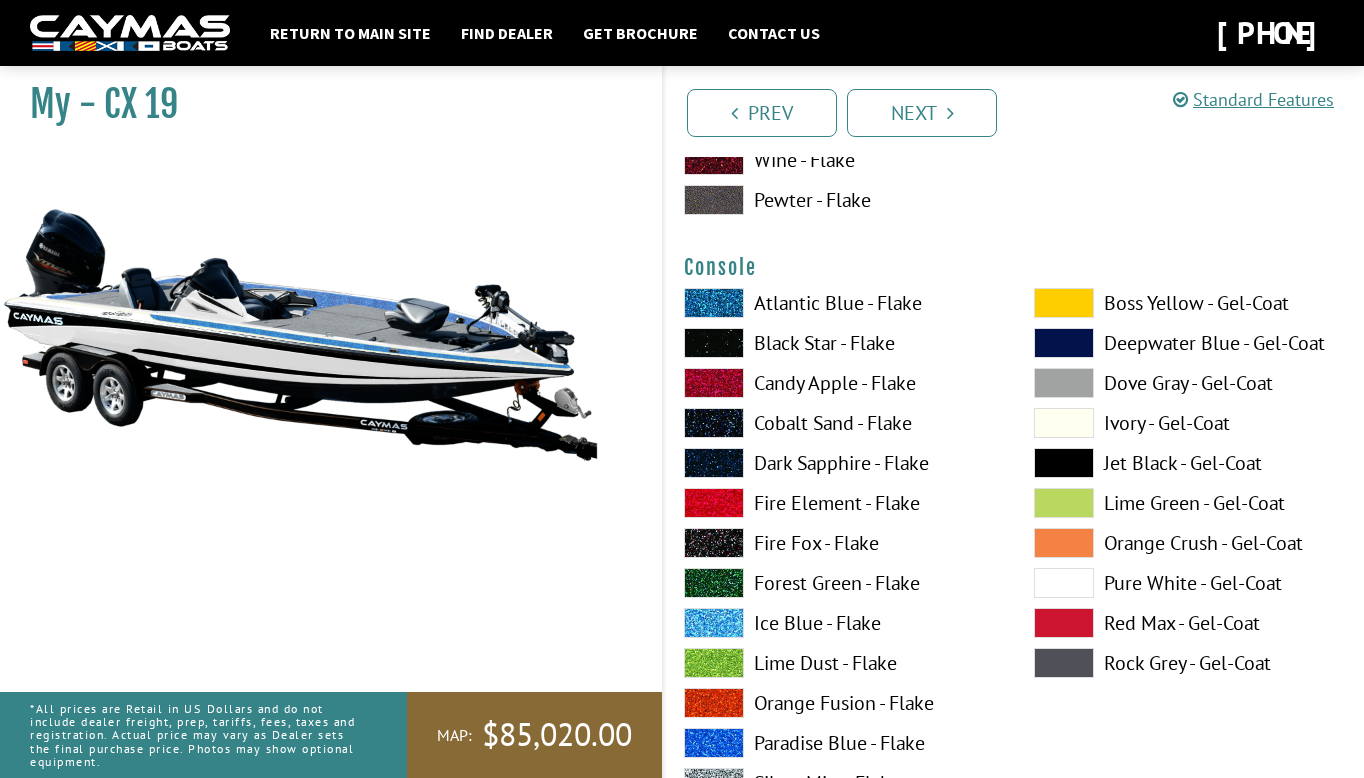click on "Ivory - Gel-Coat" at bounding box center (1189, 423) 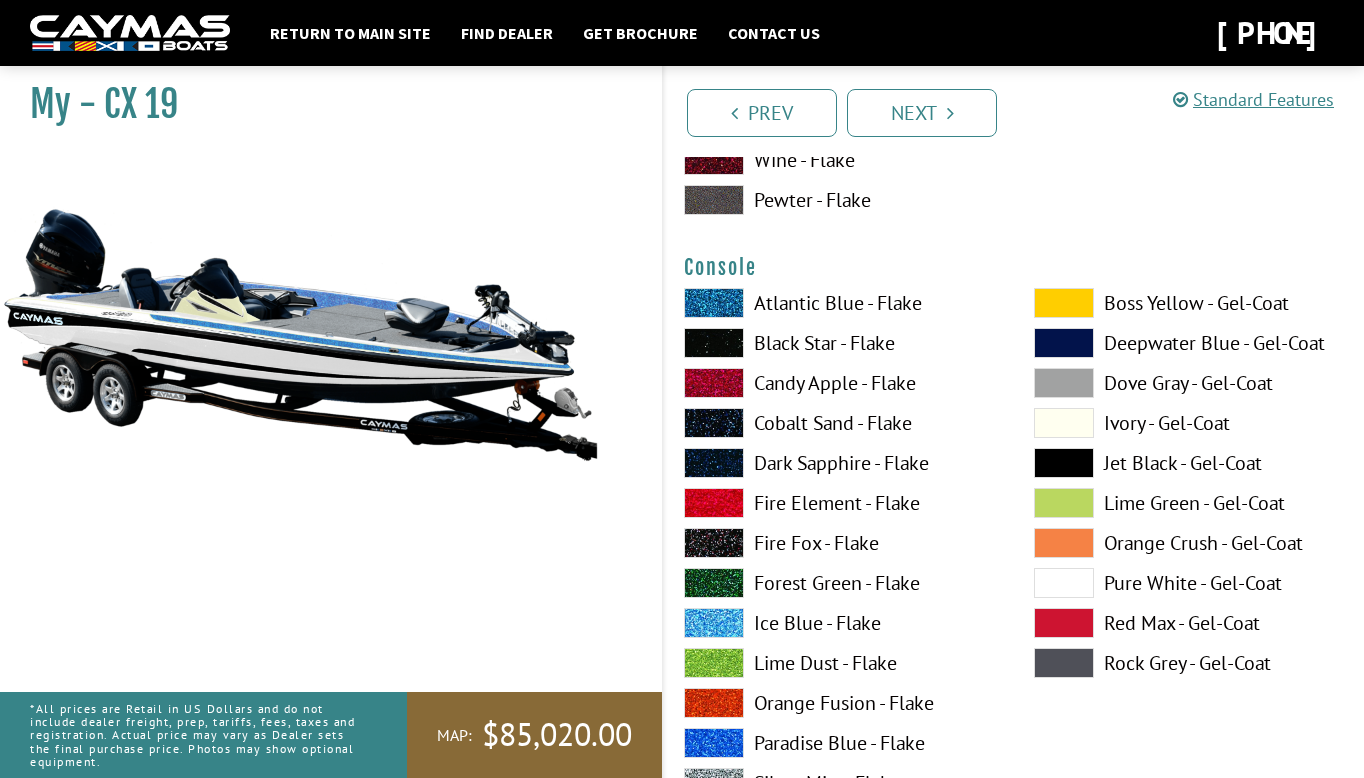 click on "Pure White - Gel-Coat" at bounding box center [1189, 583] 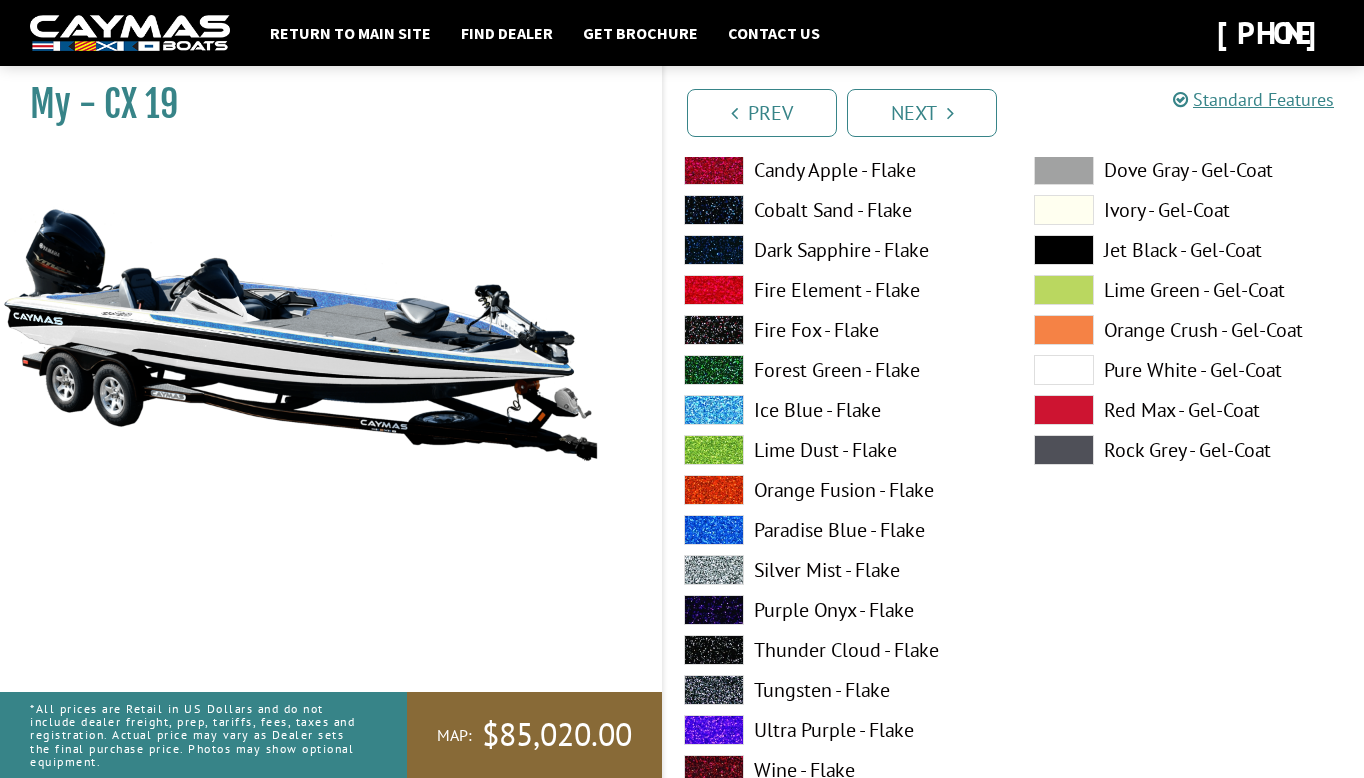 scroll, scrollTop: 5271, scrollLeft: 0, axis: vertical 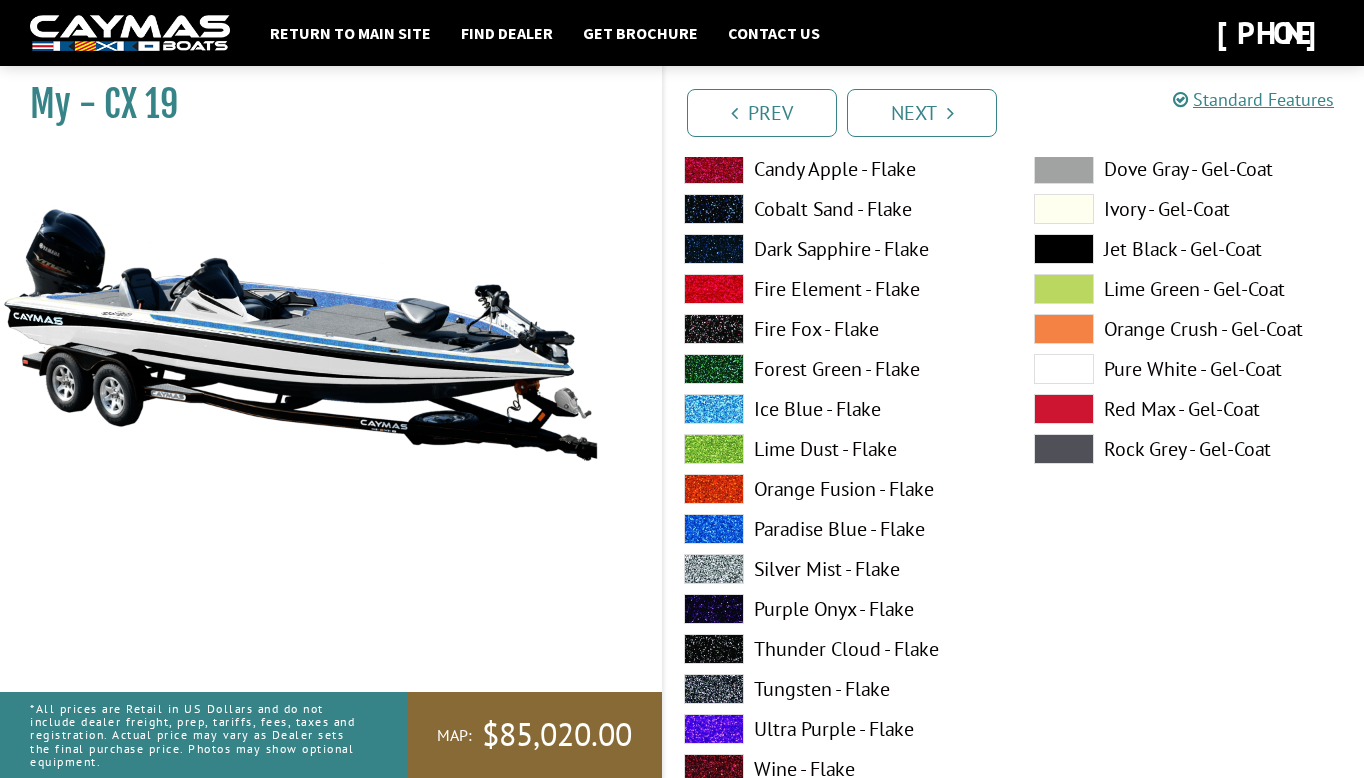 click on "Ice Blue - Flake" at bounding box center [839, 409] 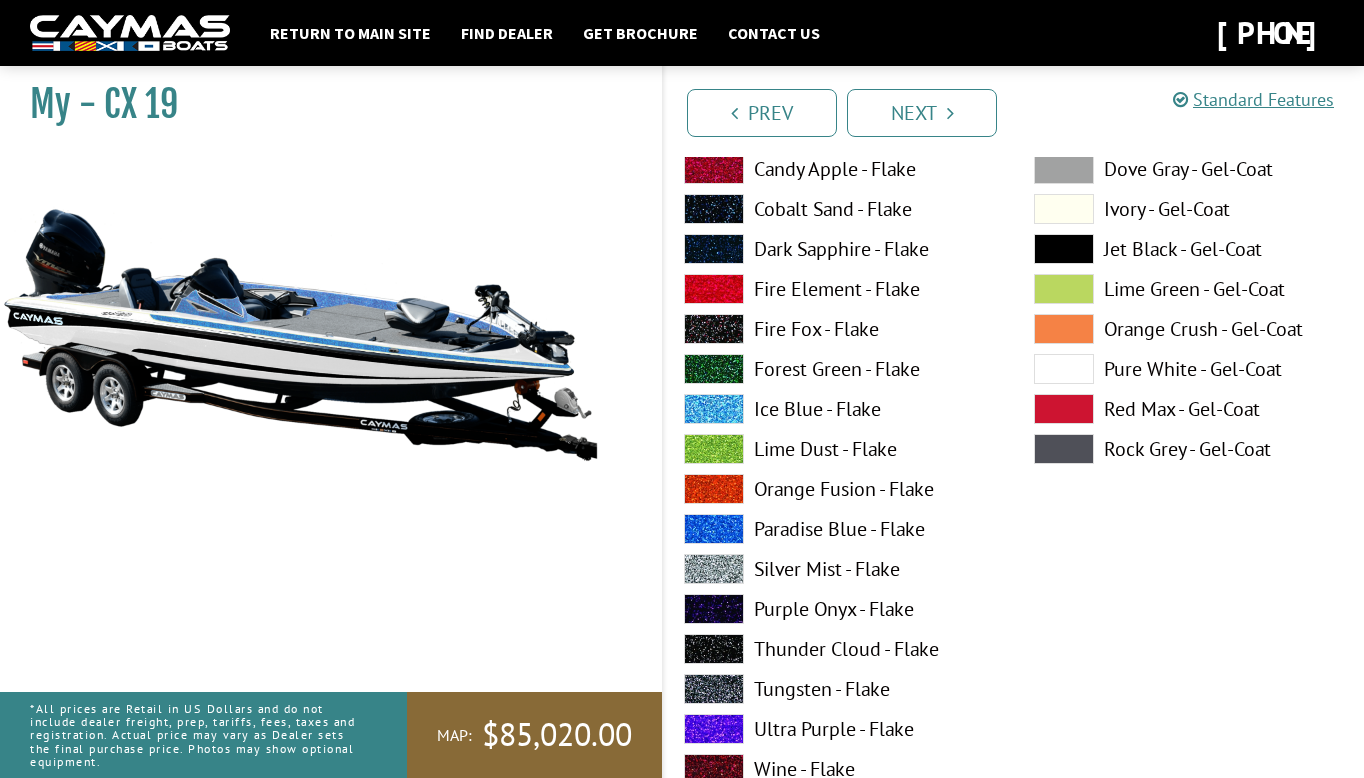 click on "Pure White - Gel-Coat" at bounding box center [1189, 369] 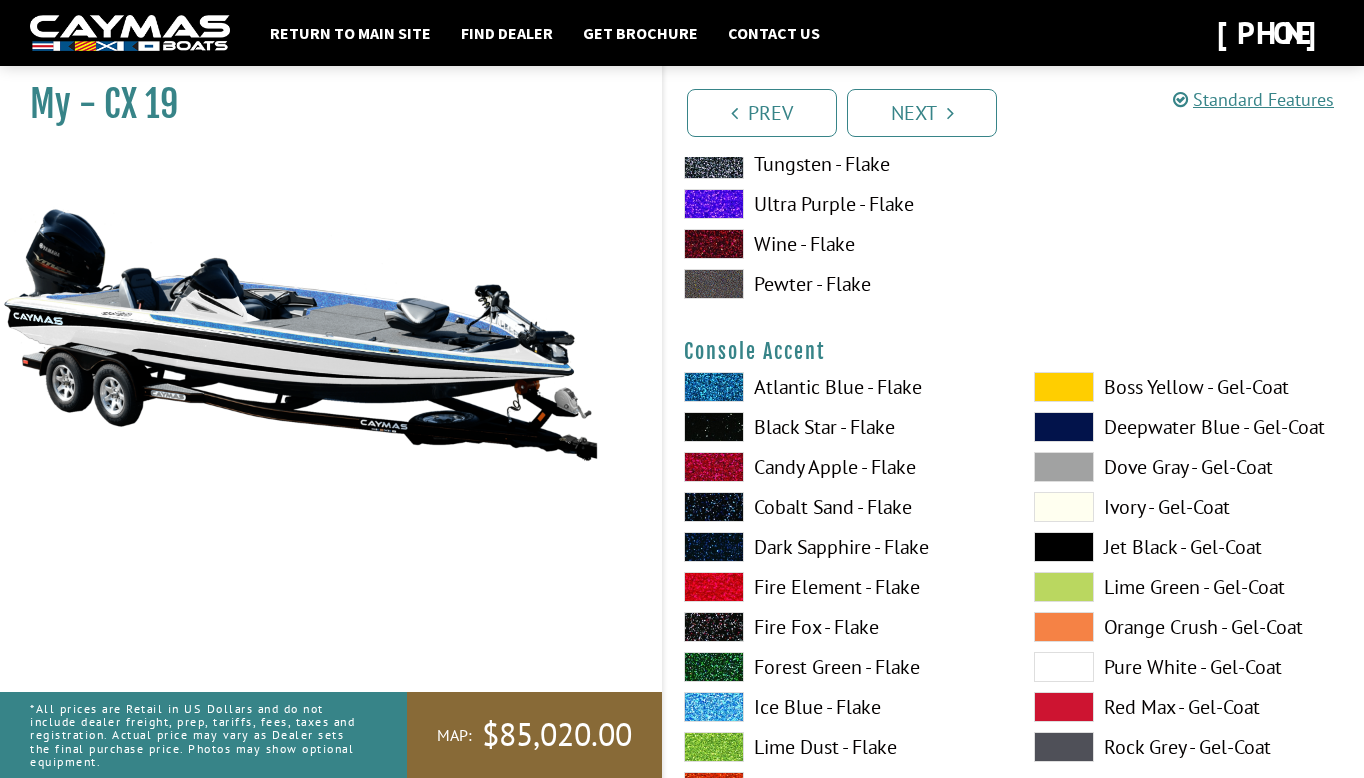 scroll, scrollTop: 5799, scrollLeft: 0, axis: vertical 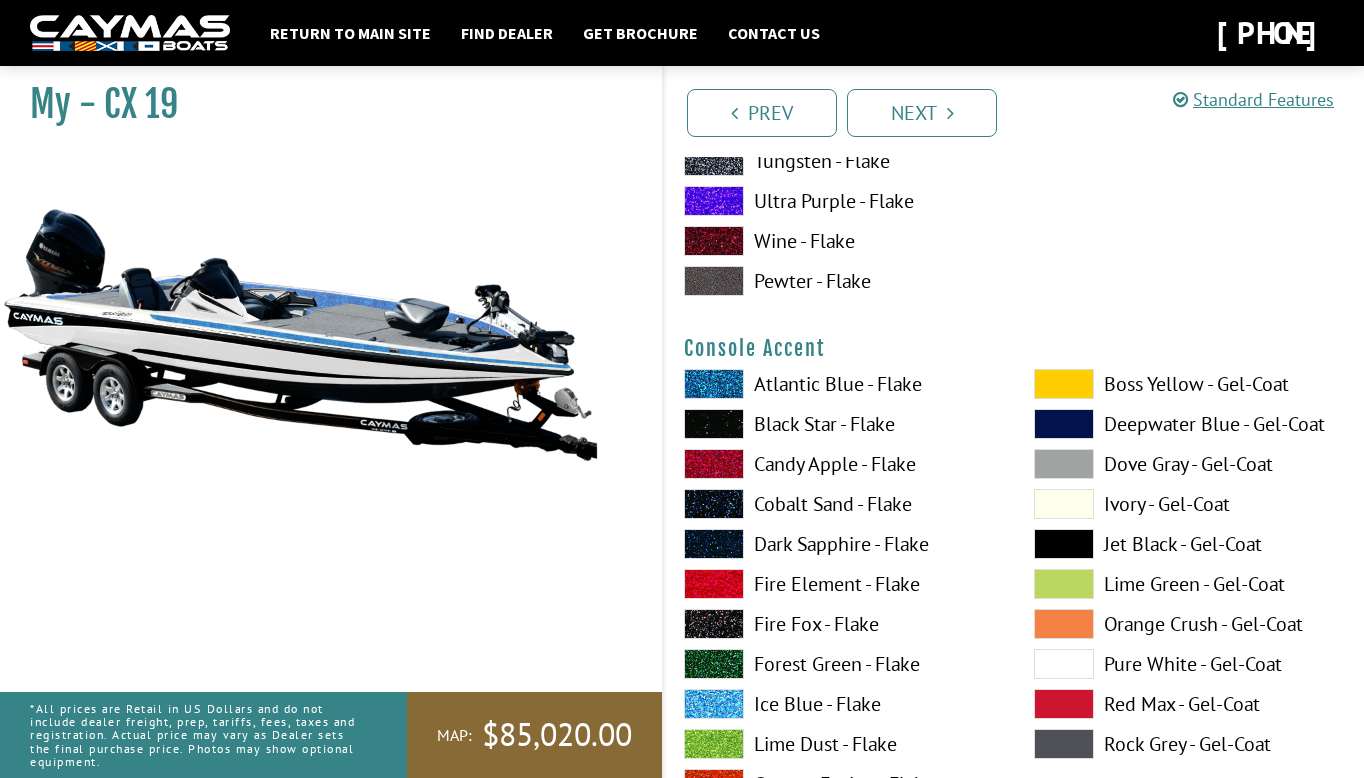 click on "Ice Blue - Flake" at bounding box center (839, 704) 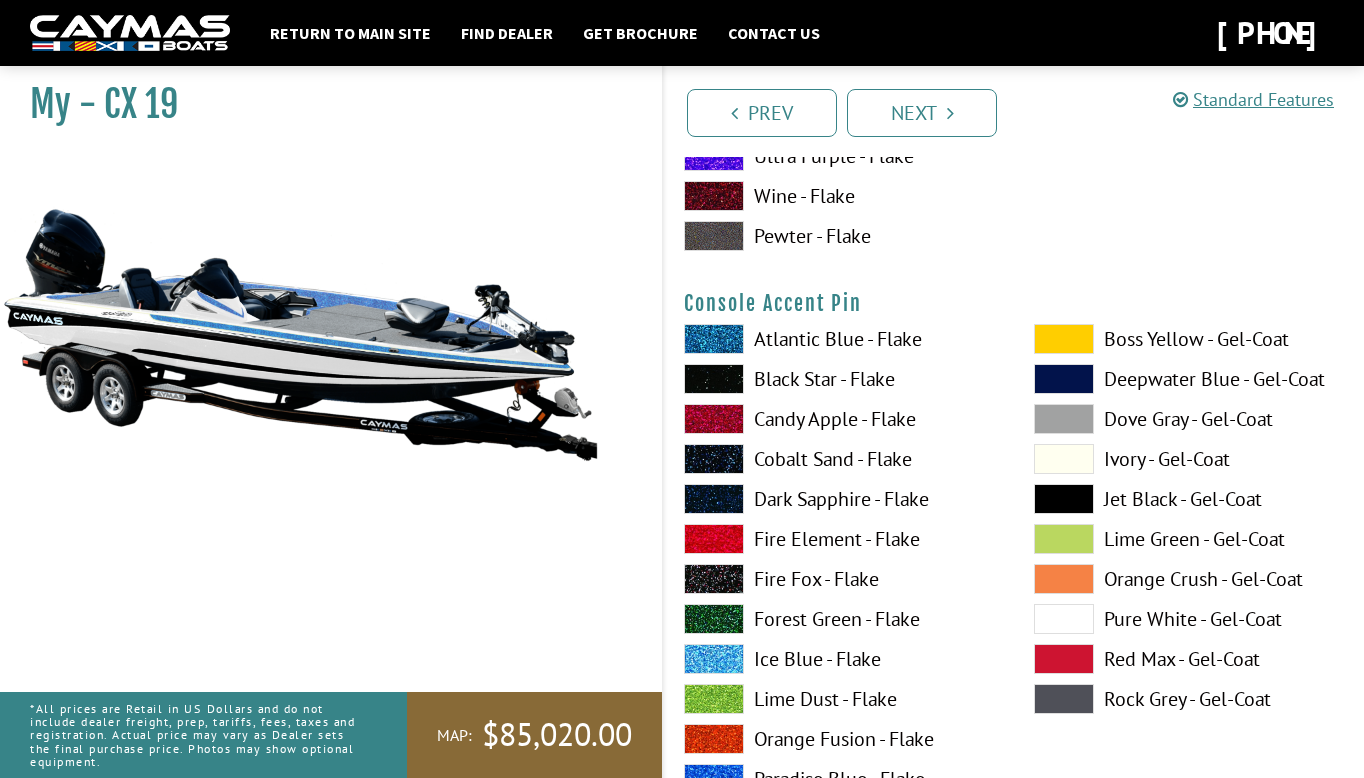scroll, scrollTop: 6686, scrollLeft: 0, axis: vertical 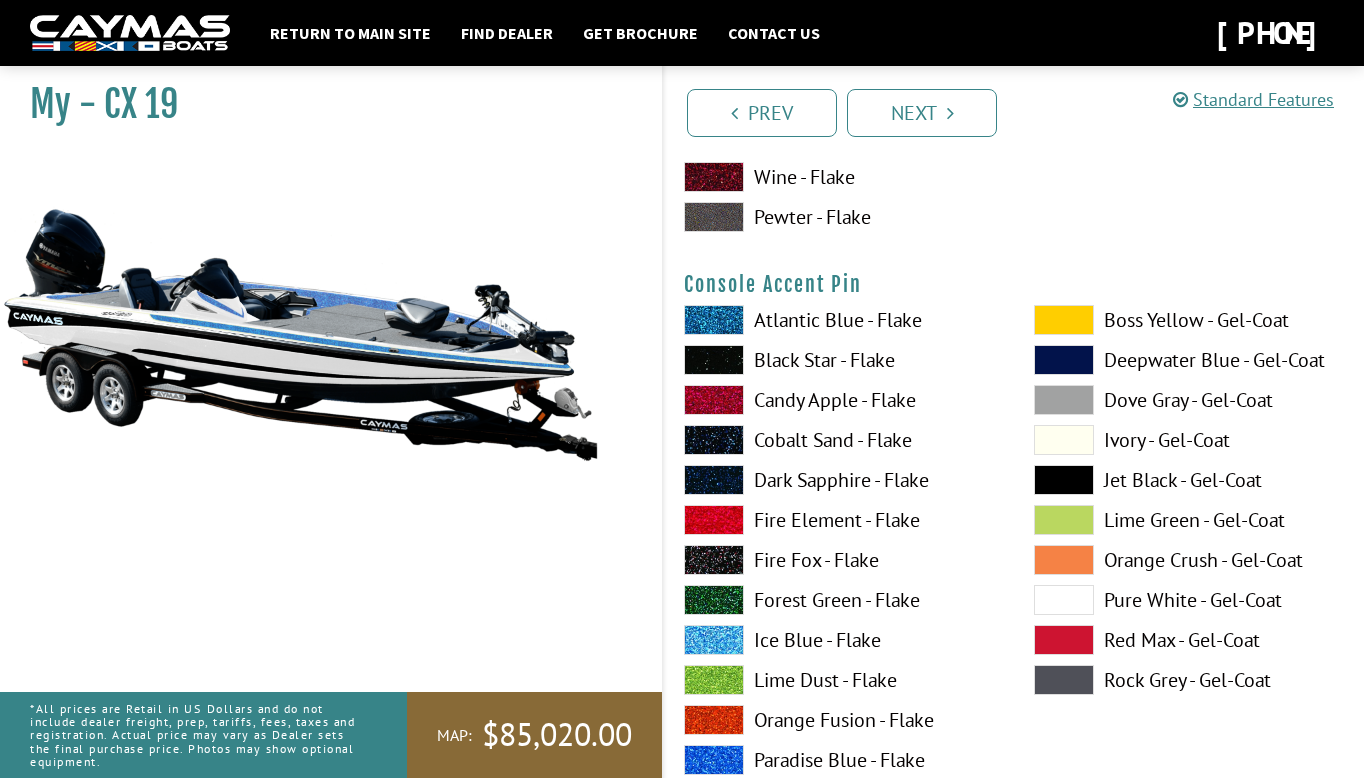 click on "Ice Blue - Flake" at bounding box center (839, 640) 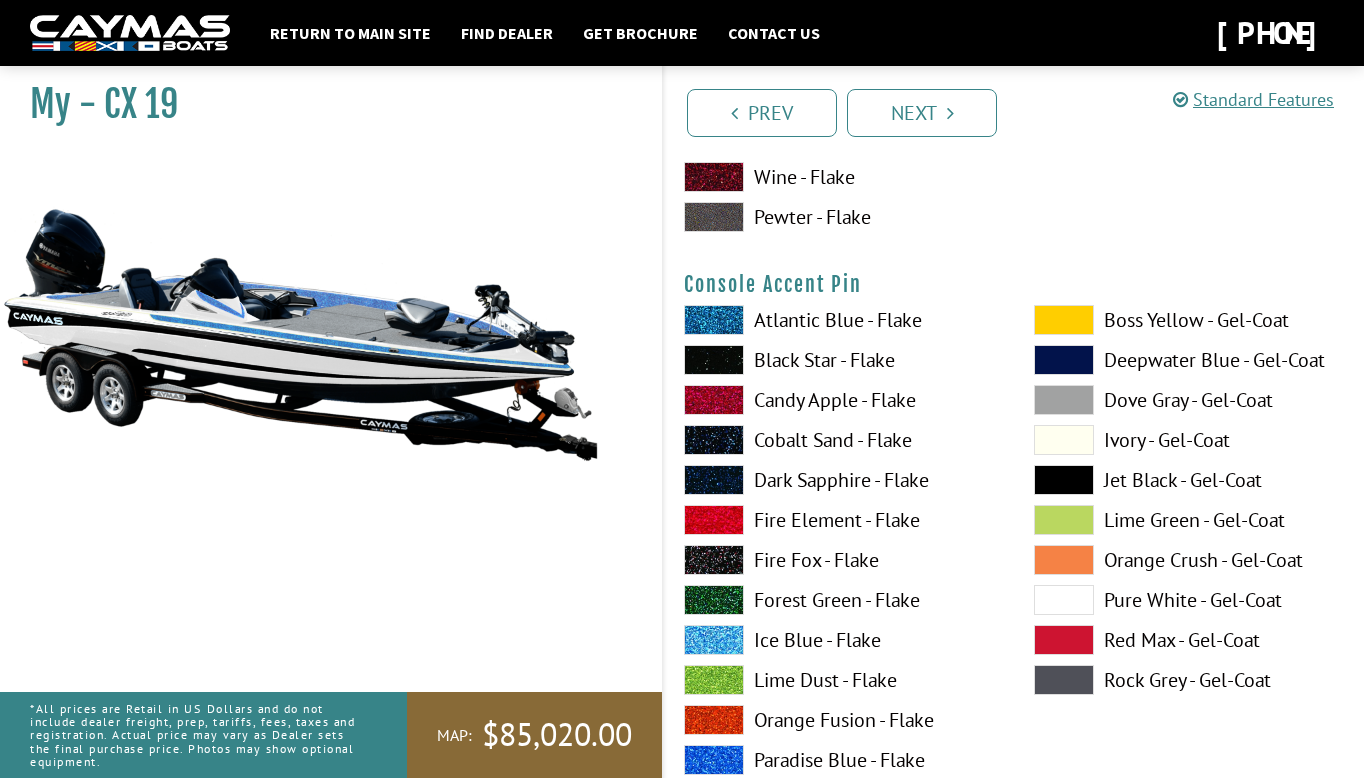 click on "Pure White - Gel-Coat" at bounding box center [1189, 600] 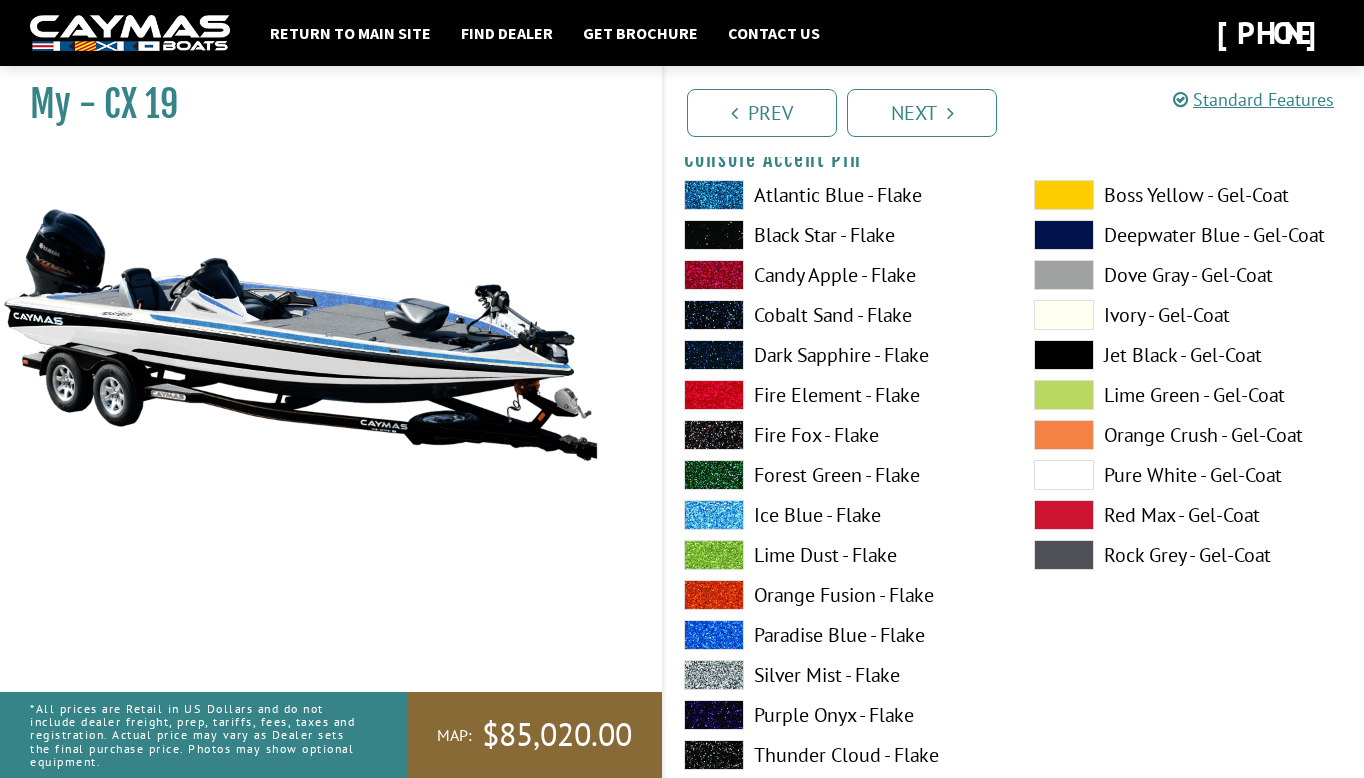 scroll, scrollTop: 6812, scrollLeft: 0, axis: vertical 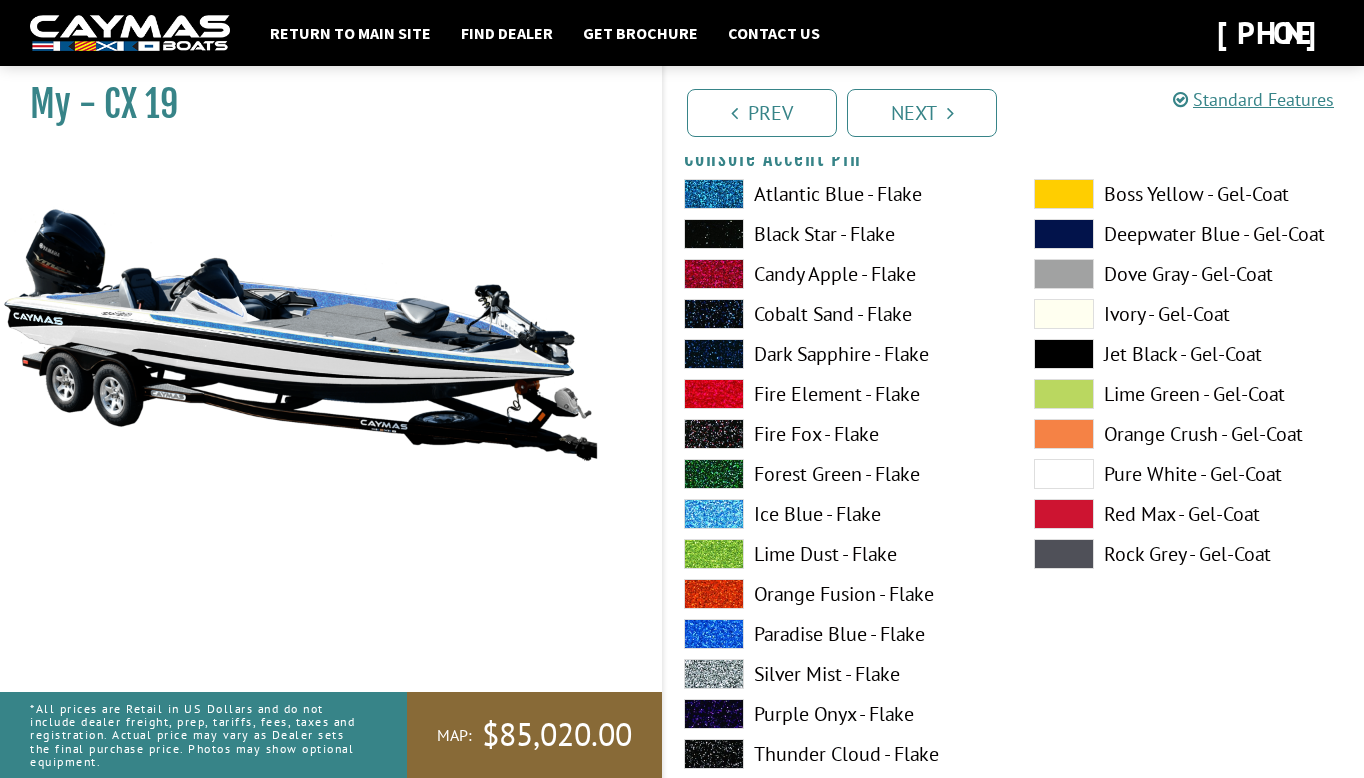 click on "Ice Blue - Flake" at bounding box center [839, 514] 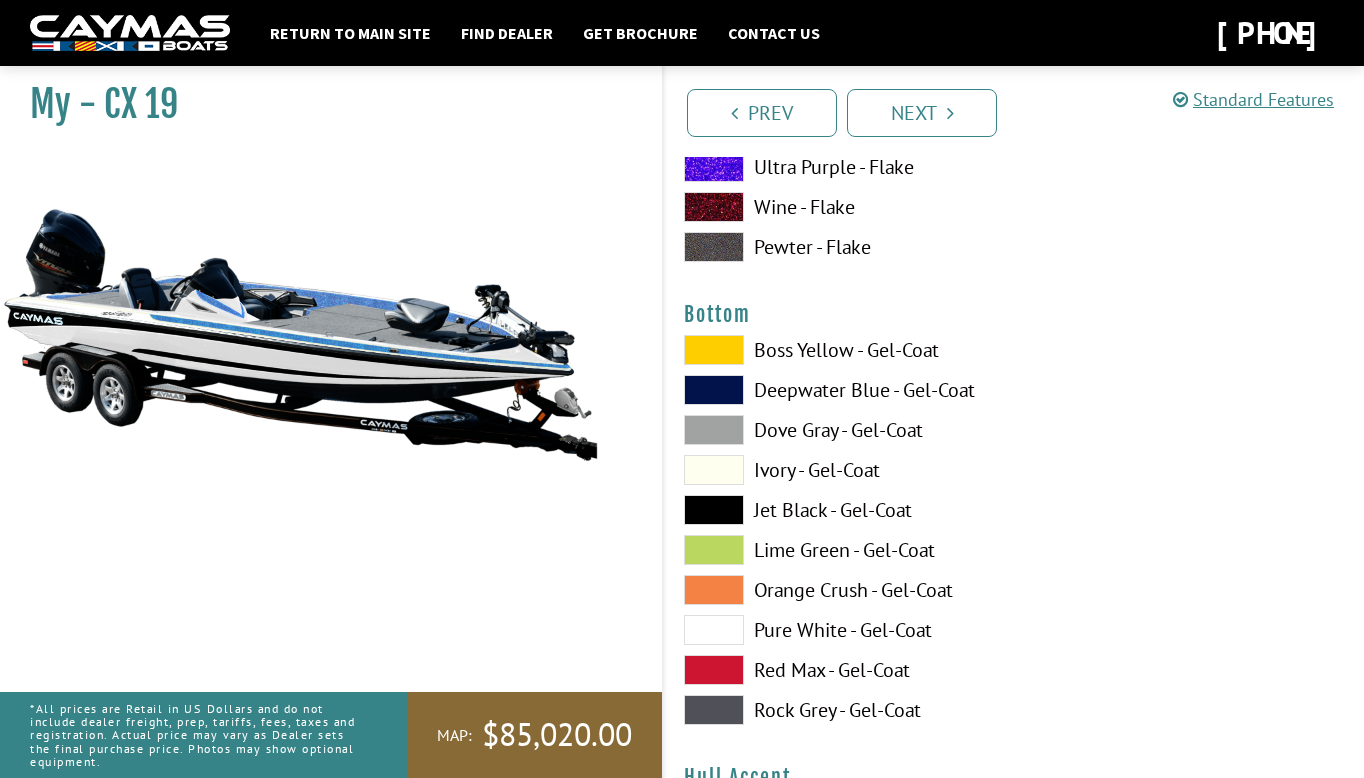 scroll, scrollTop: 7472, scrollLeft: 0, axis: vertical 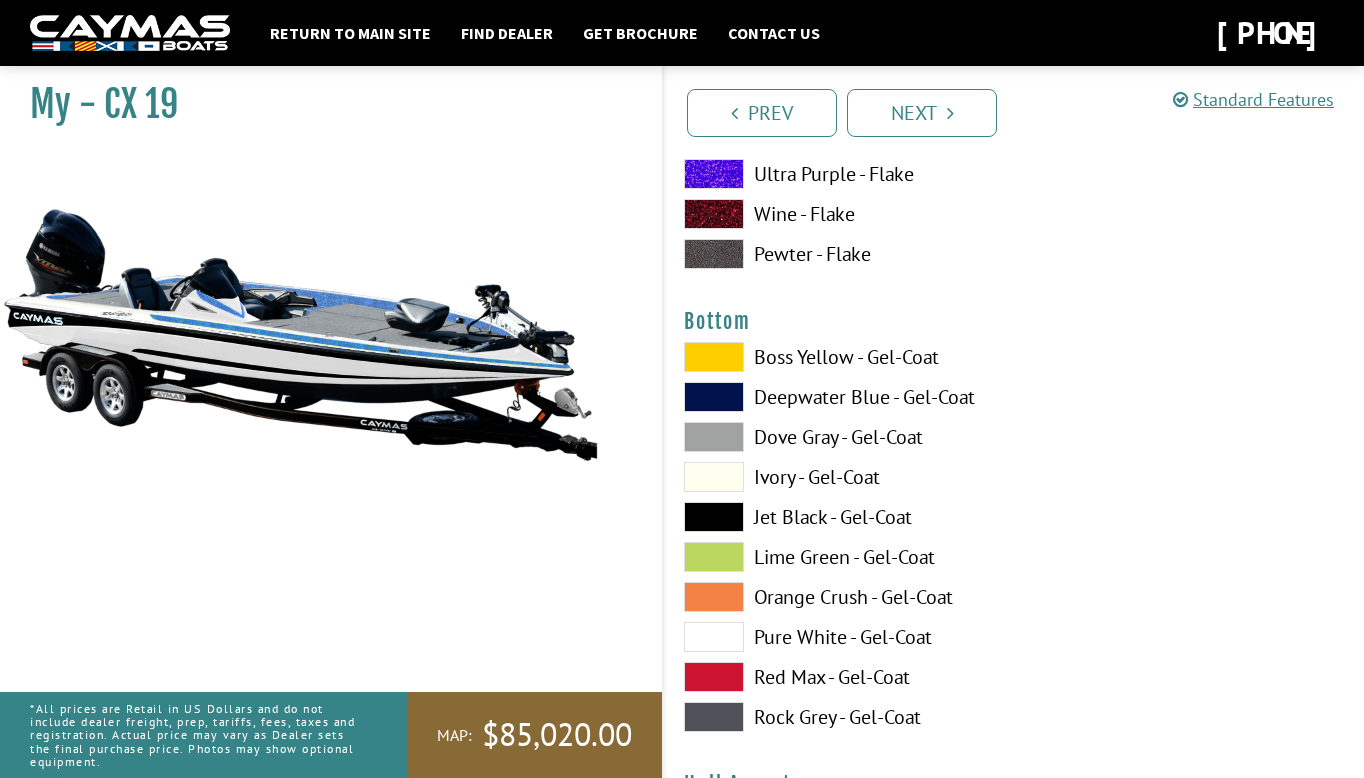 click on "Pure White - Gel-Coat" at bounding box center [839, 637] 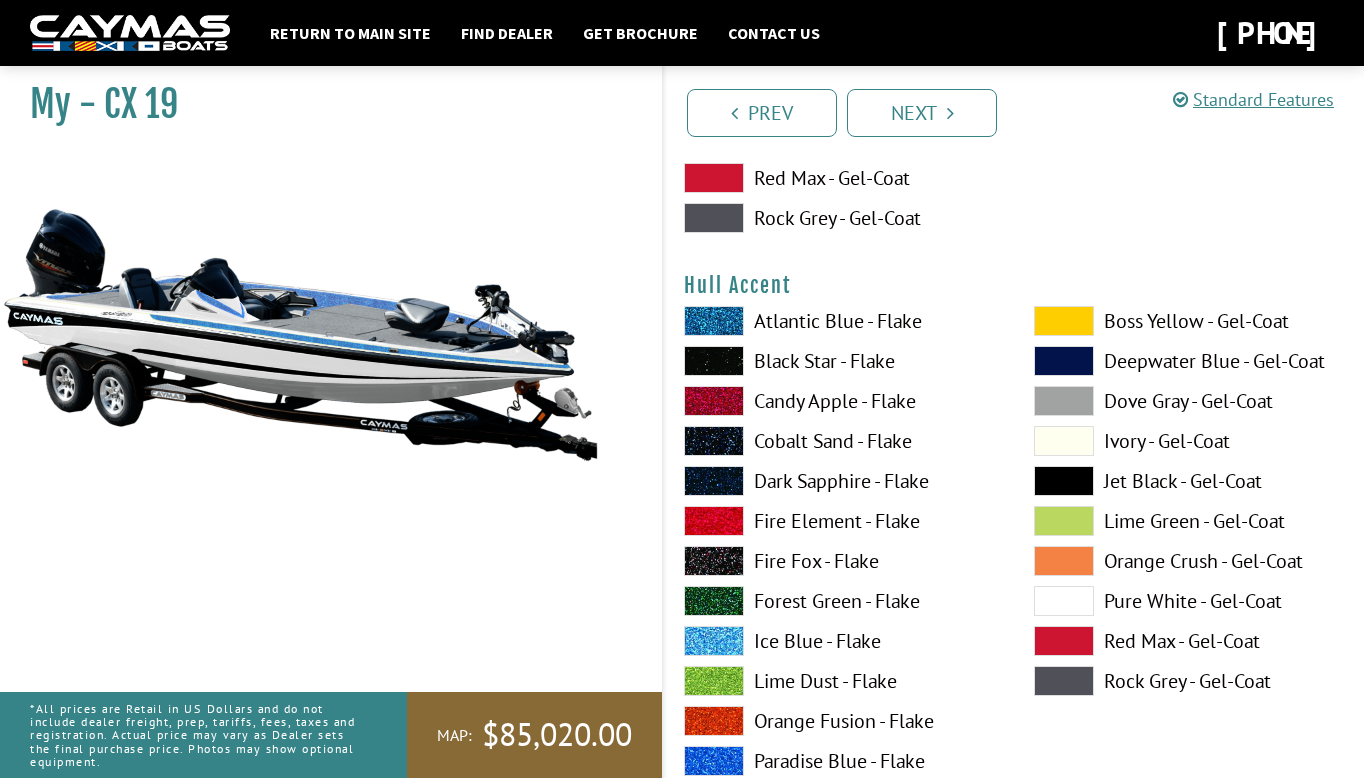 scroll, scrollTop: 7992, scrollLeft: 0, axis: vertical 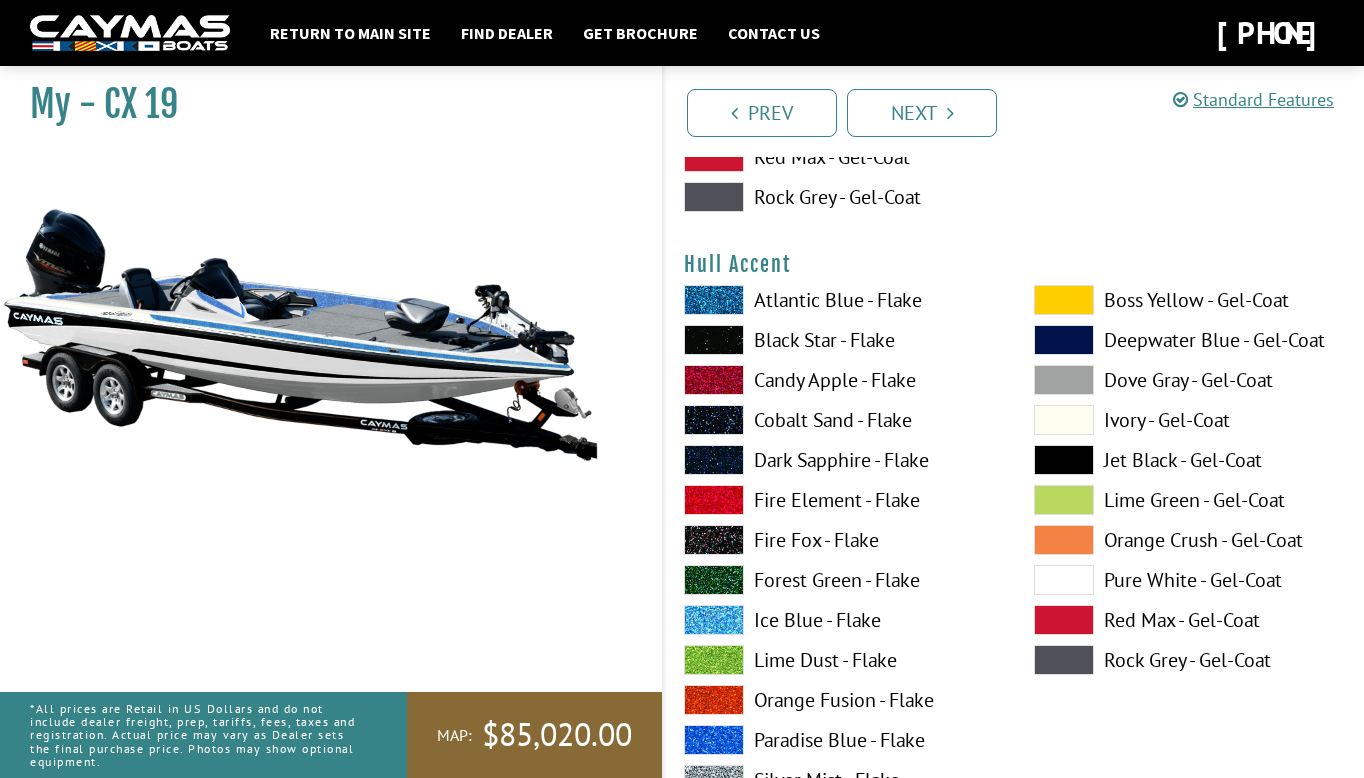 click on "Ice Blue - Flake" at bounding box center (839, 620) 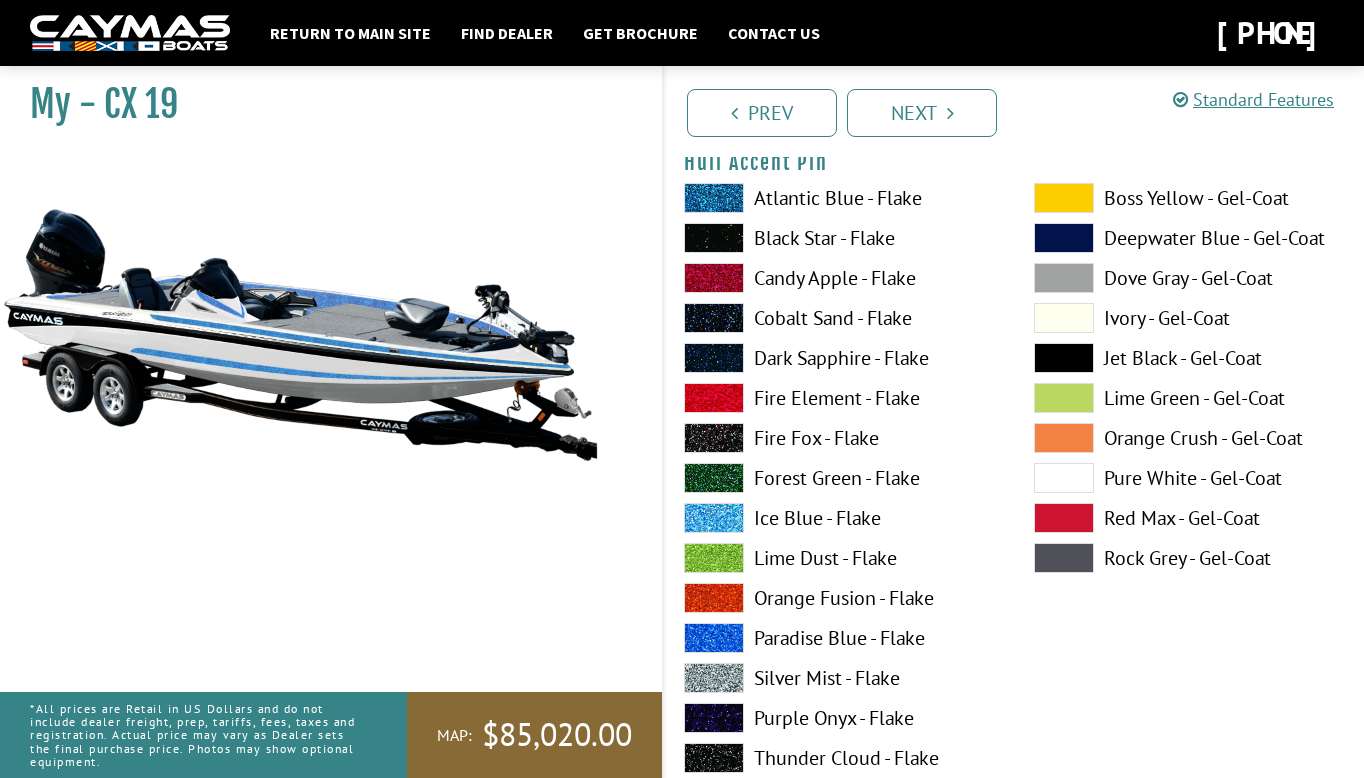 scroll, scrollTop: 8924, scrollLeft: 0, axis: vertical 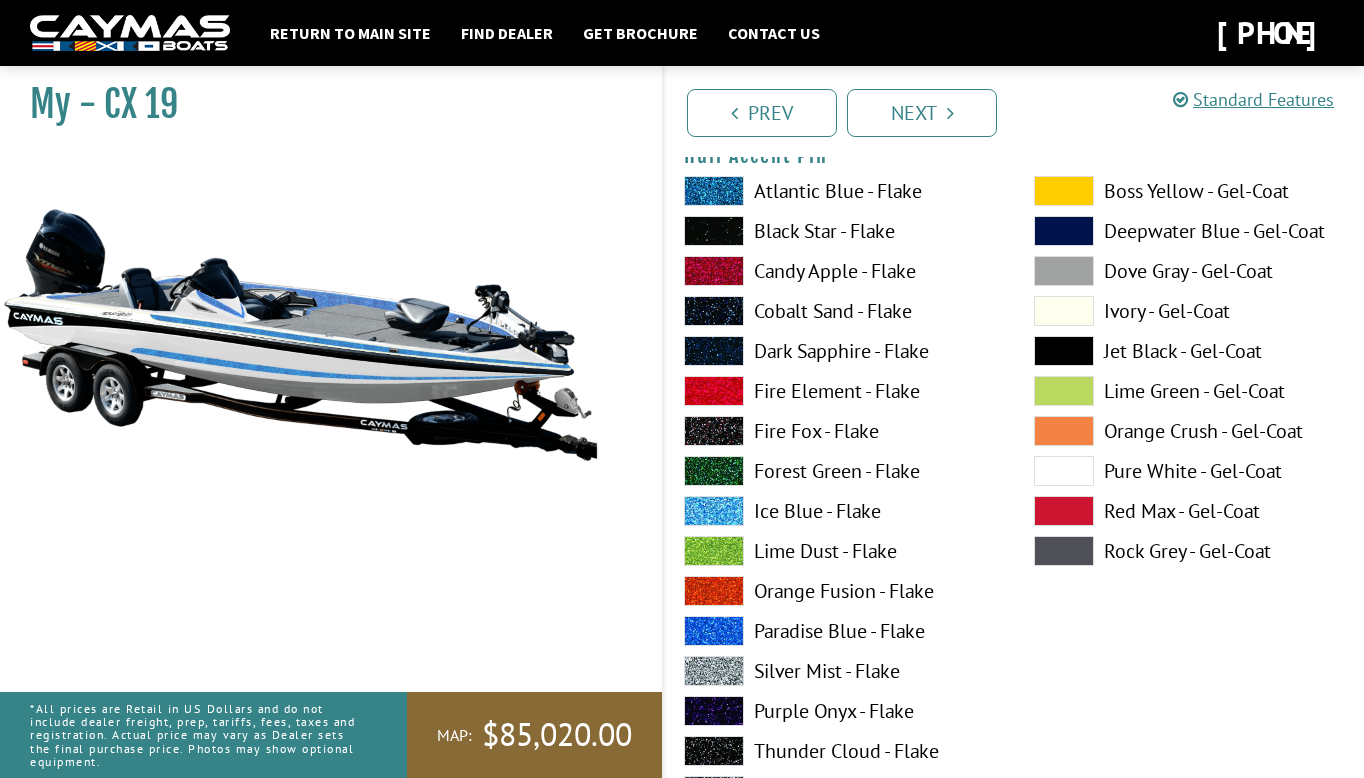 click on "Ice Blue - Flake" at bounding box center (839, 511) 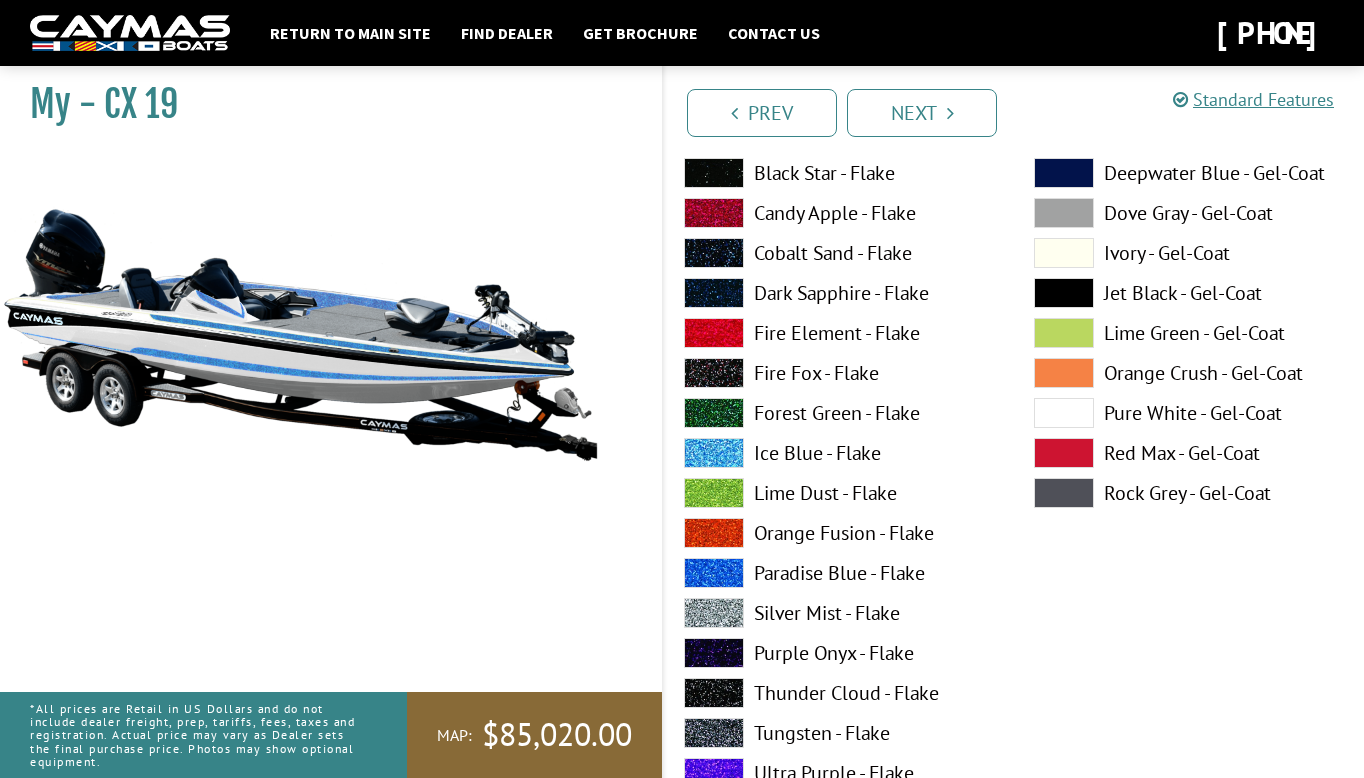 scroll, scrollTop: 8982, scrollLeft: 0, axis: vertical 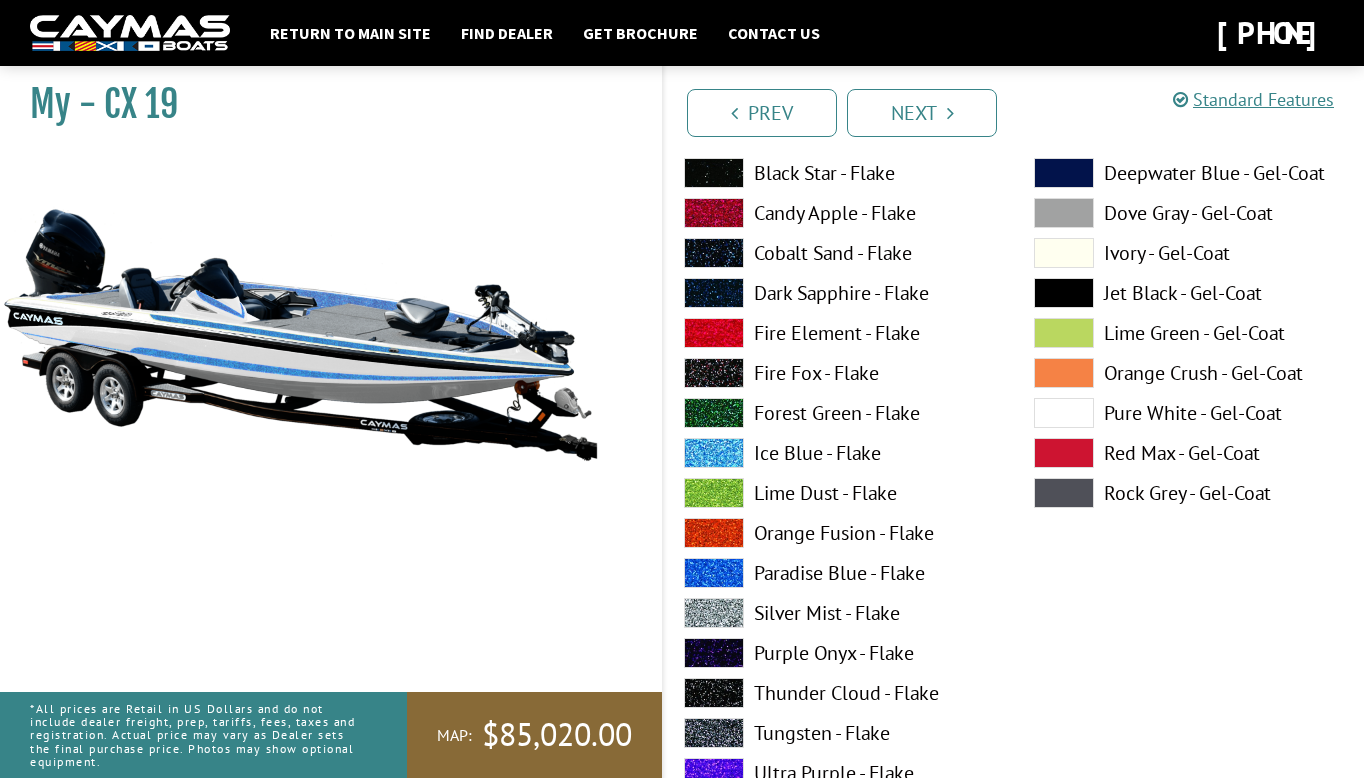 click on "Pure White - Gel-Coat" at bounding box center [1189, 413] 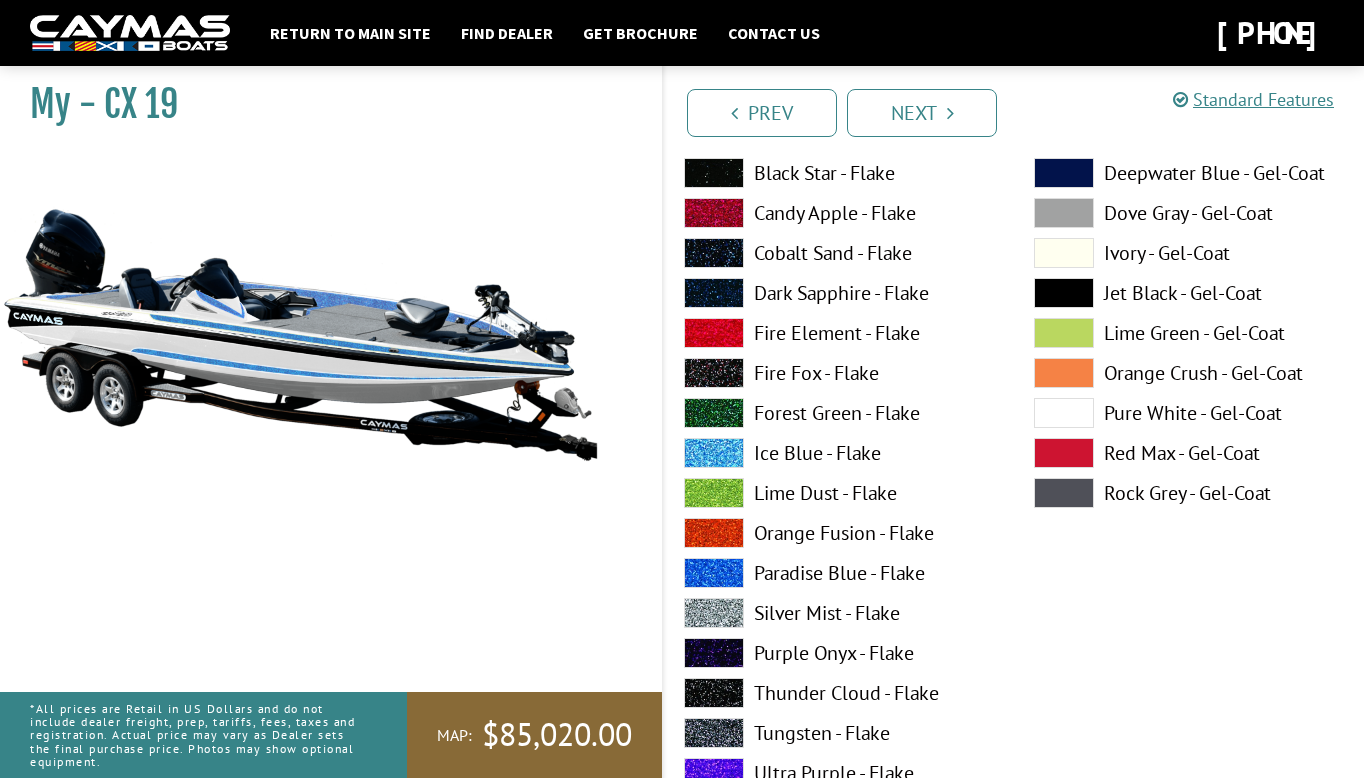 click on "Red Max - Gel-Coat" at bounding box center (1189, 453) 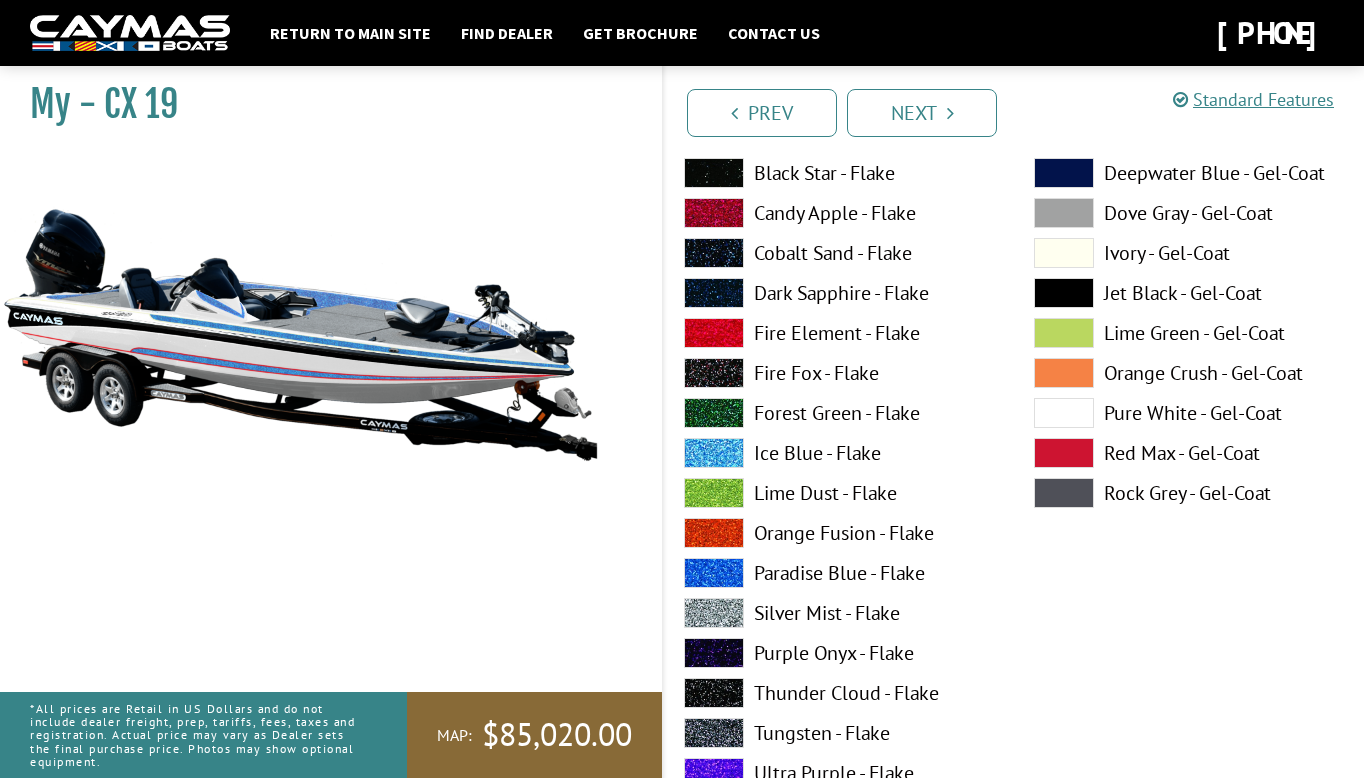 click on "Ice Blue - Flake" at bounding box center (839, 453) 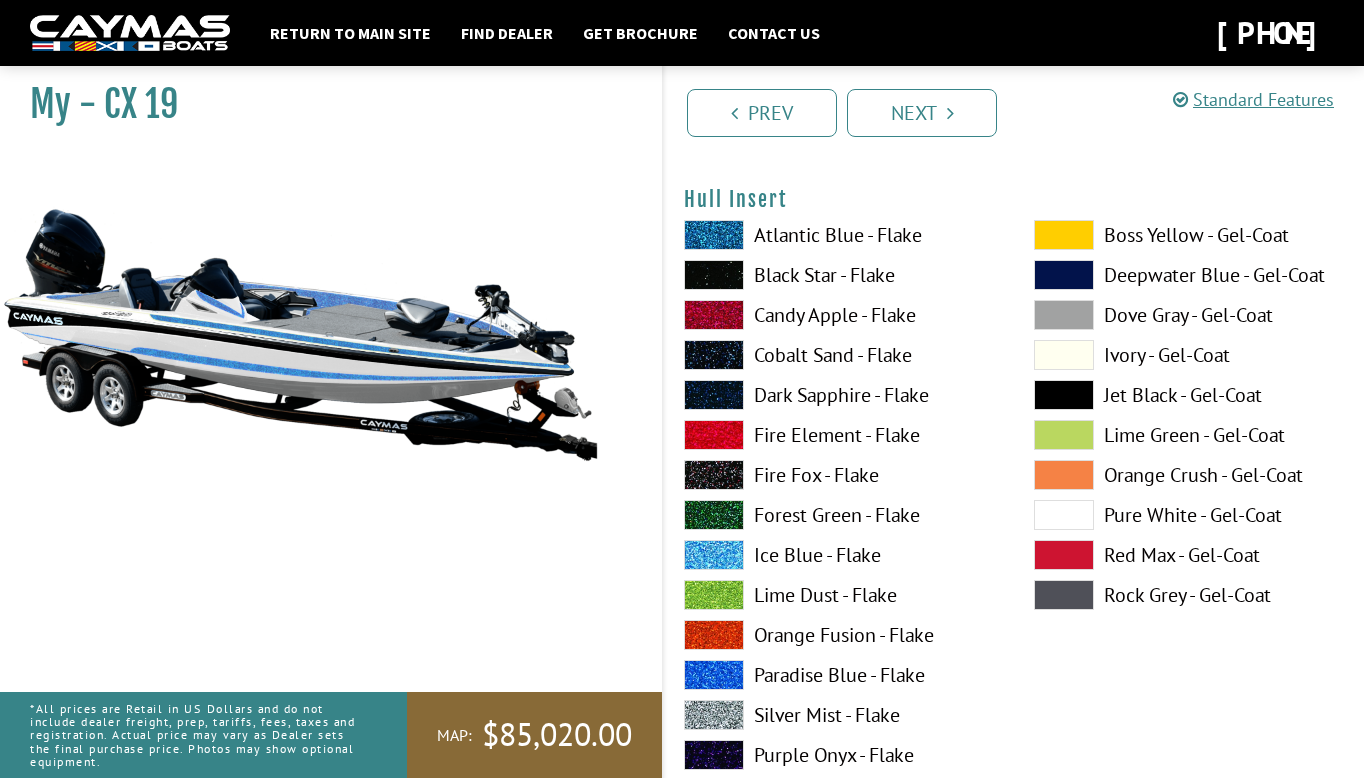 scroll, scrollTop: 9730, scrollLeft: 0, axis: vertical 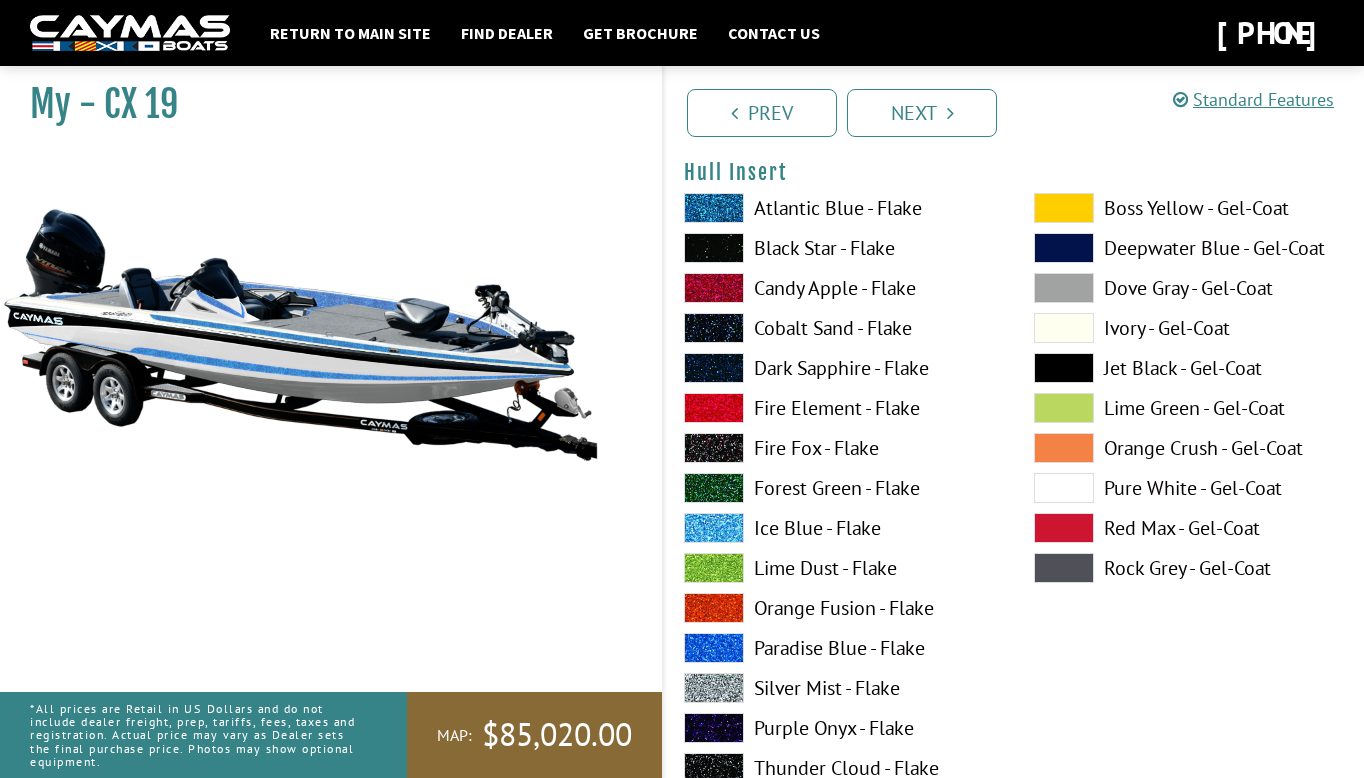 click on "Ice Blue - Flake" at bounding box center [839, 528] 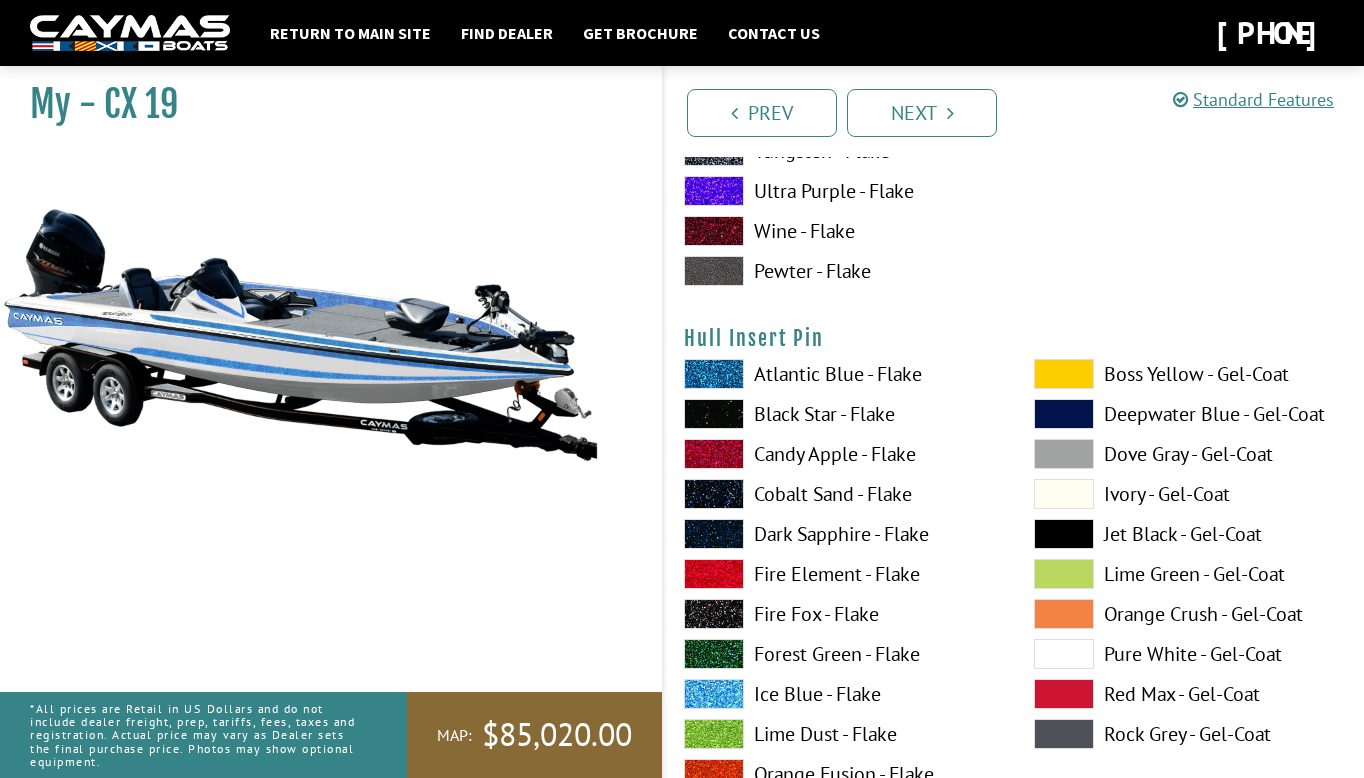 scroll, scrollTop: 10423, scrollLeft: 0, axis: vertical 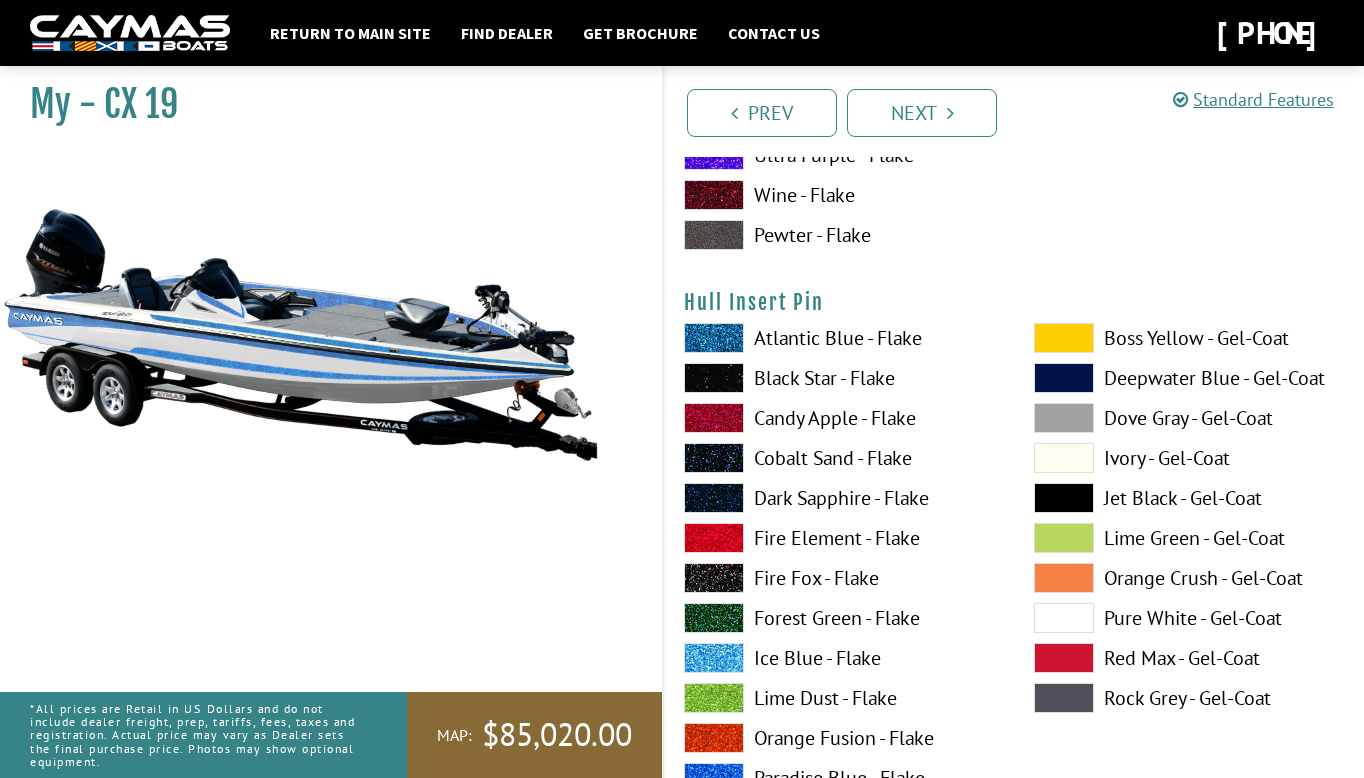 click on "Lime Green - Gel-Coat" at bounding box center [1189, 538] 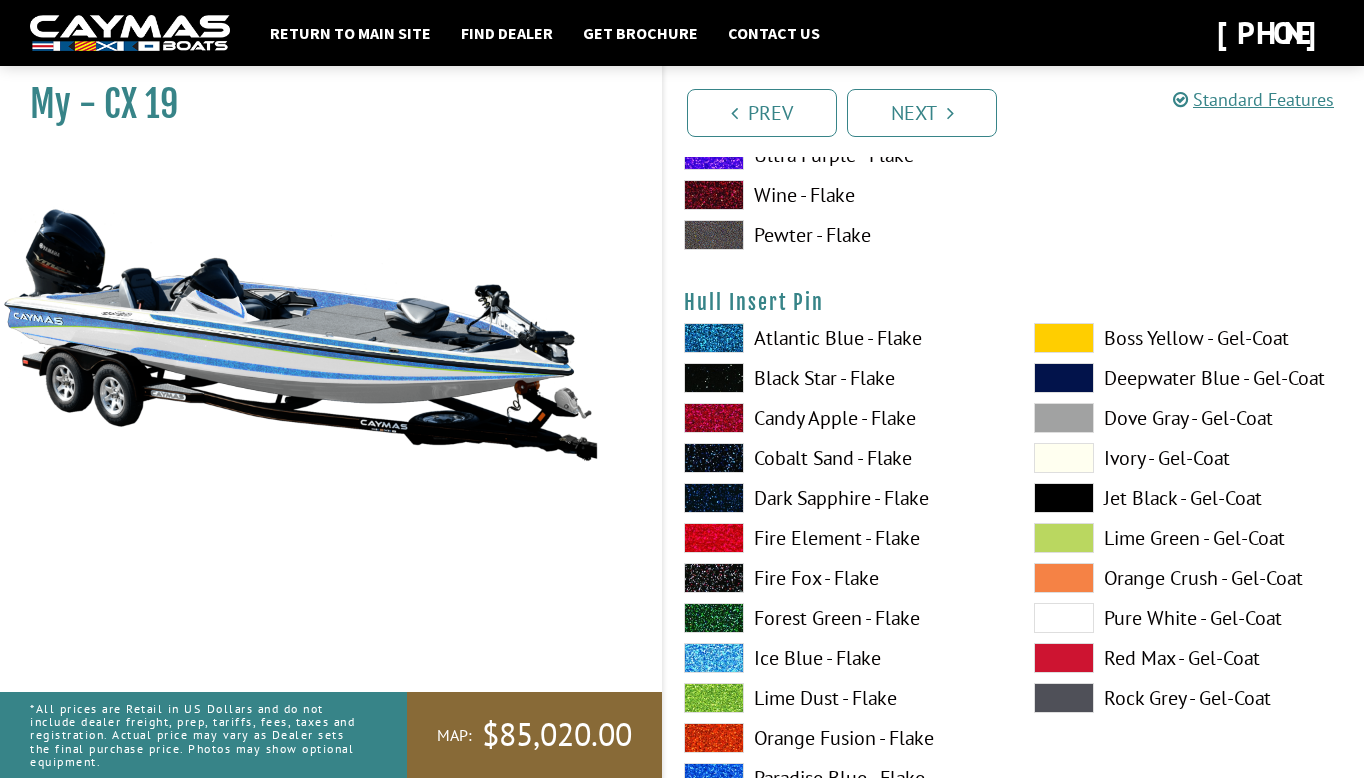 click on "Ice Blue - Flake" at bounding box center (839, 658) 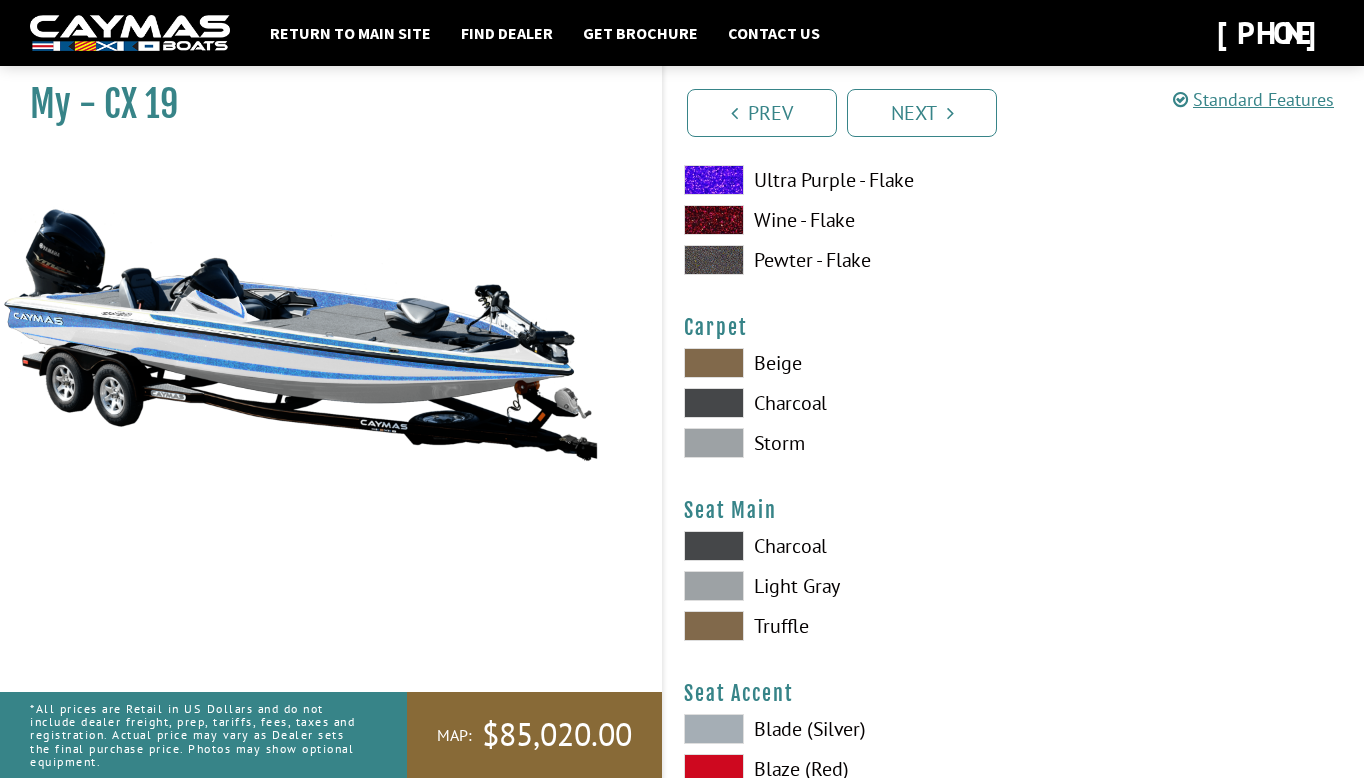 scroll, scrollTop: 11228, scrollLeft: 0, axis: vertical 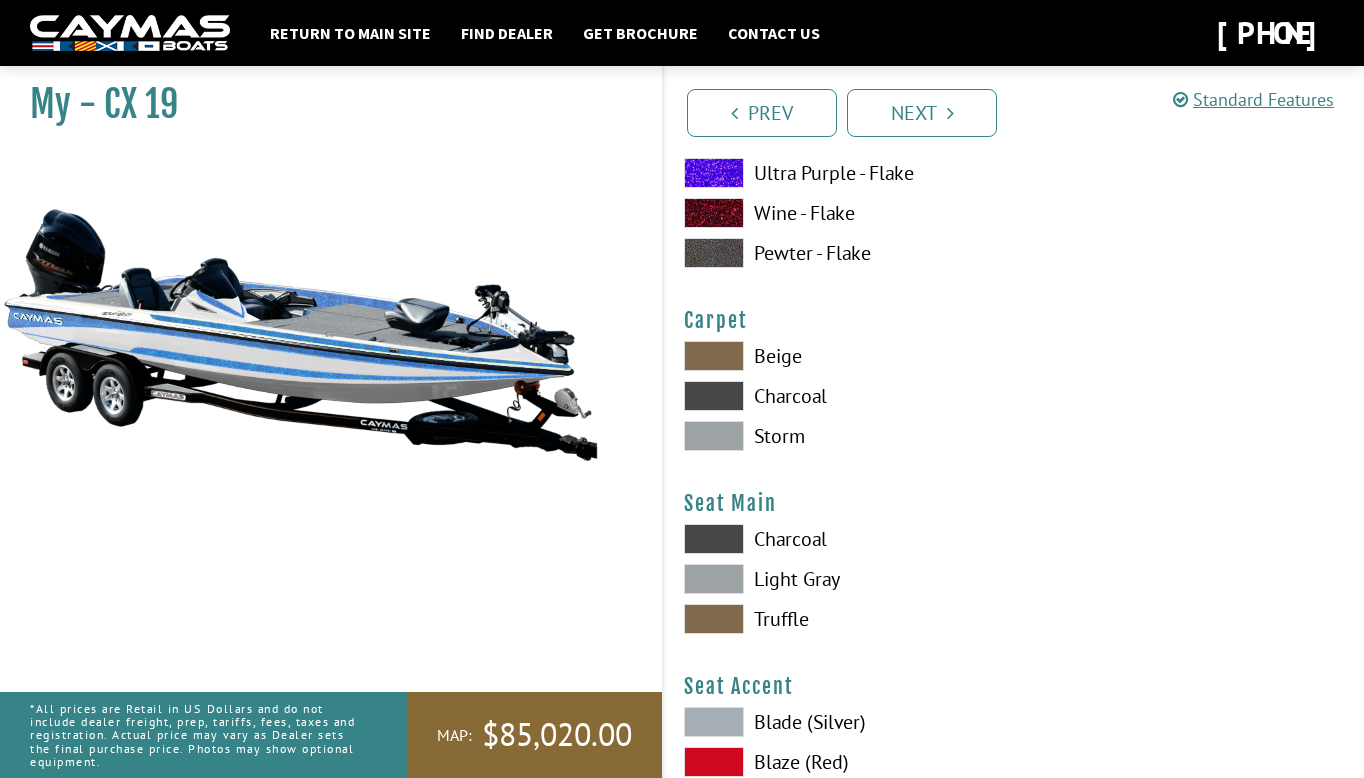 click on "Storm" at bounding box center (839, 436) 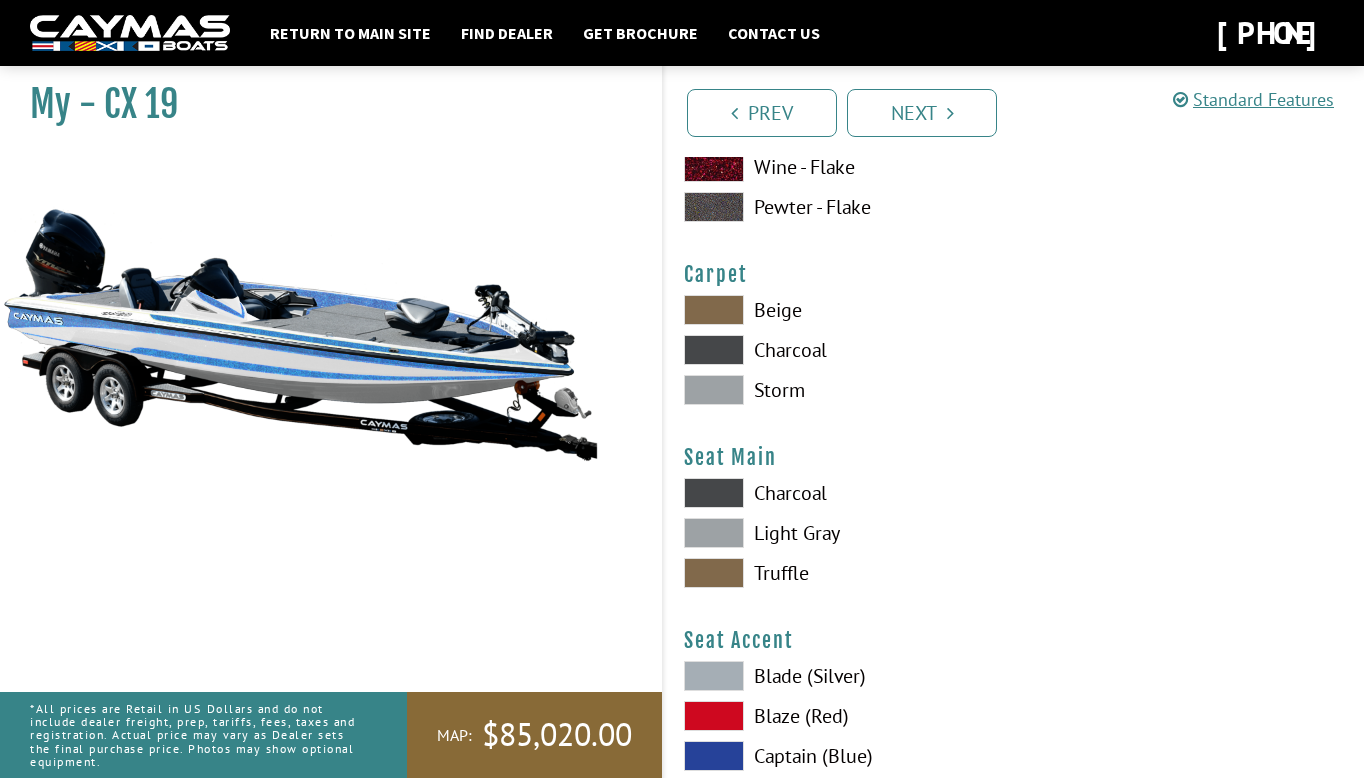 scroll, scrollTop: 11274, scrollLeft: 0, axis: vertical 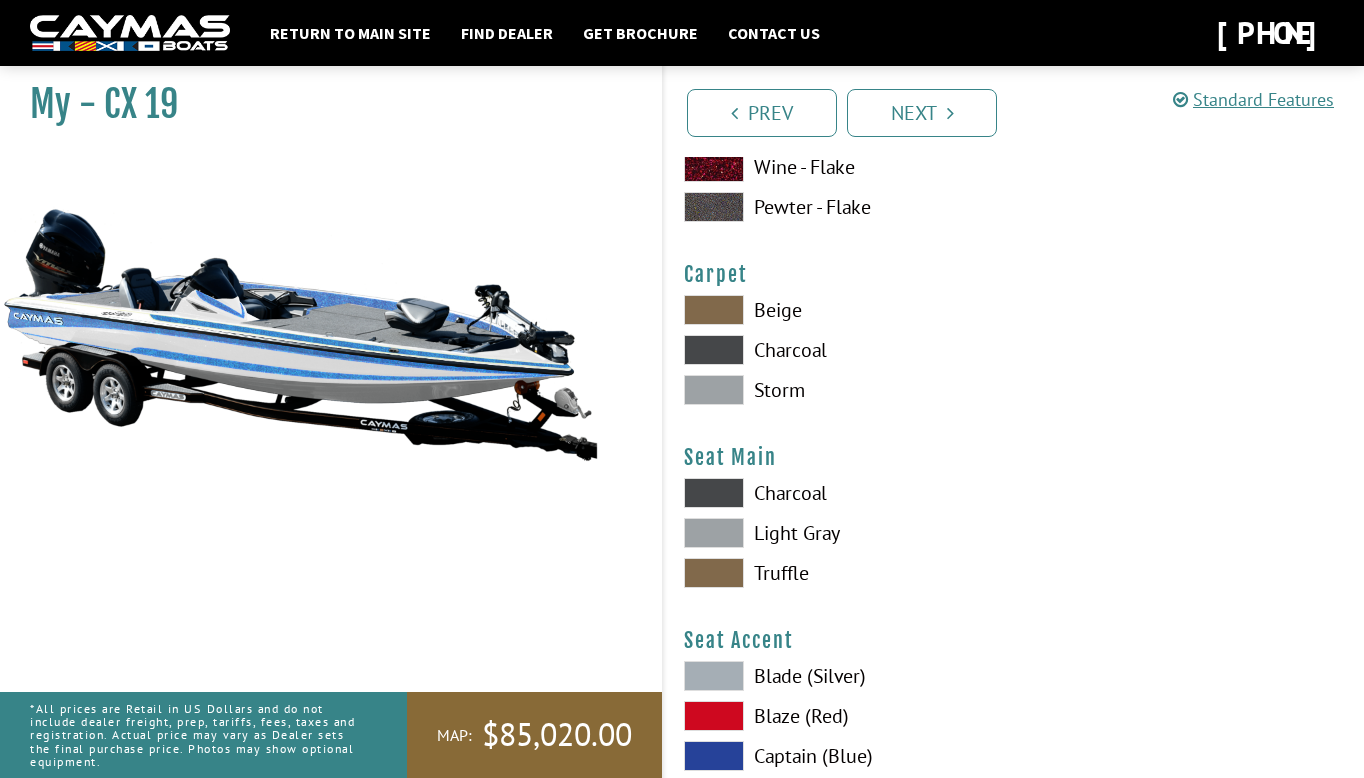click on "Truffle" at bounding box center [839, 573] 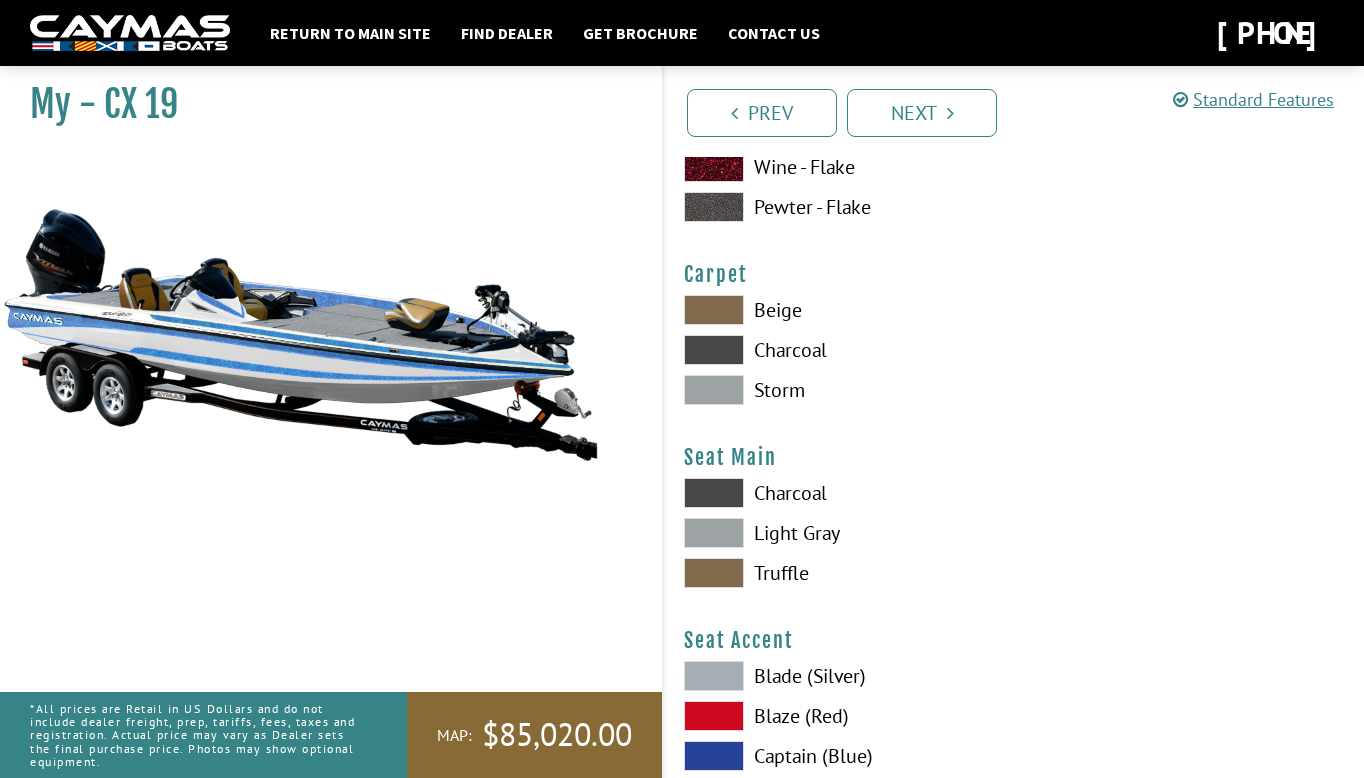 click on "Light Gray" at bounding box center [839, 533] 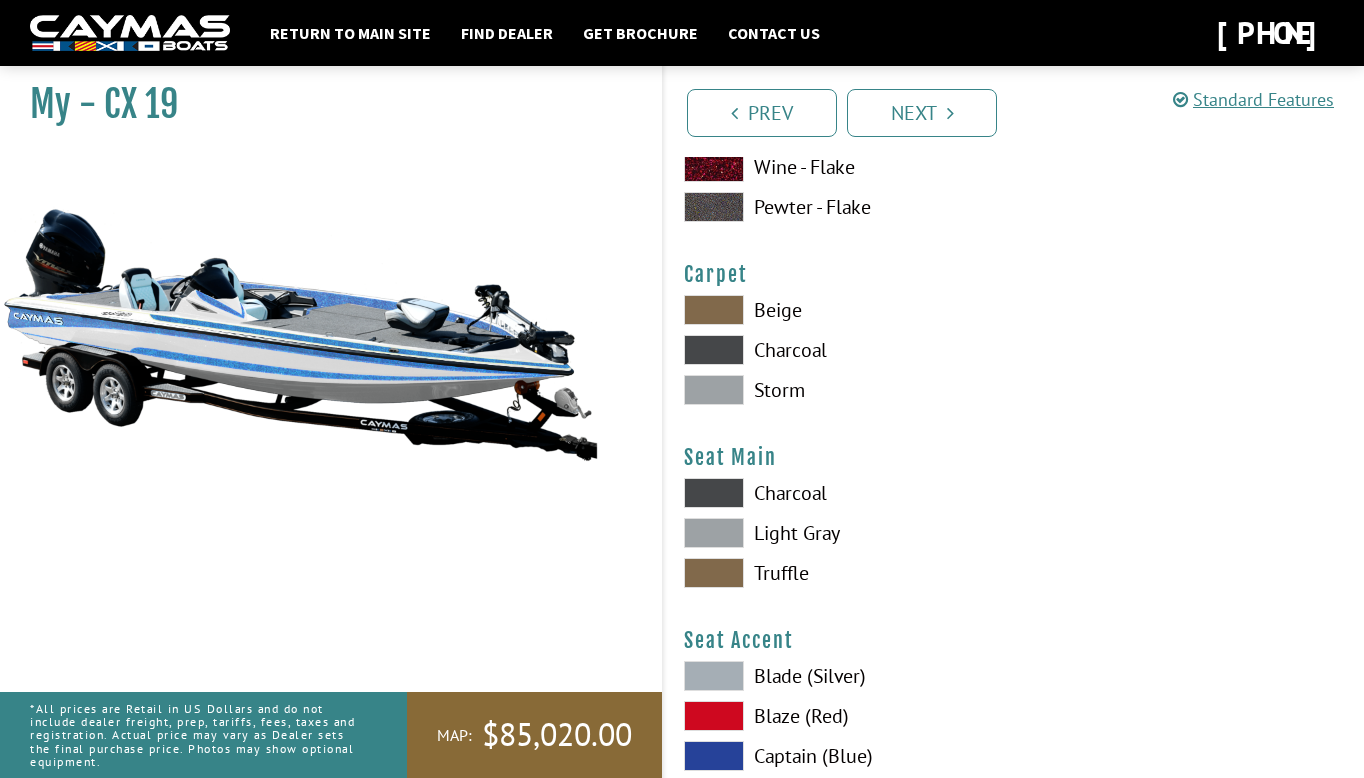 click on "Charcoal" at bounding box center (839, 493) 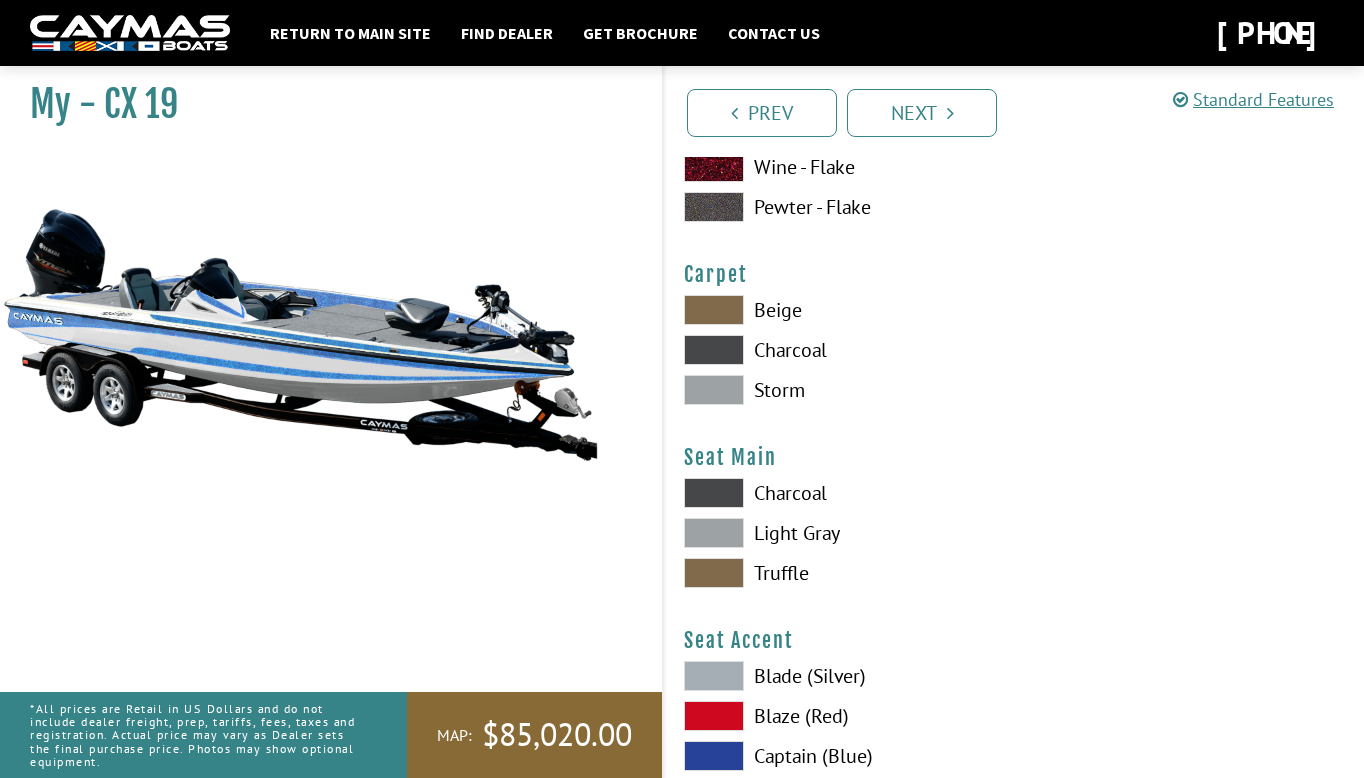 click on "Light Gray" at bounding box center (839, 533) 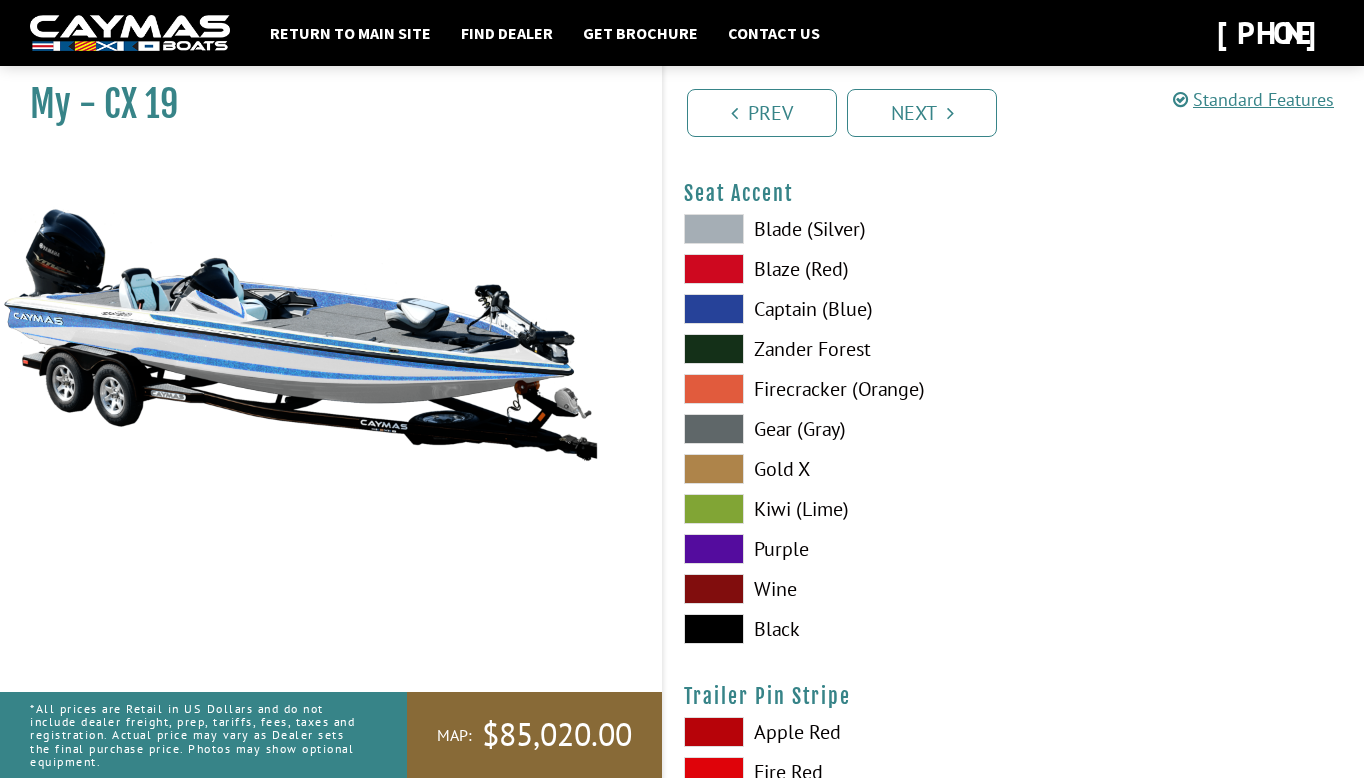 scroll, scrollTop: 11717, scrollLeft: 0, axis: vertical 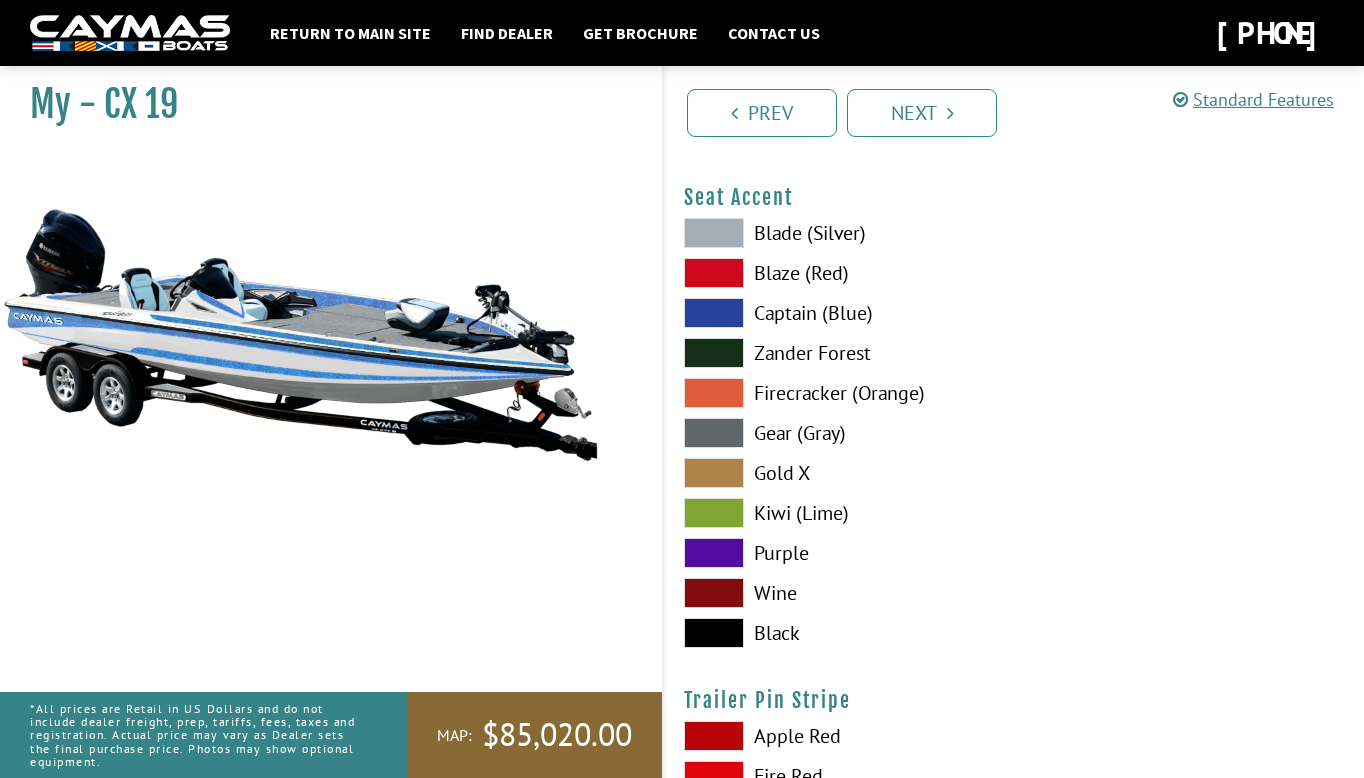 click on "Blaze (Red)" at bounding box center (839, 273) 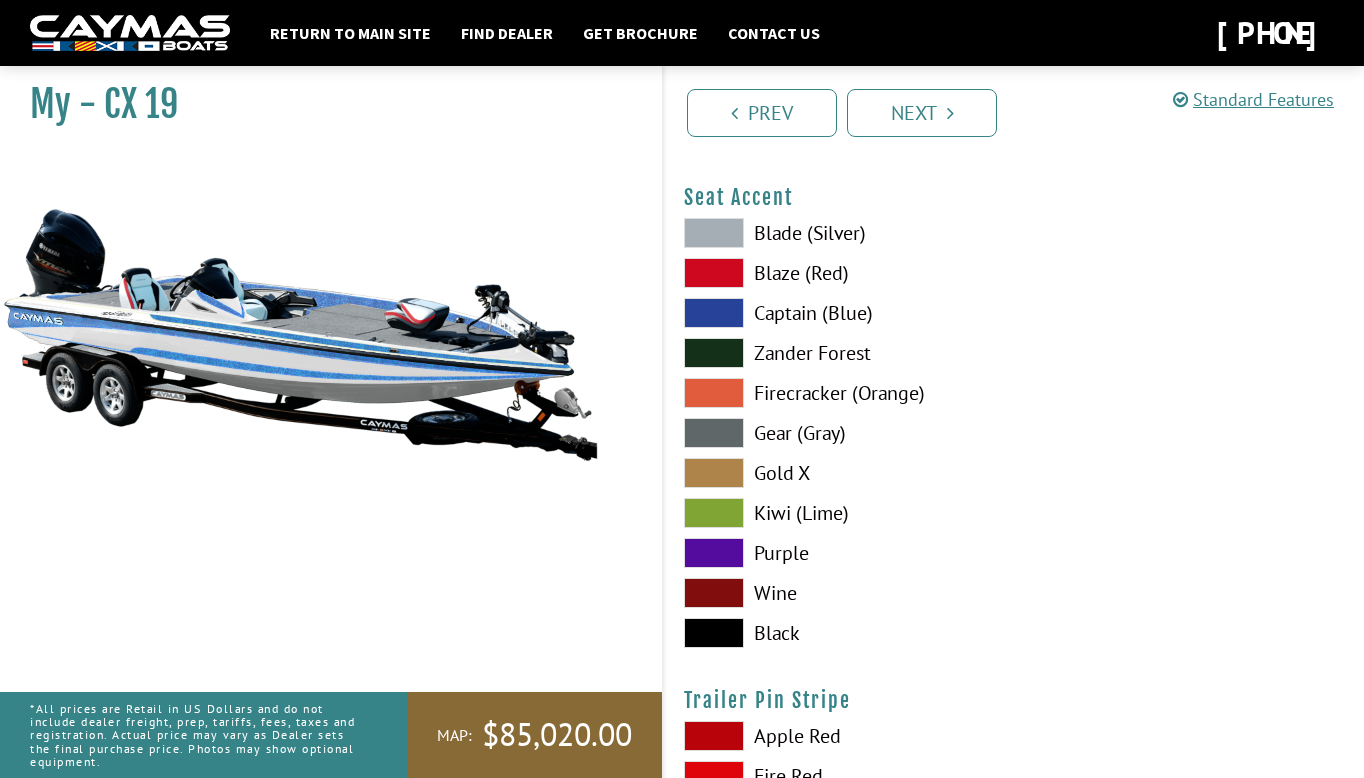 click on "Blade (Silver)" at bounding box center [839, 233] 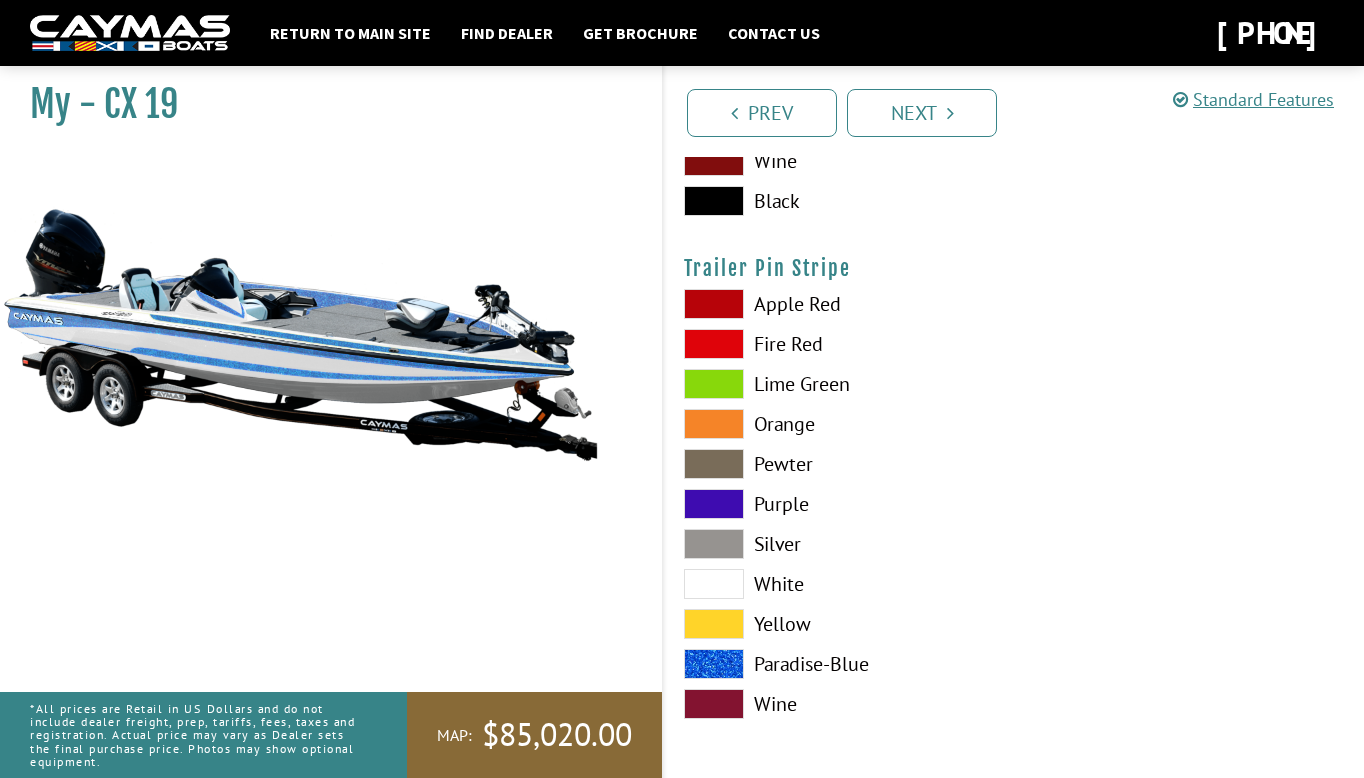 scroll, scrollTop: 12149, scrollLeft: 0, axis: vertical 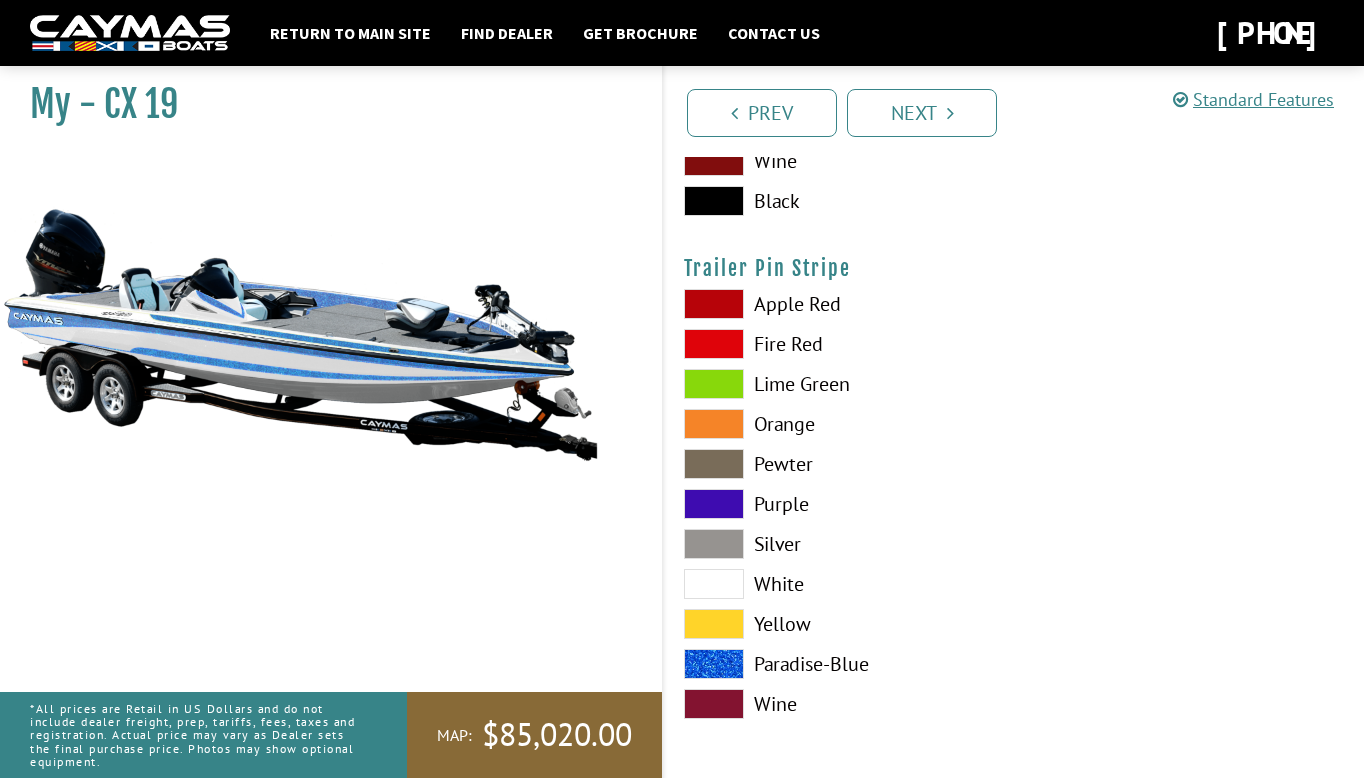 click on "White" at bounding box center [839, 584] 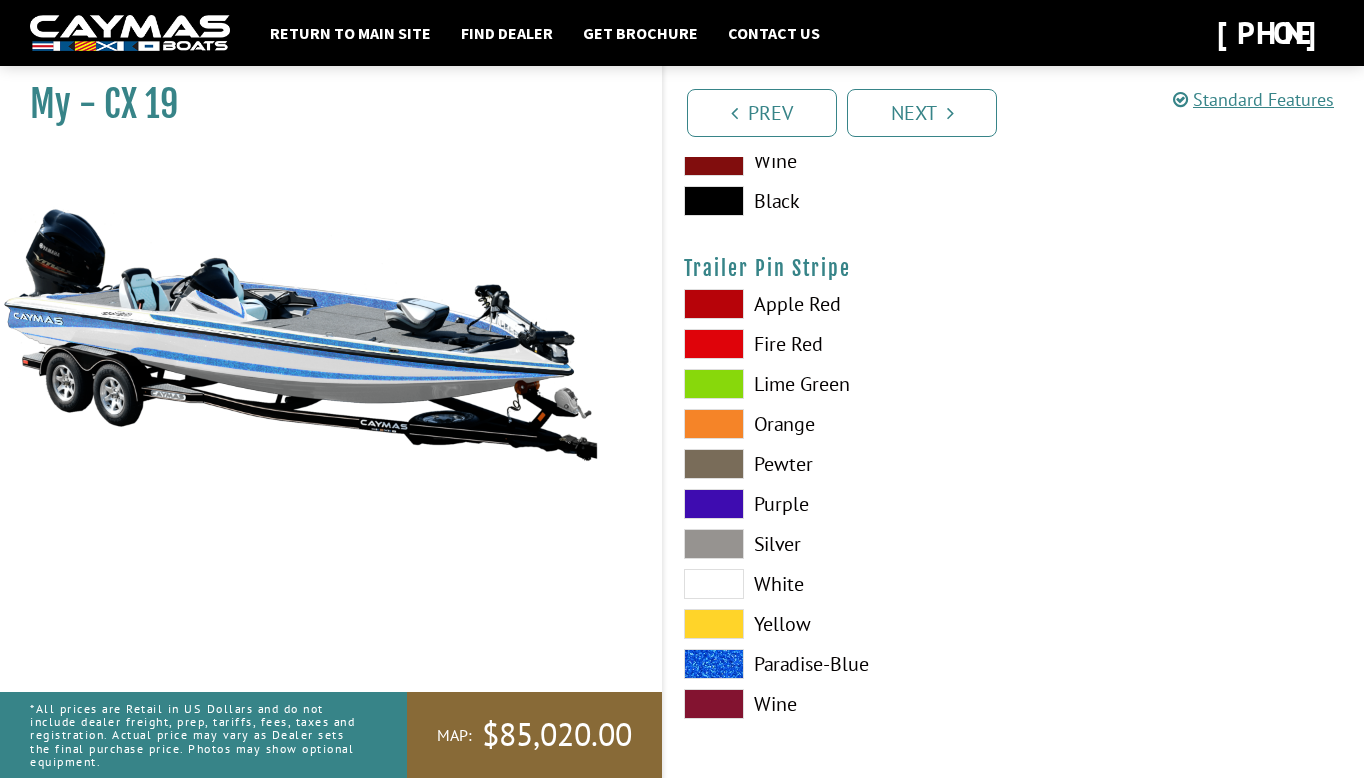 scroll, scrollTop: 12149, scrollLeft: 0, axis: vertical 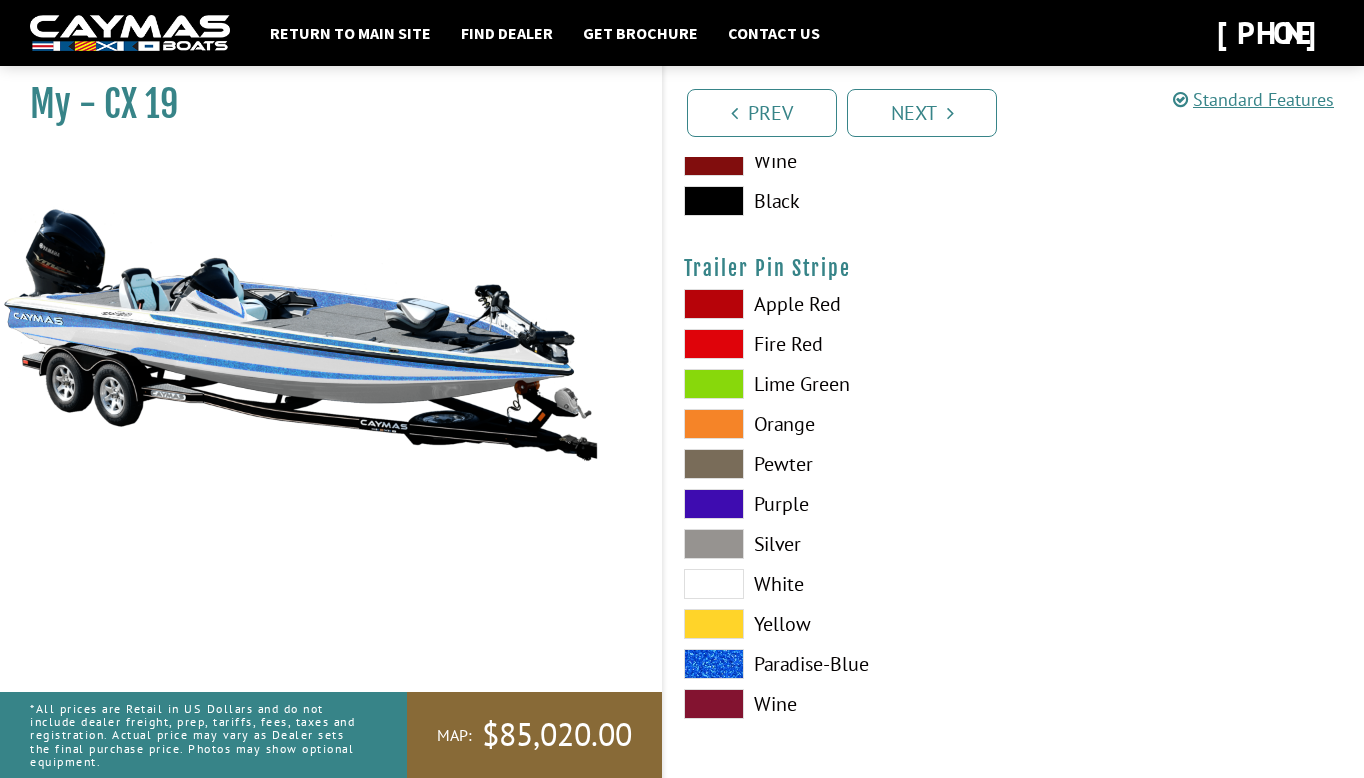 click at bounding box center [300, 334] 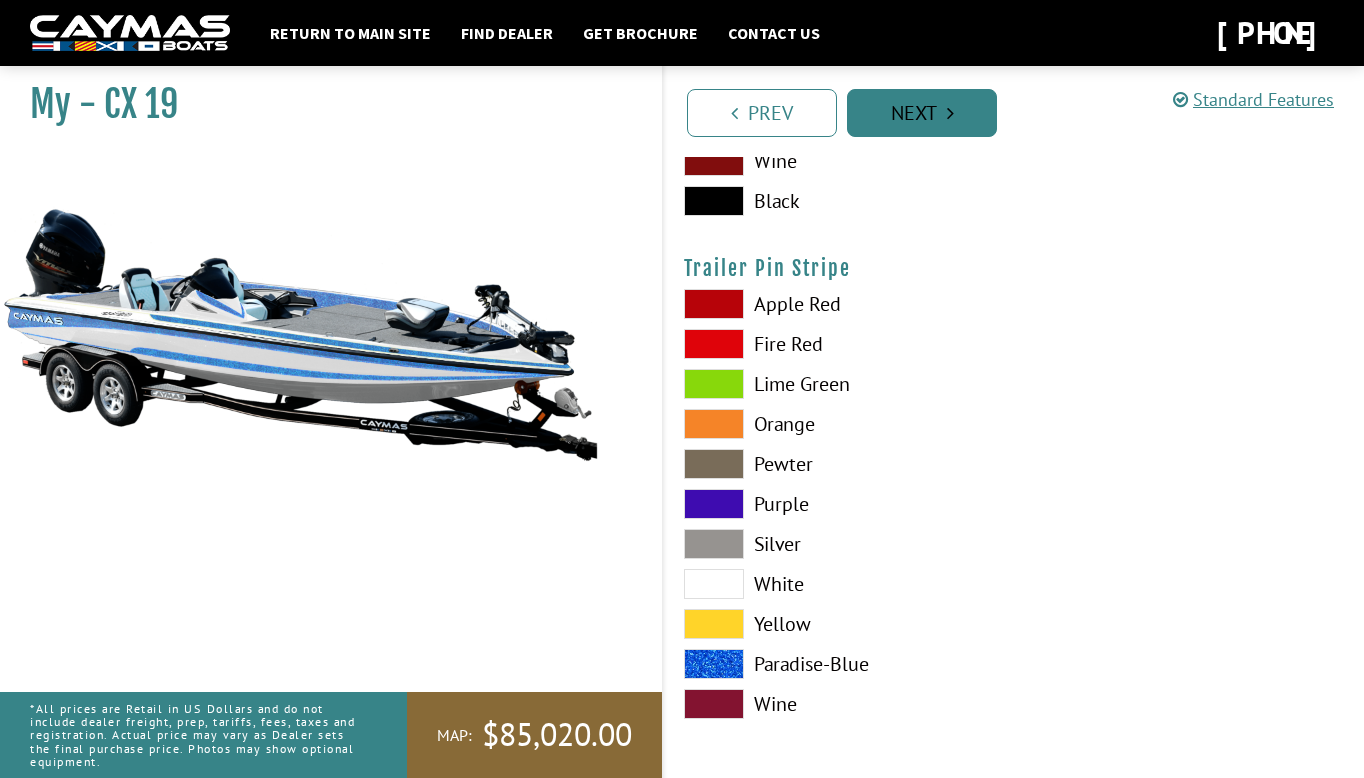 click on "Next" at bounding box center [922, 113] 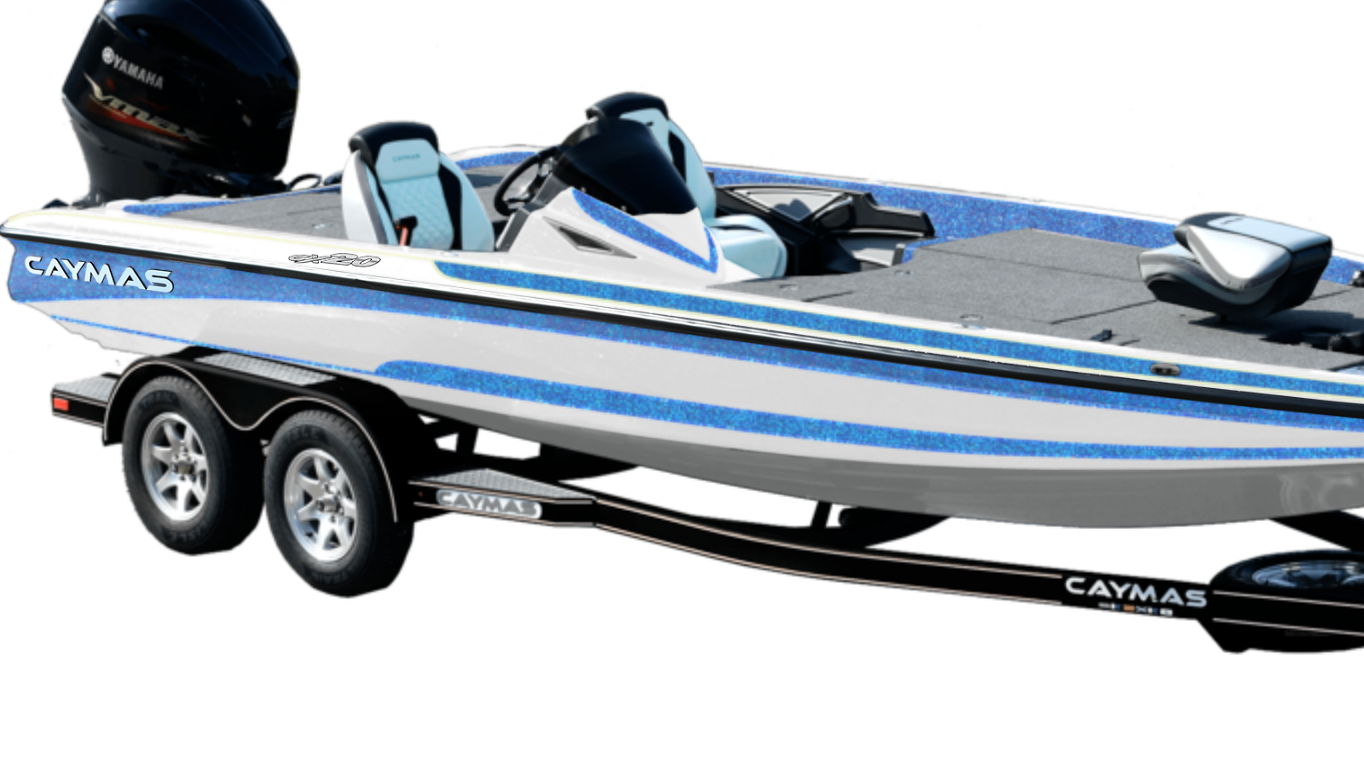 scroll, scrollTop: 116, scrollLeft: 0, axis: vertical 